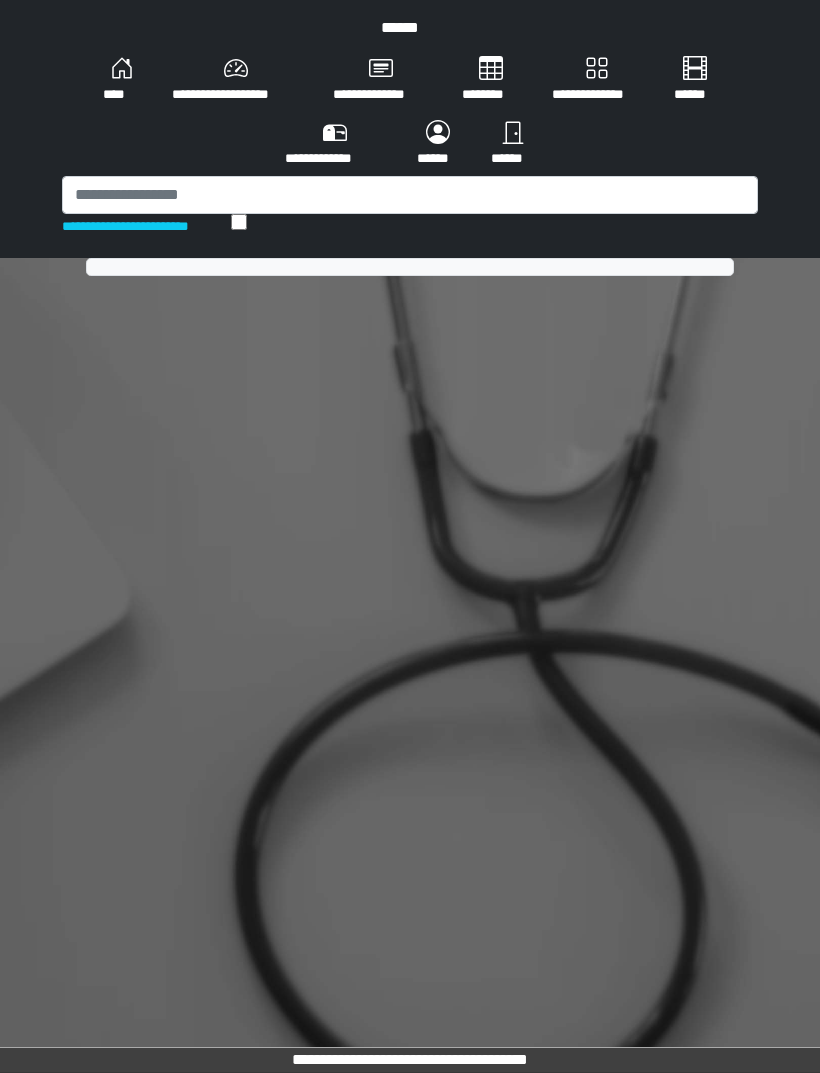 scroll, scrollTop: 0, scrollLeft: 0, axis: both 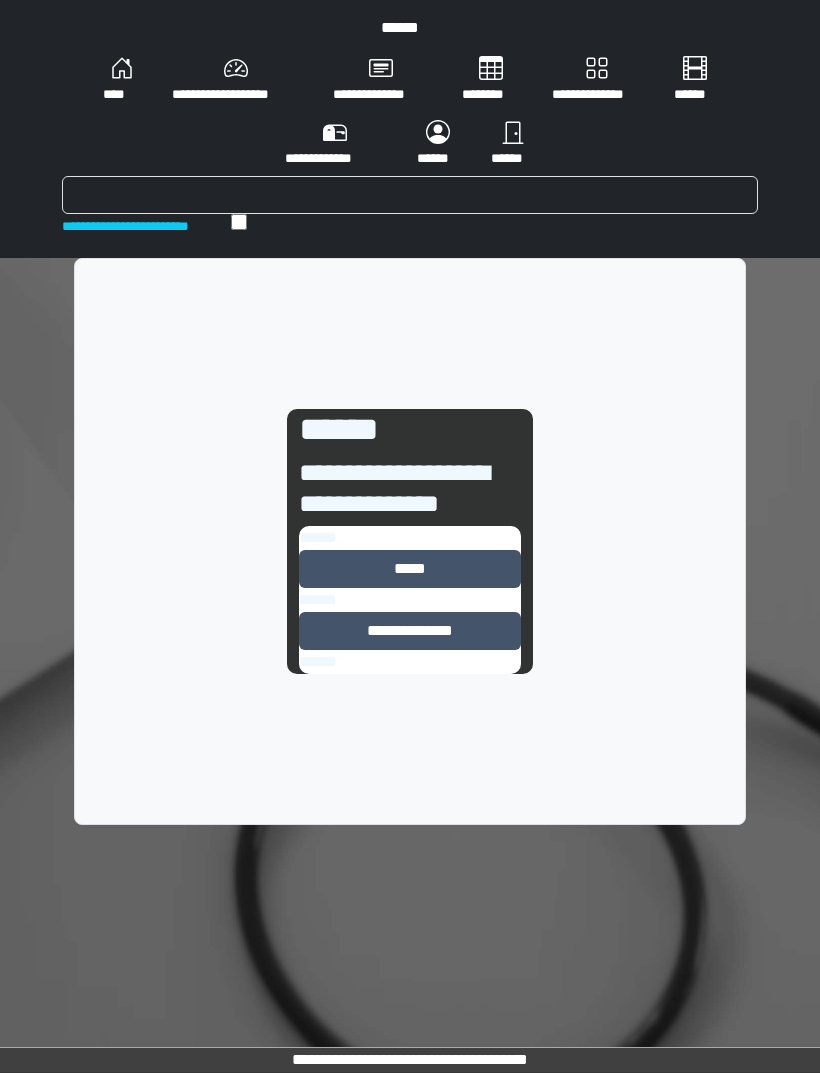 click on "*****" at bounding box center [410, 569] 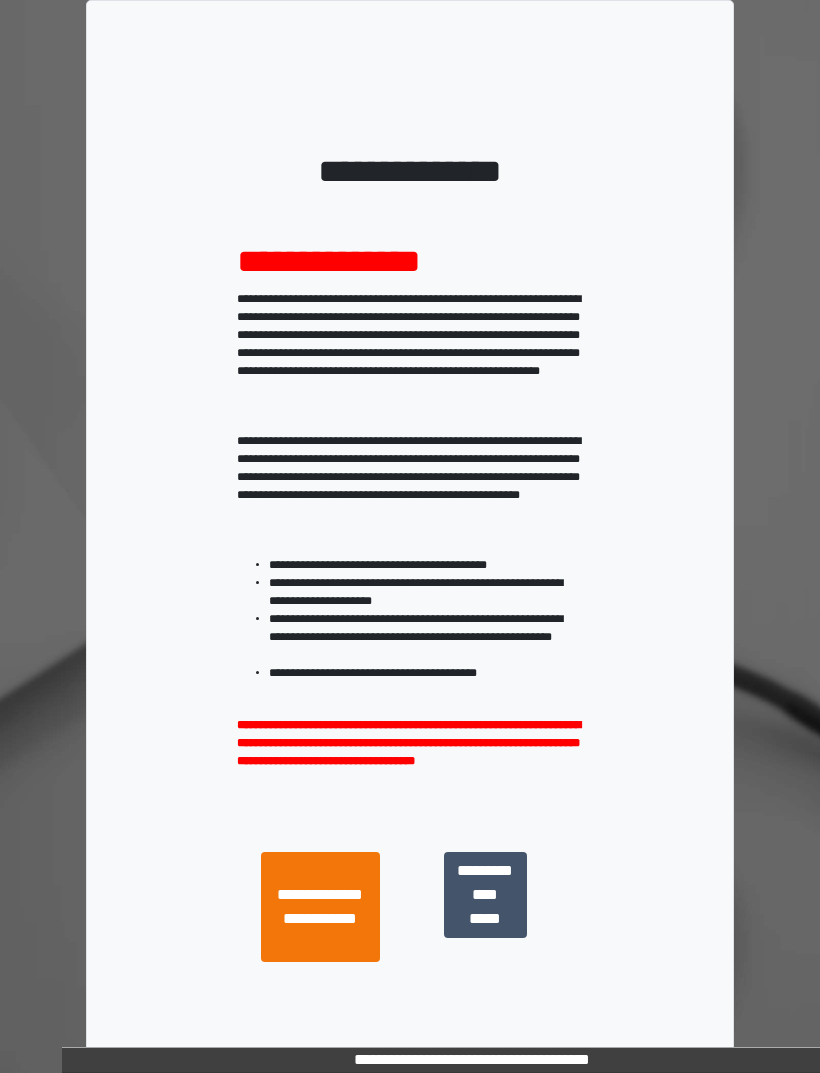 scroll, scrollTop: 9, scrollLeft: 0, axis: vertical 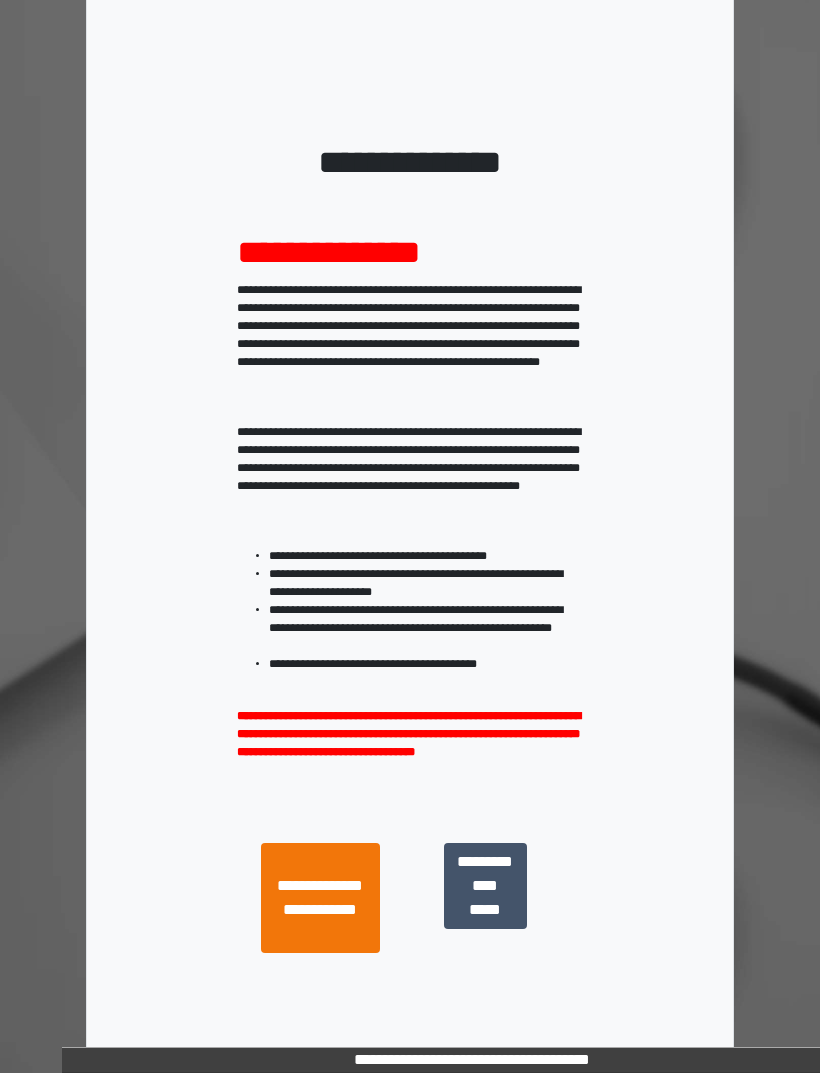 click on "**********" at bounding box center (485, 886) 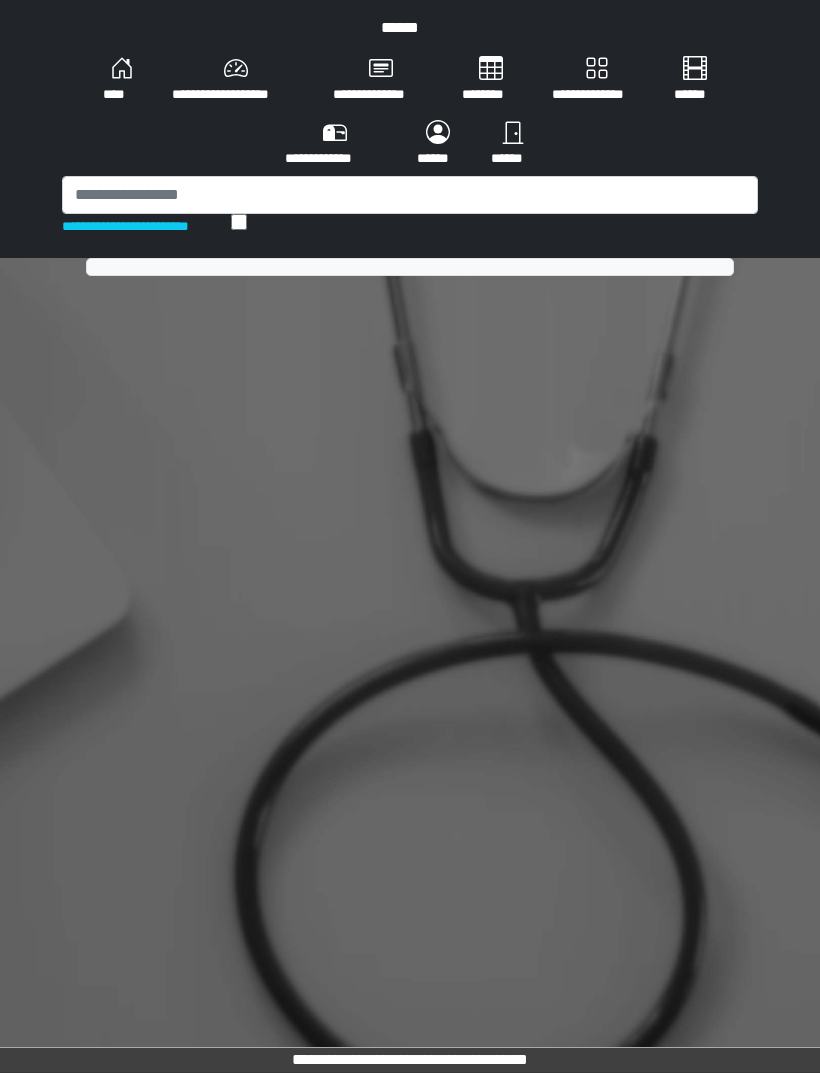 scroll, scrollTop: 0, scrollLeft: 0, axis: both 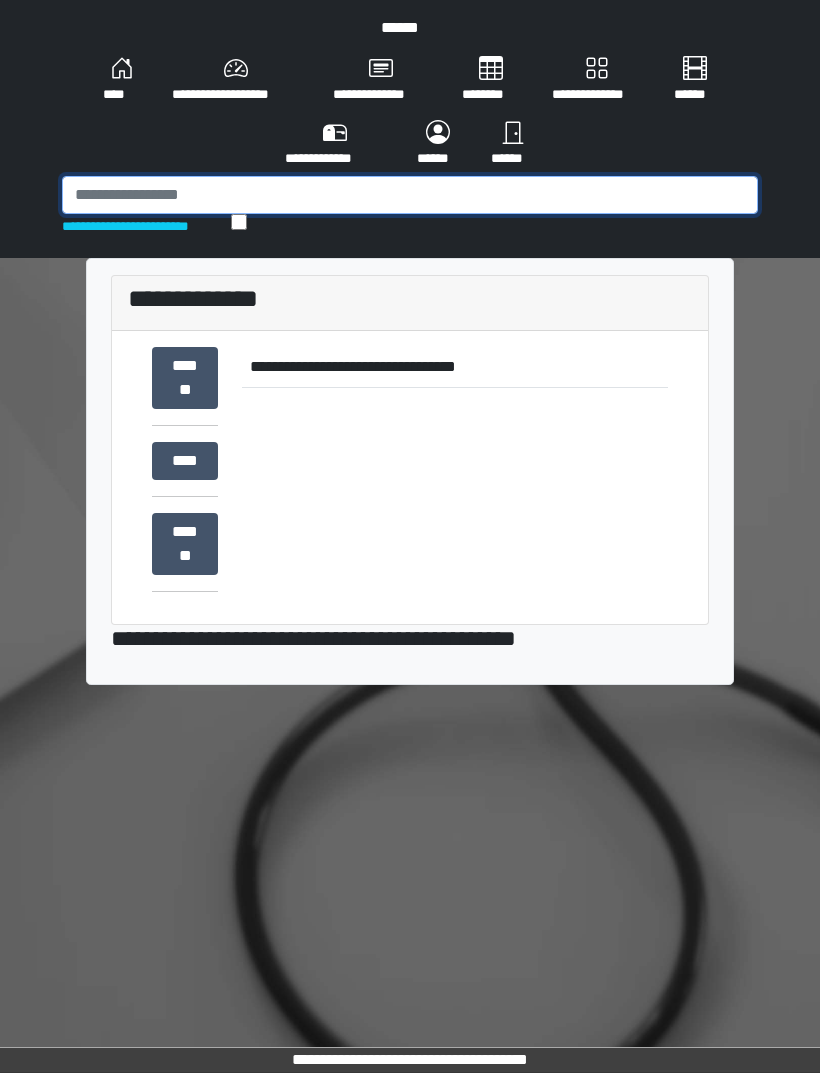click at bounding box center [410, 195] 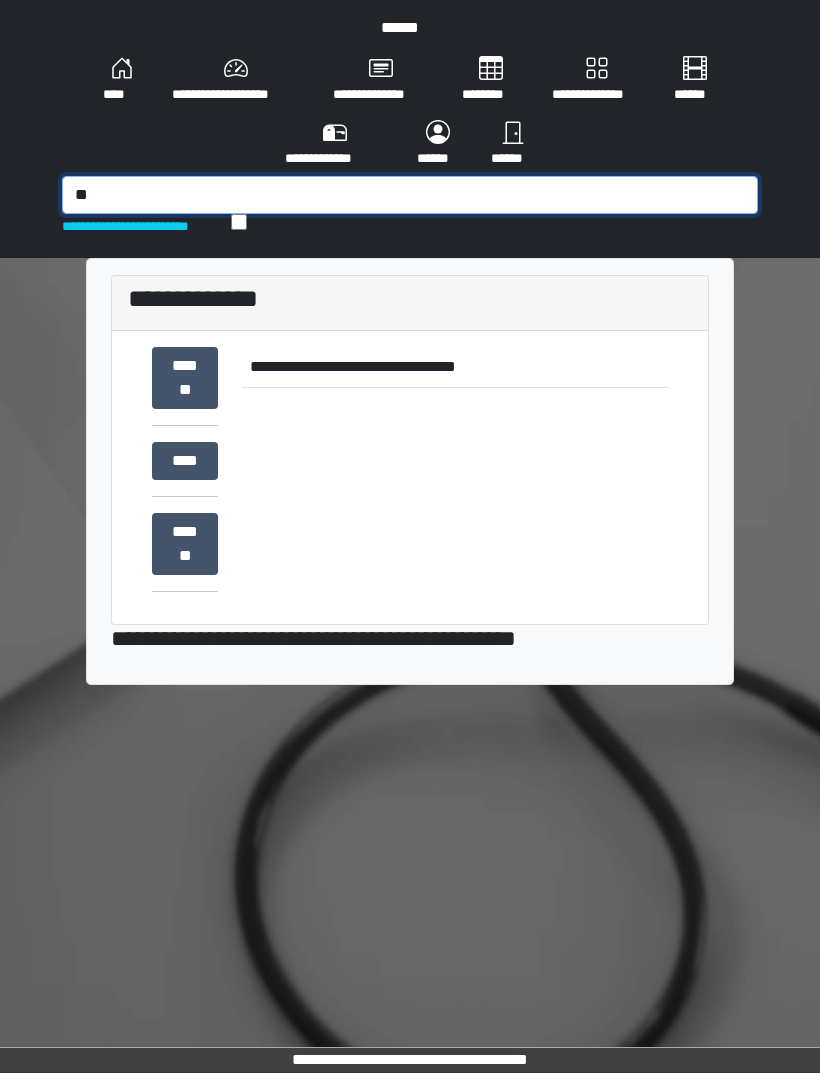 type on "*" 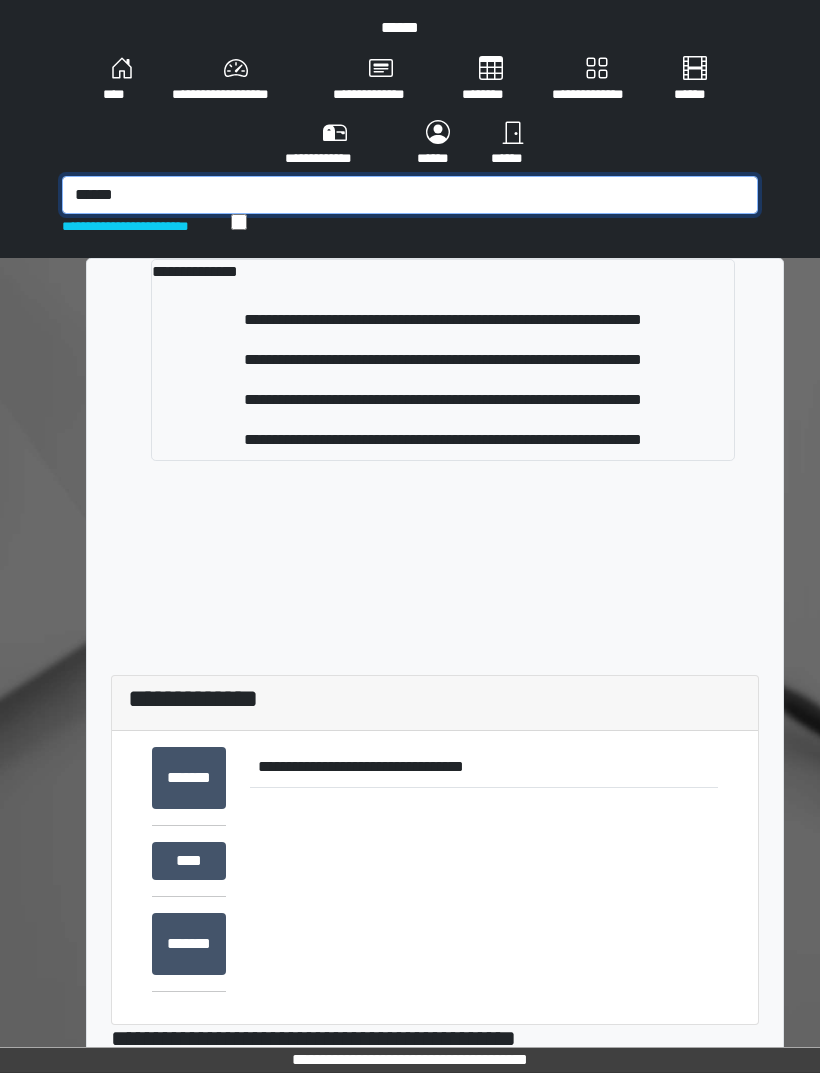 type on "******" 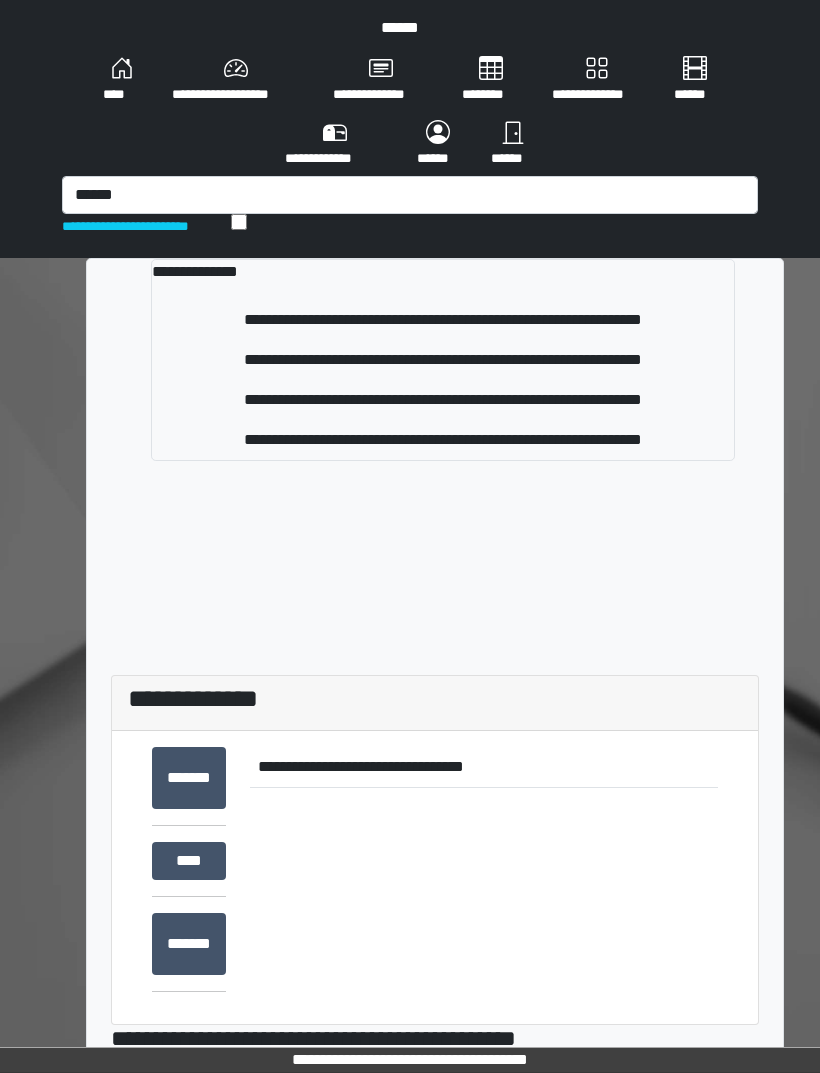 type 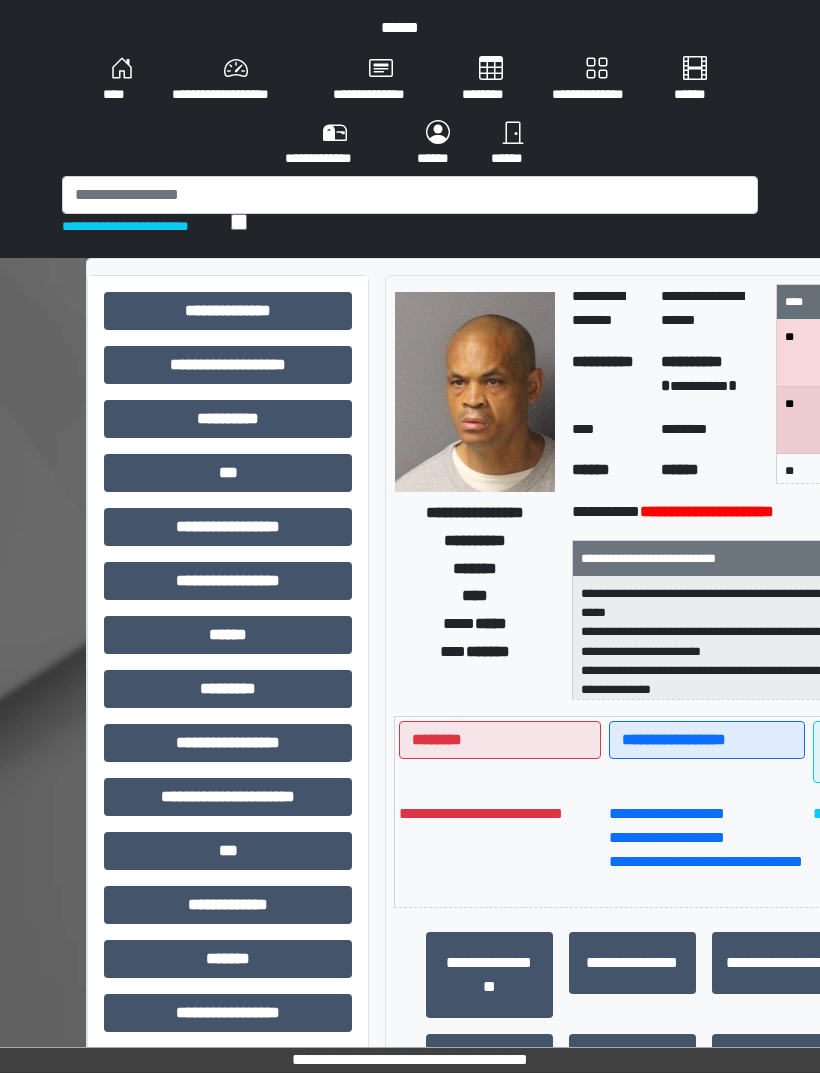 click on "***" at bounding box center (228, 473) 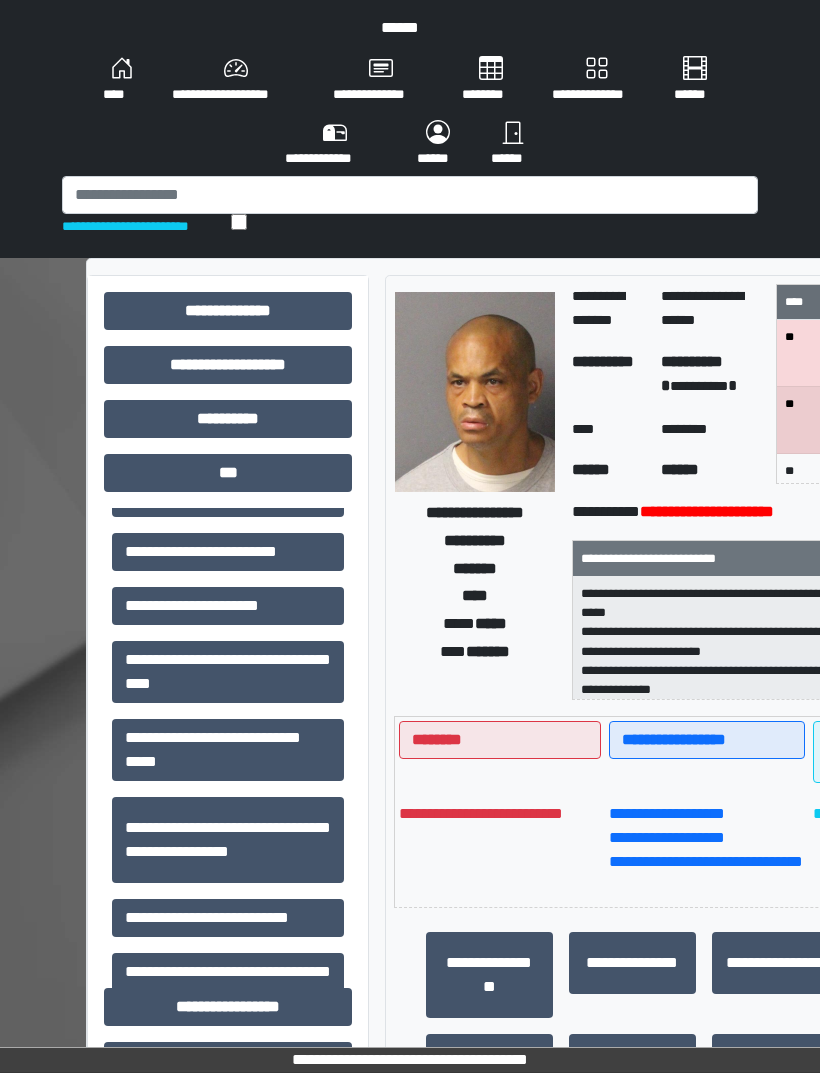 scroll, scrollTop: 321, scrollLeft: 0, axis: vertical 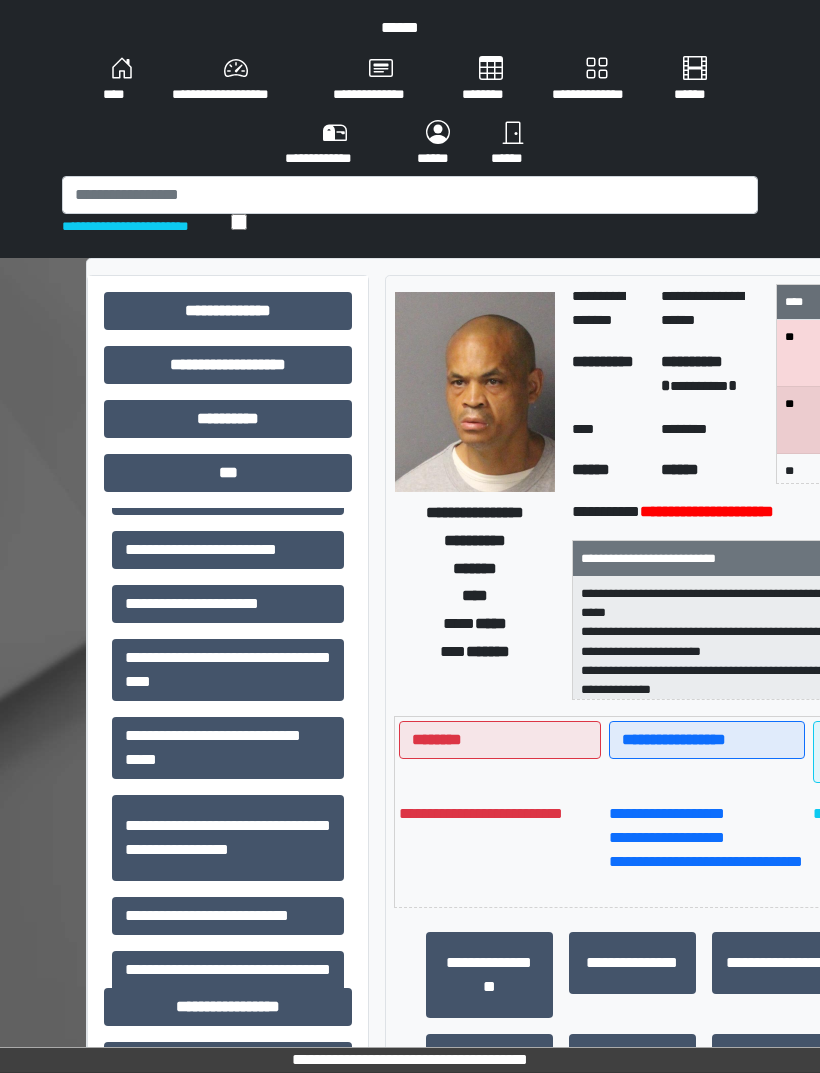 click on "**********" at bounding box center (228, 748) 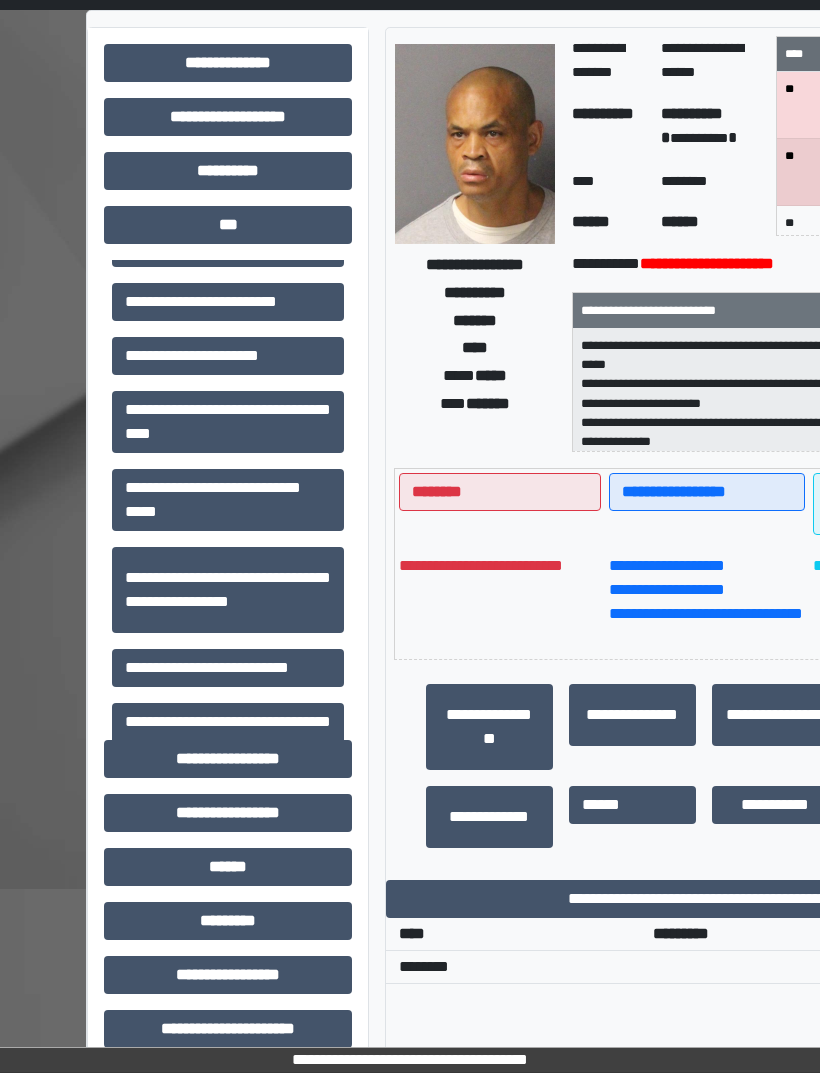 scroll, scrollTop: 238, scrollLeft: 0, axis: vertical 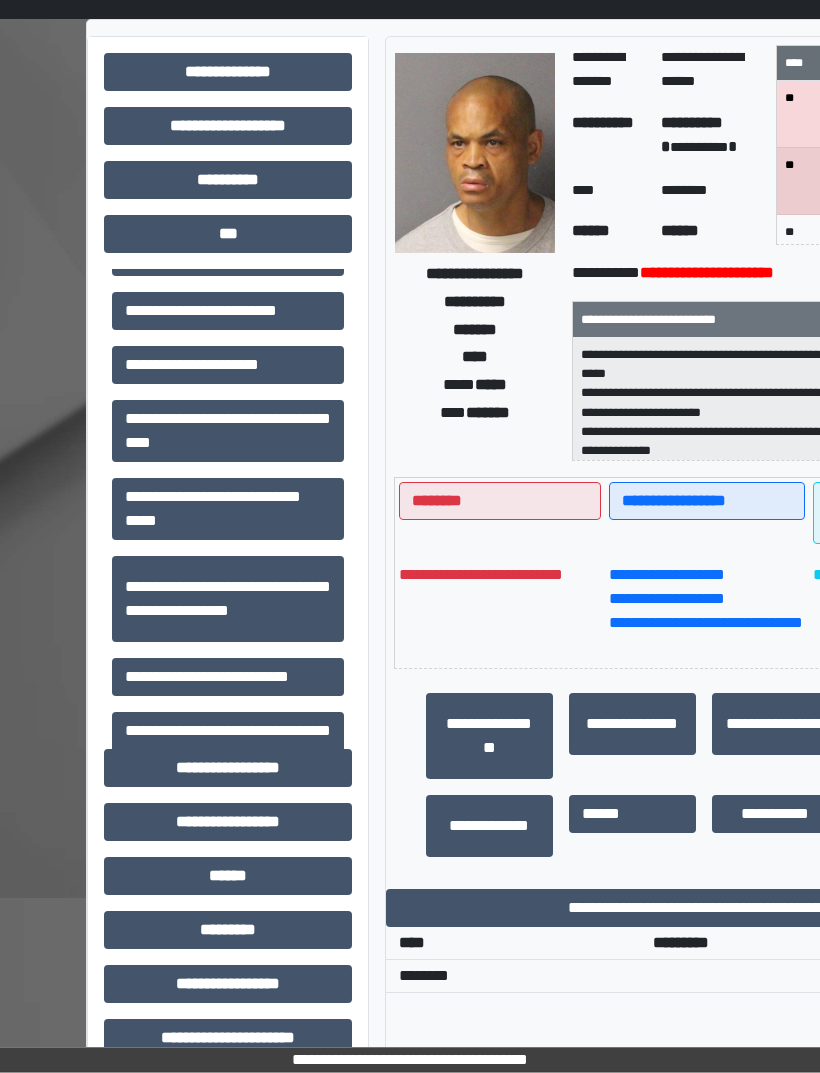 click on "**********" at bounding box center [704, 909] 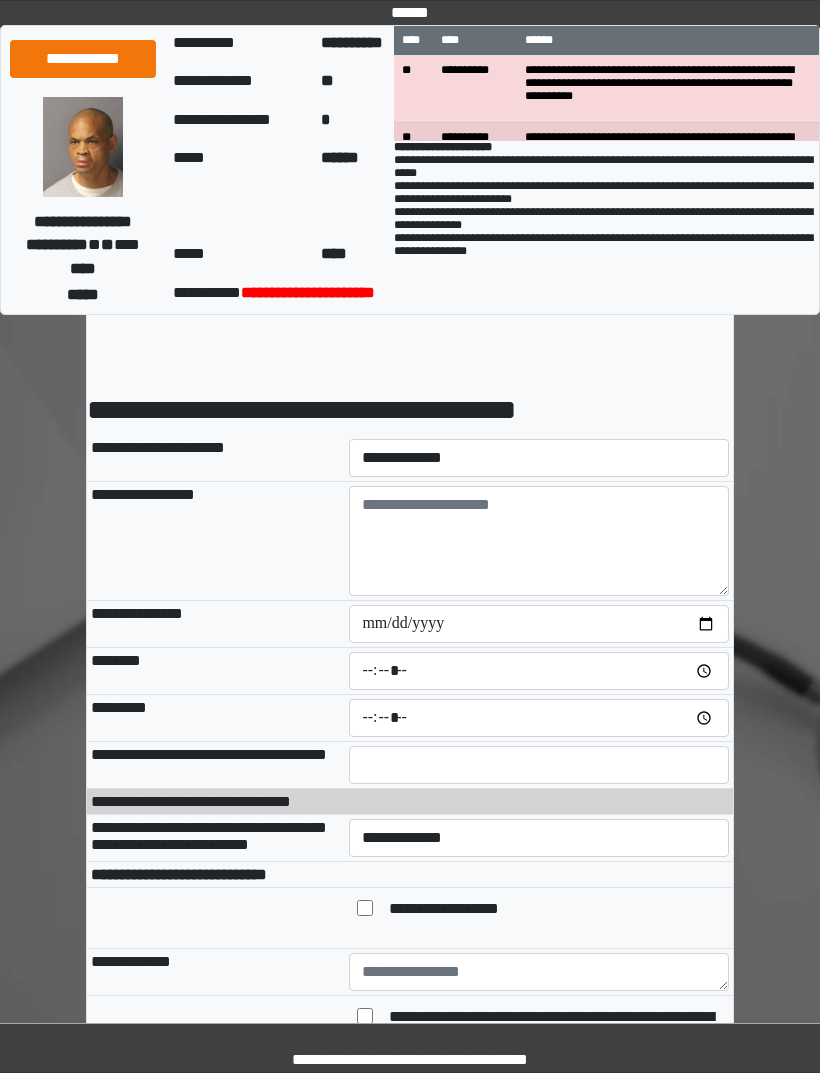 scroll, scrollTop: 0, scrollLeft: 0, axis: both 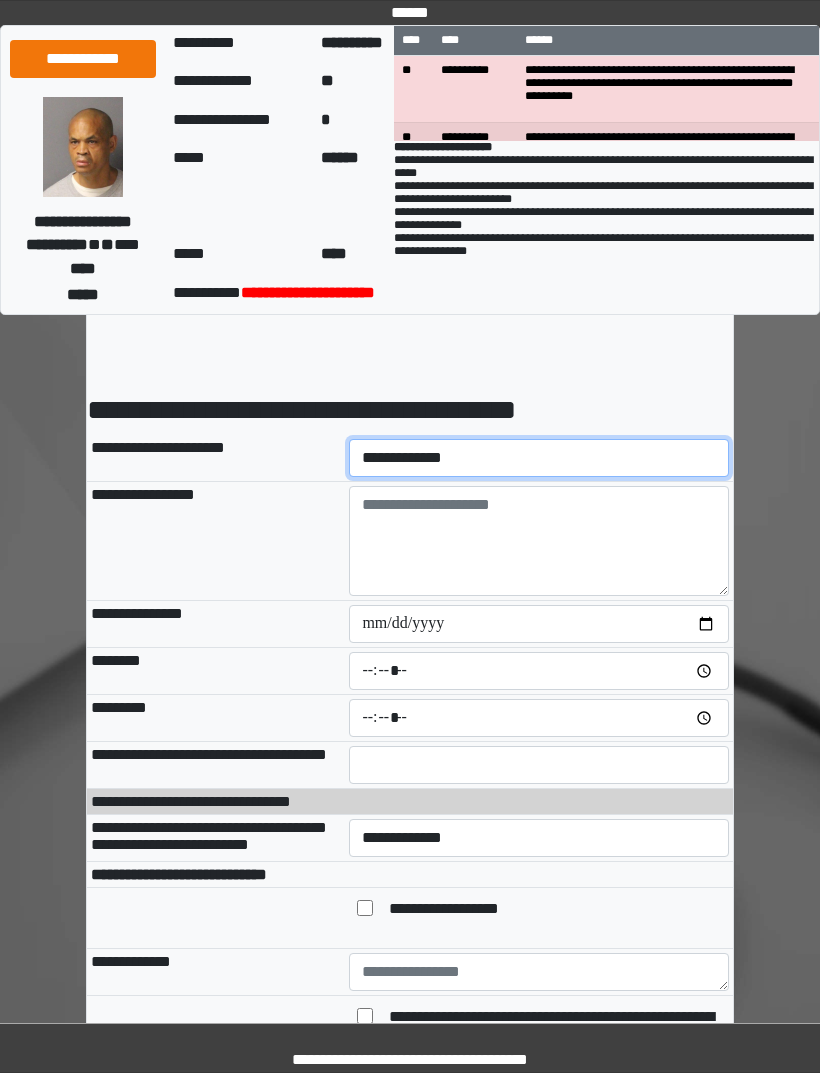click on "**********" at bounding box center (539, 458) 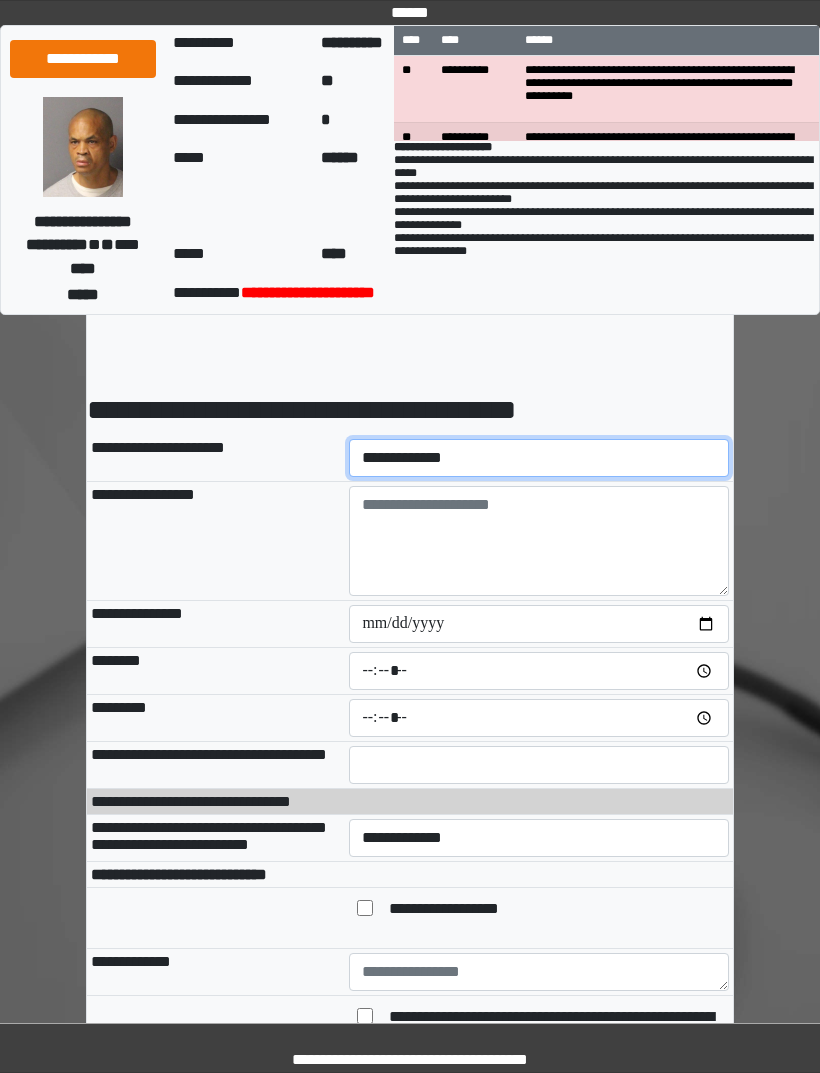 select on "*" 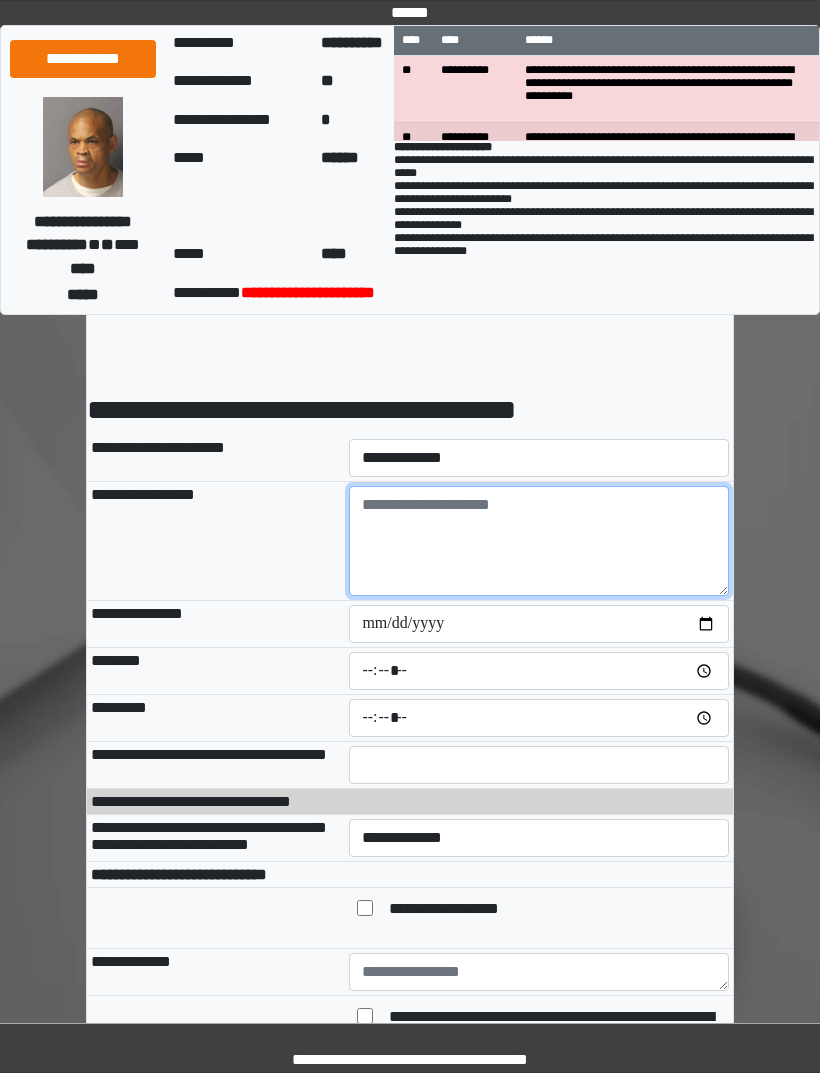 click at bounding box center (539, 541) 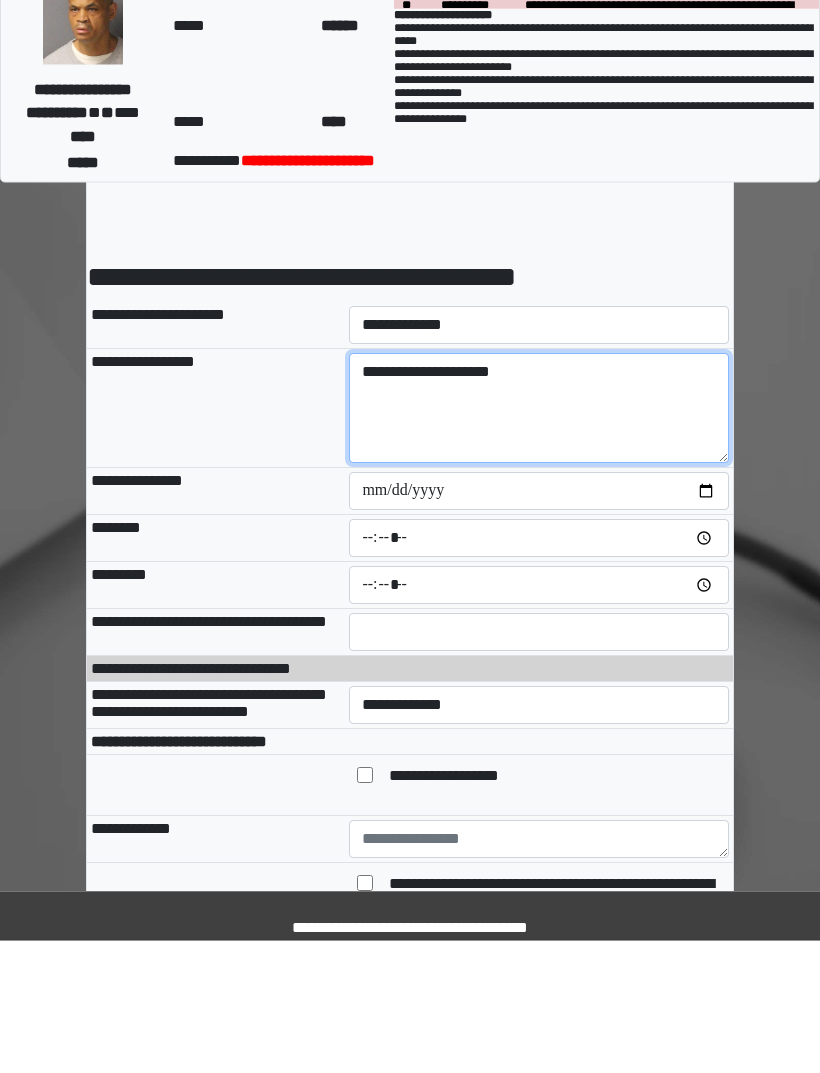 type on "**********" 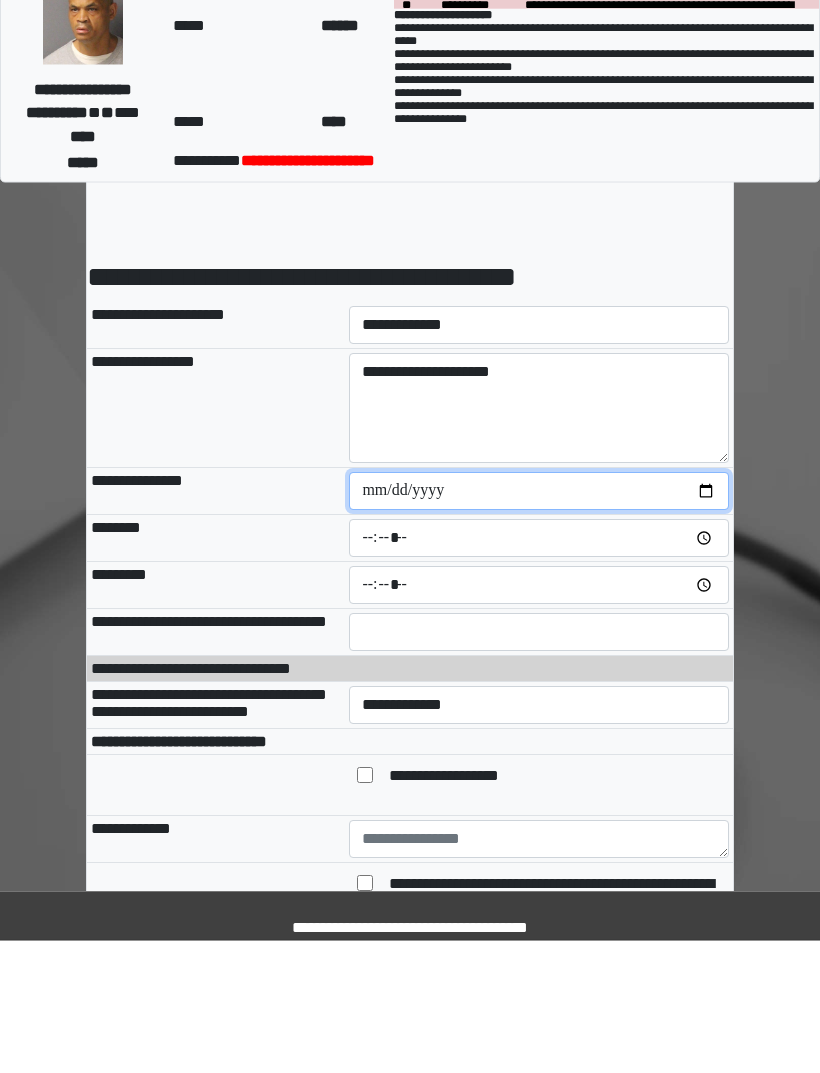 click at bounding box center (539, 624) 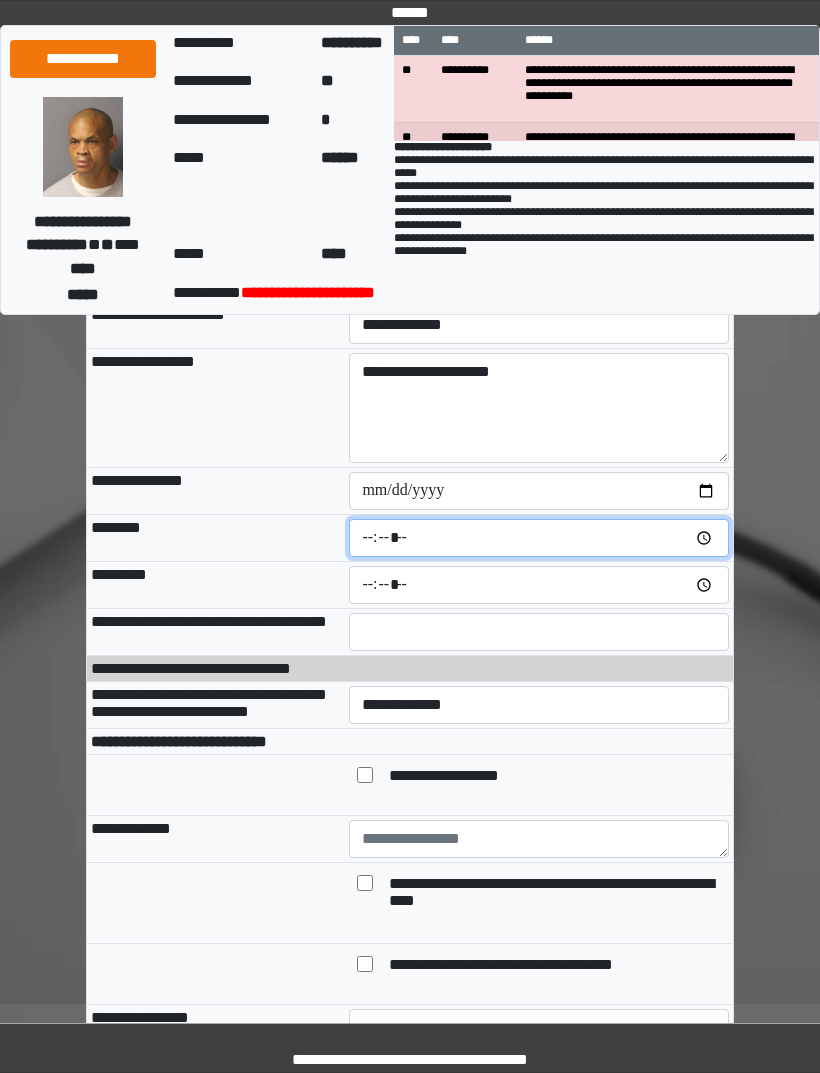 click at bounding box center (539, 538) 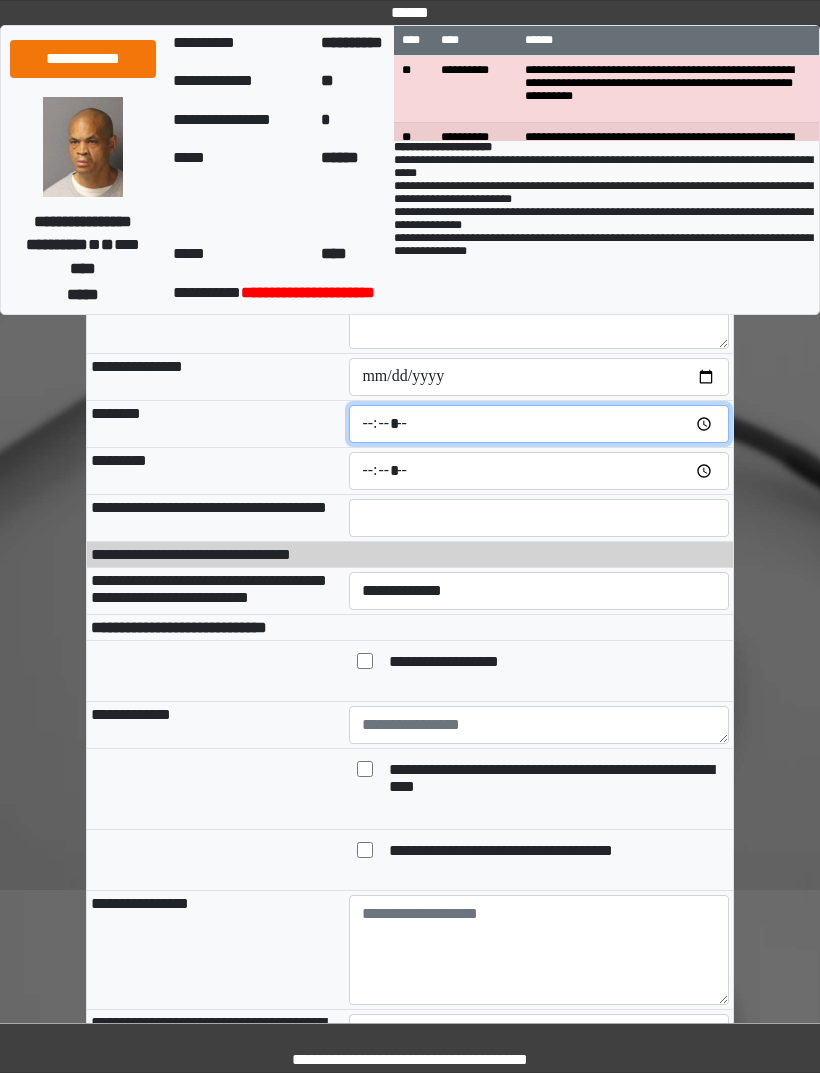 scroll, scrollTop: 275, scrollLeft: 0, axis: vertical 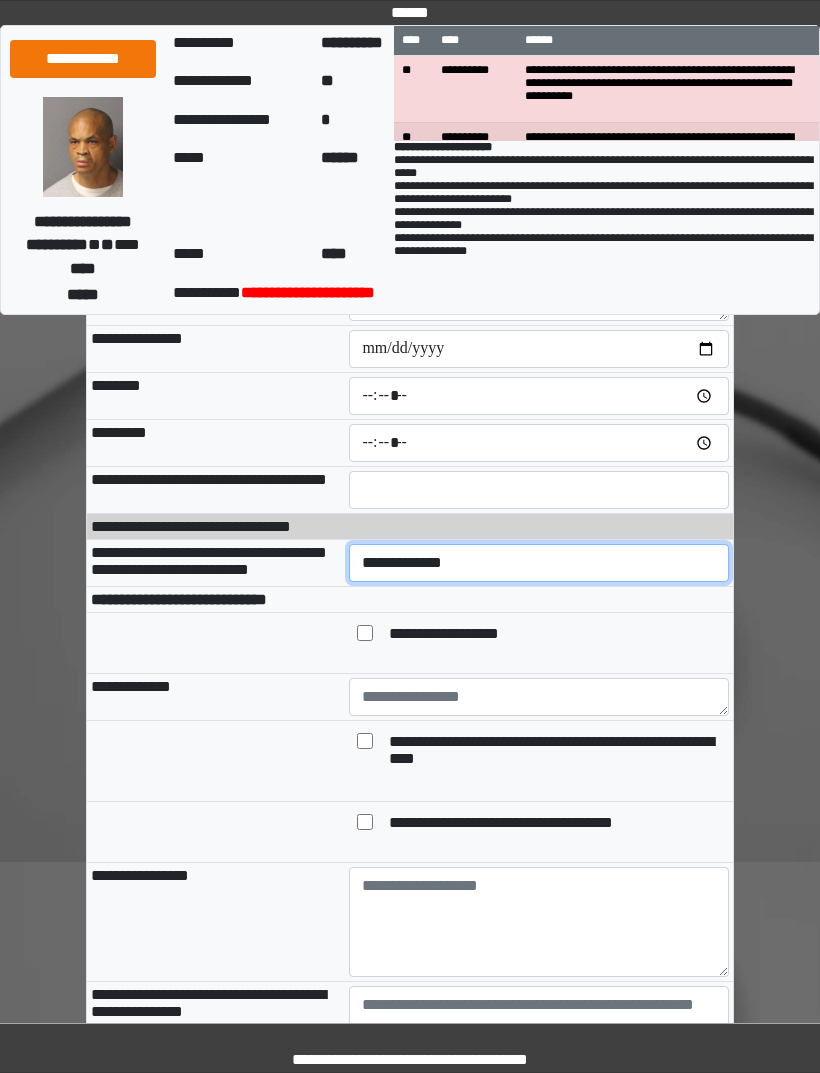 click on "**********" at bounding box center (539, 563) 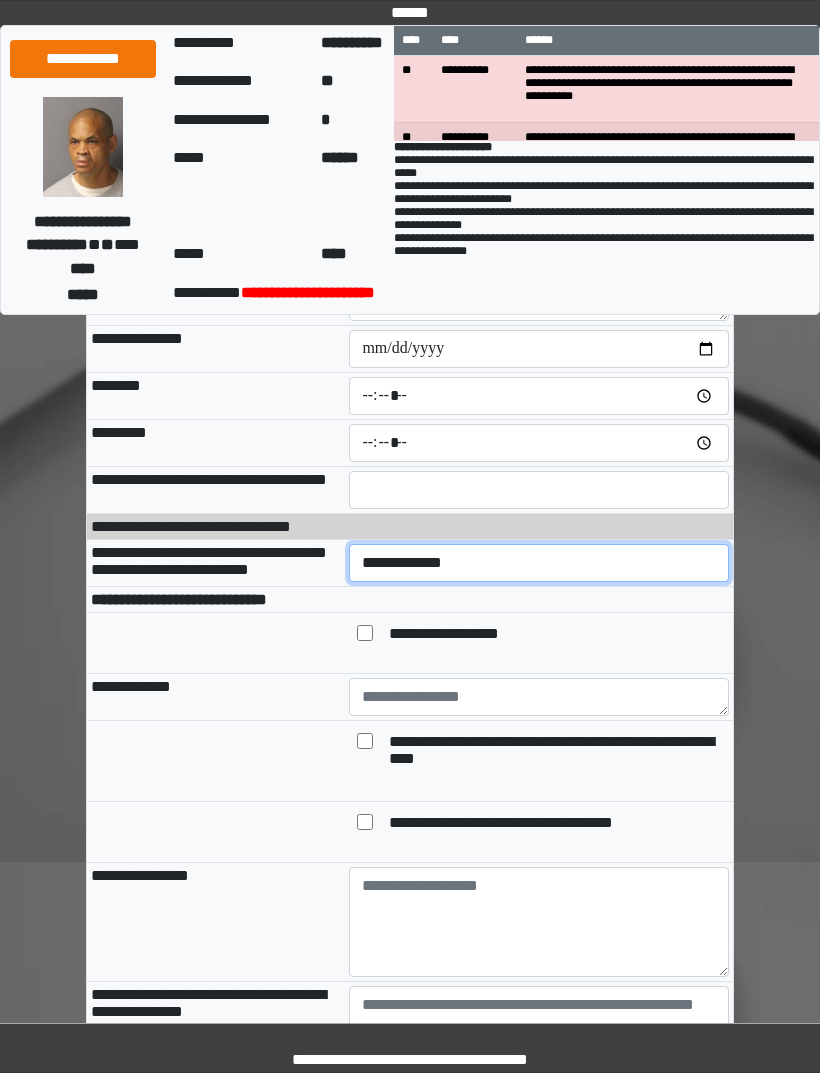 select on "*" 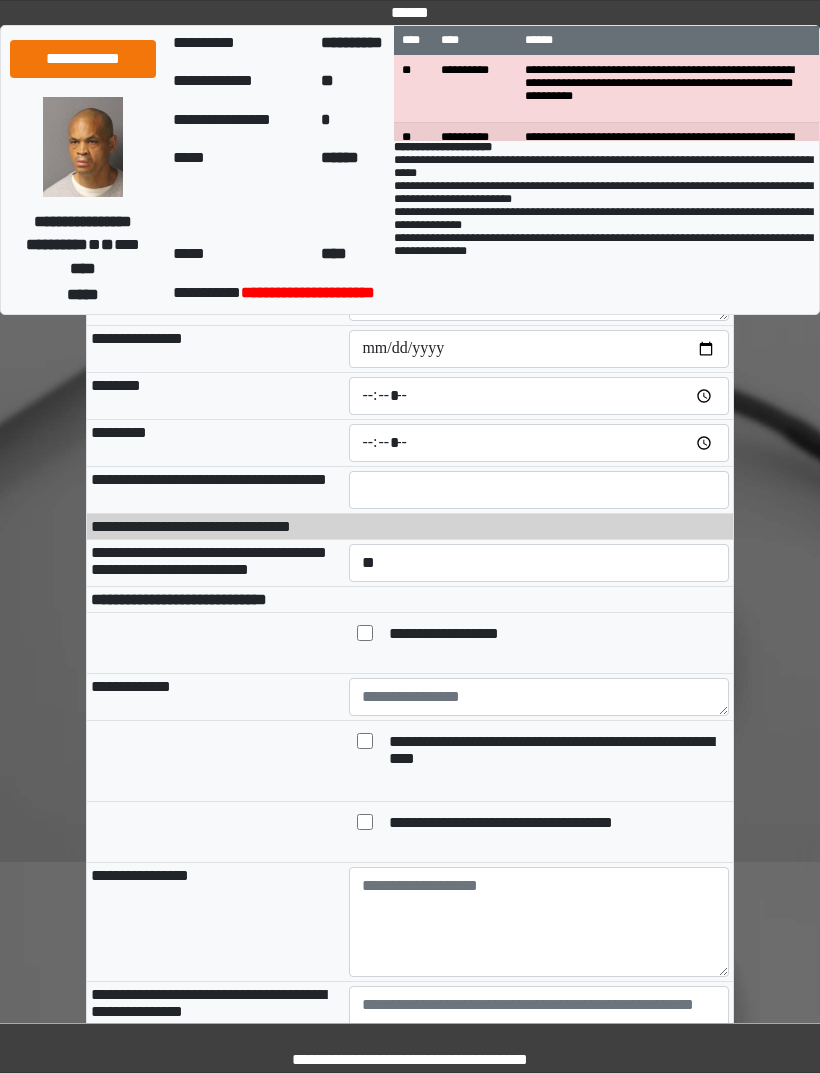 click on "**********" at bounding box center [461, 635] 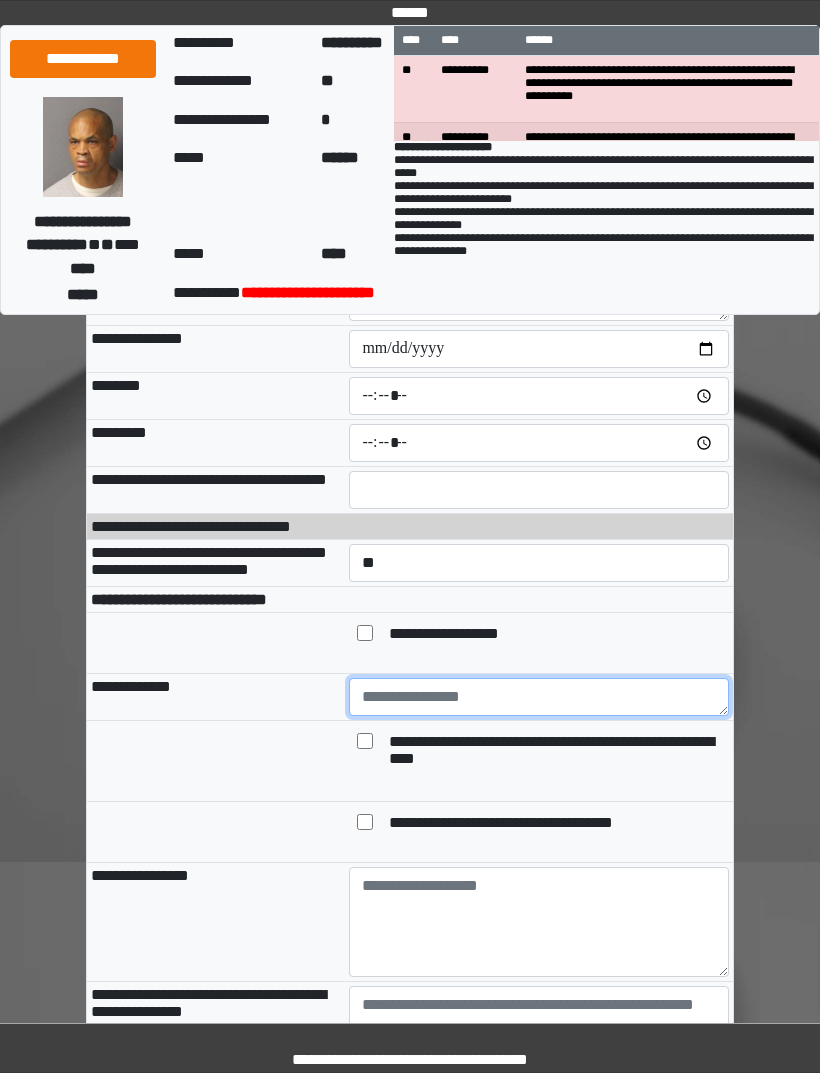 click at bounding box center [539, 697] 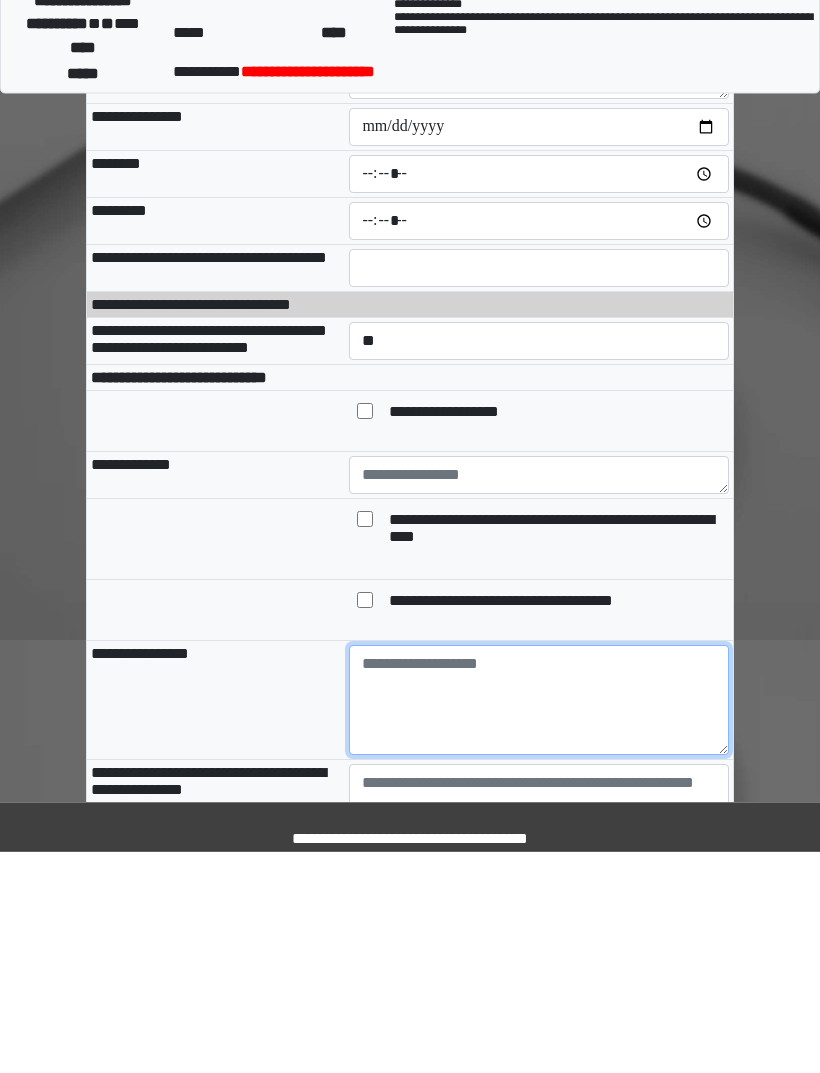 click at bounding box center [539, 922] 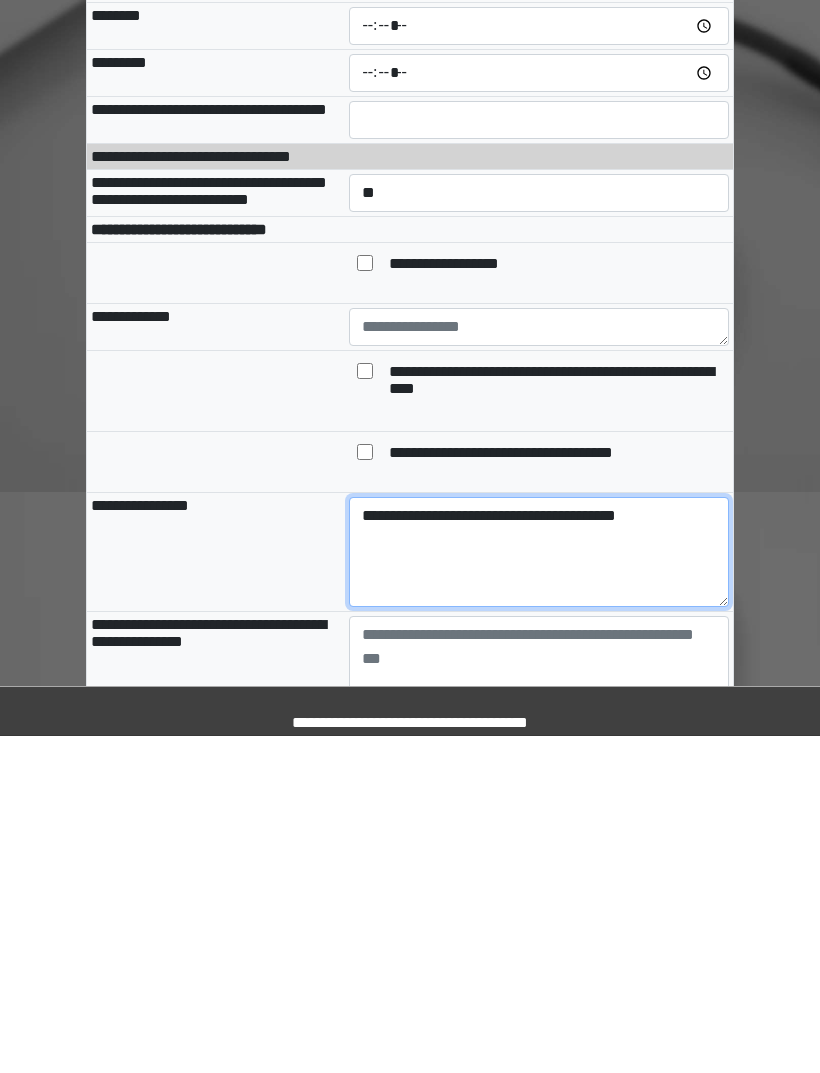 scroll, scrollTop: 315, scrollLeft: 0, axis: vertical 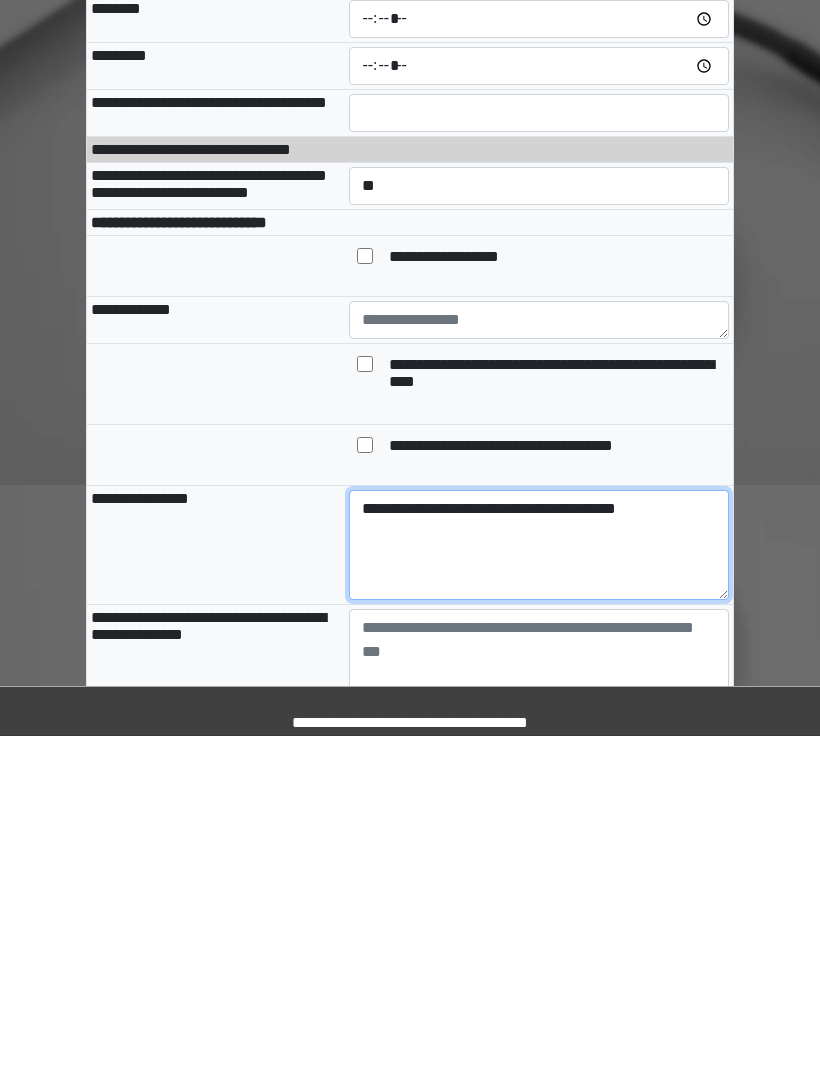 click on "**********" at bounding box center (539, 882) 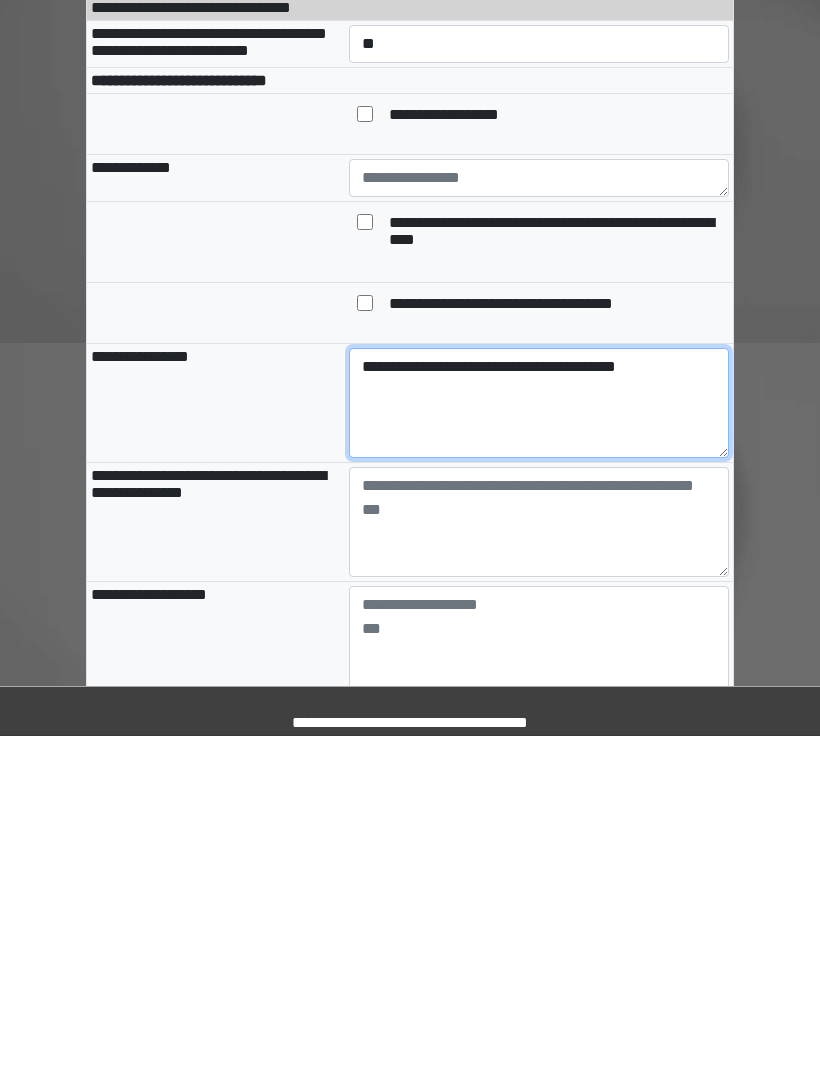 scroll, scrollTop: 468, scrollLeft: 0, axis: vertical 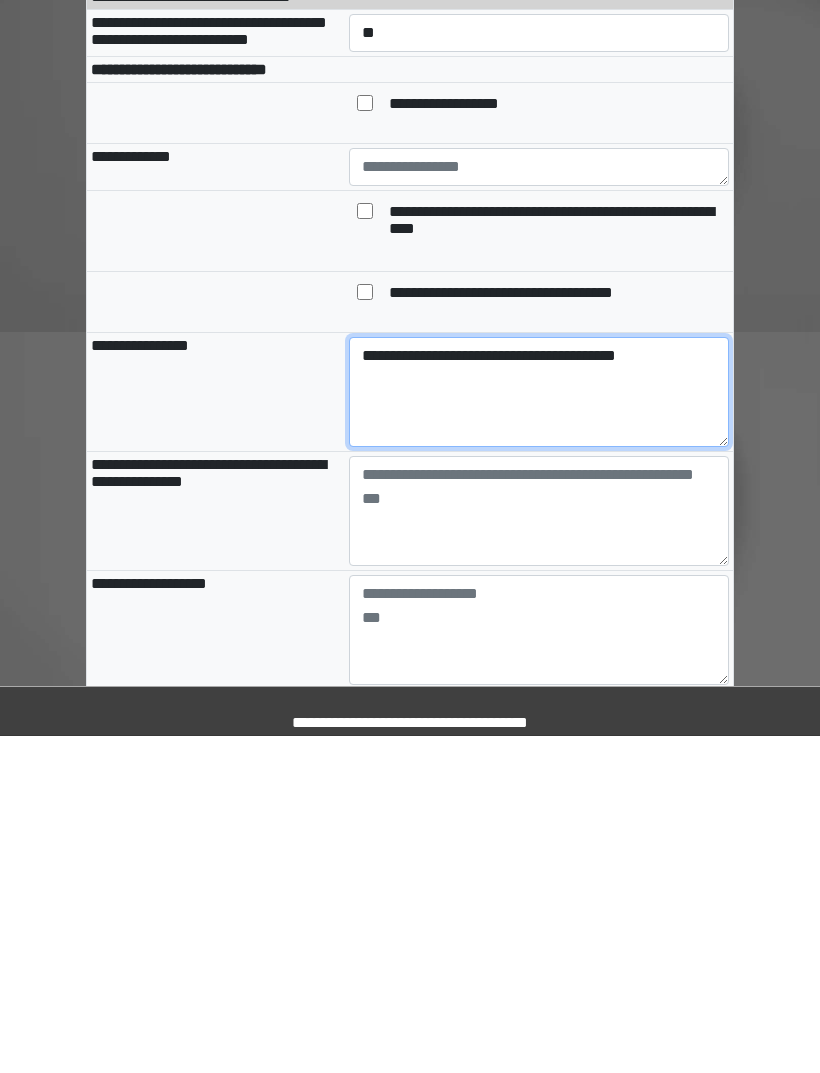 click on "**********" at bounding box center [539, 729] 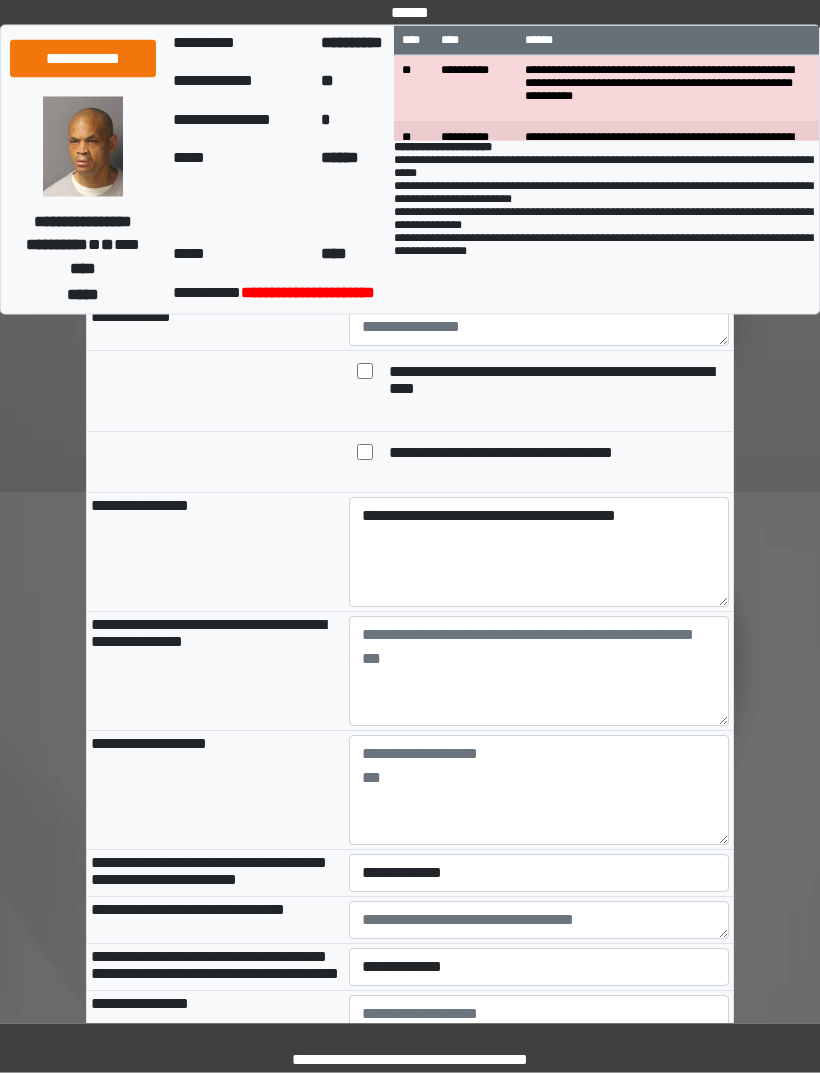 scroll, scrollTop: 632, scrollLeft: 0, axis: vertical 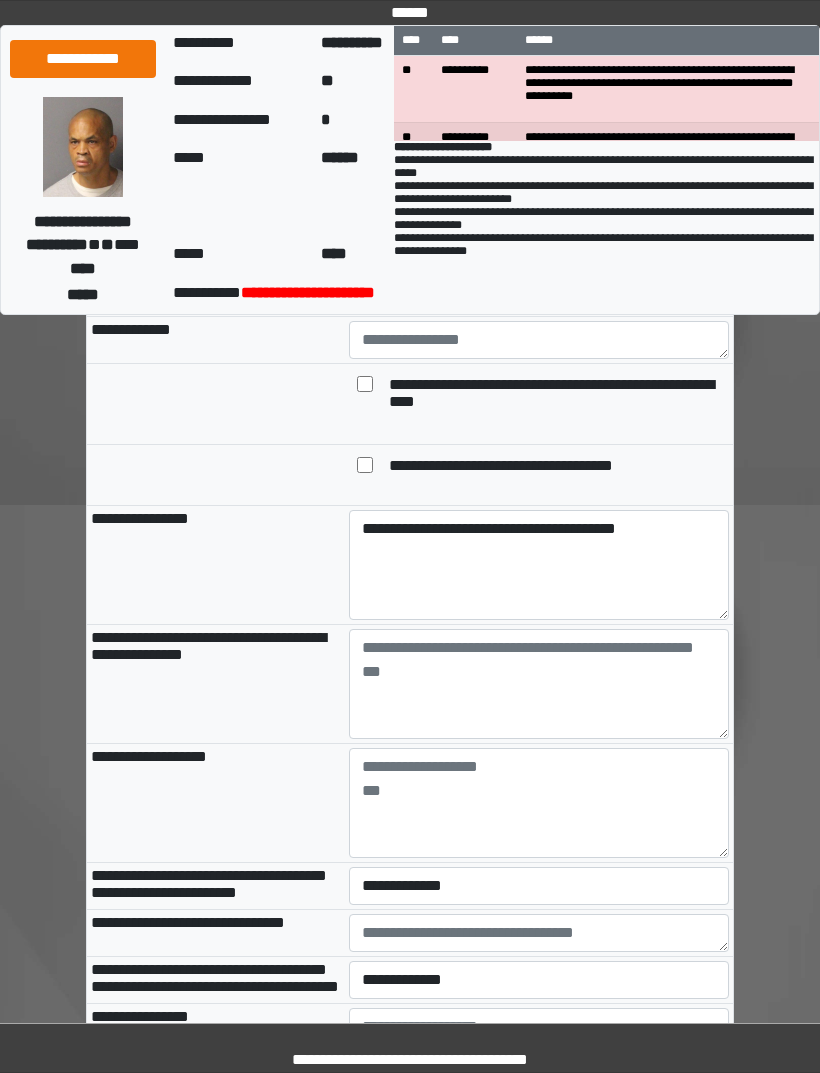 click at bounding box center (365, 467) 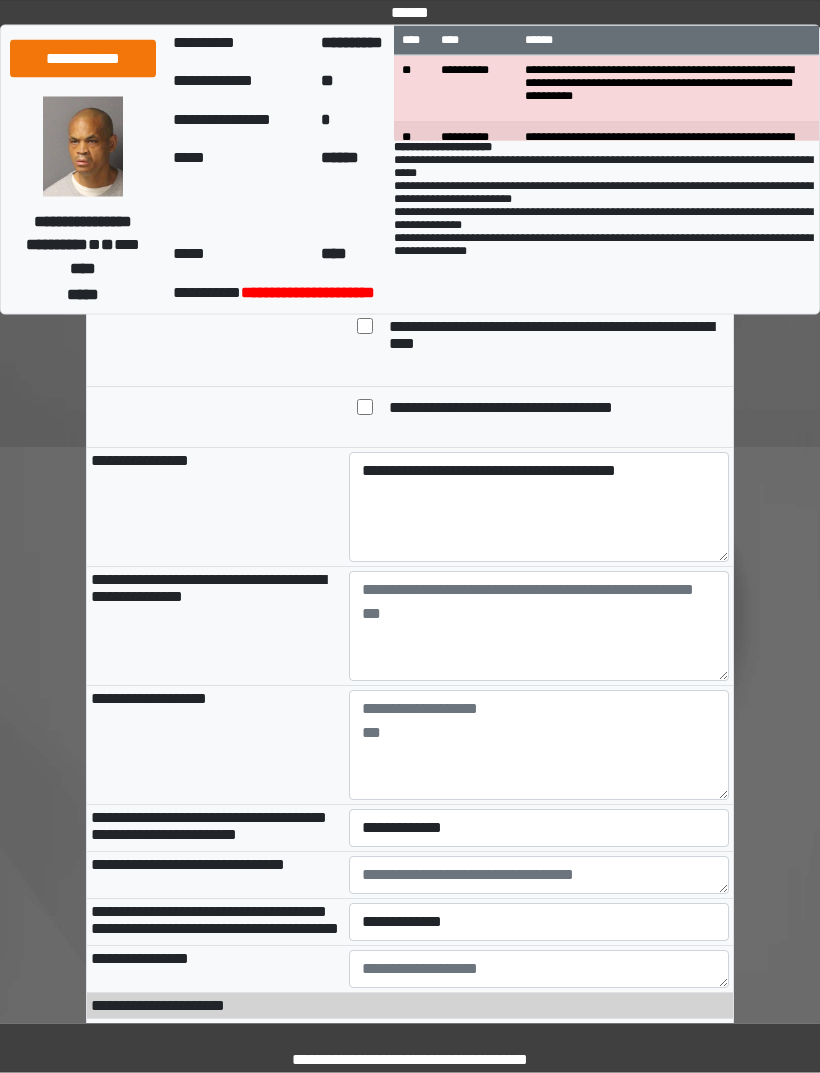scroll, scrollTop: 692, scrollLeft: 0, axis: vertical 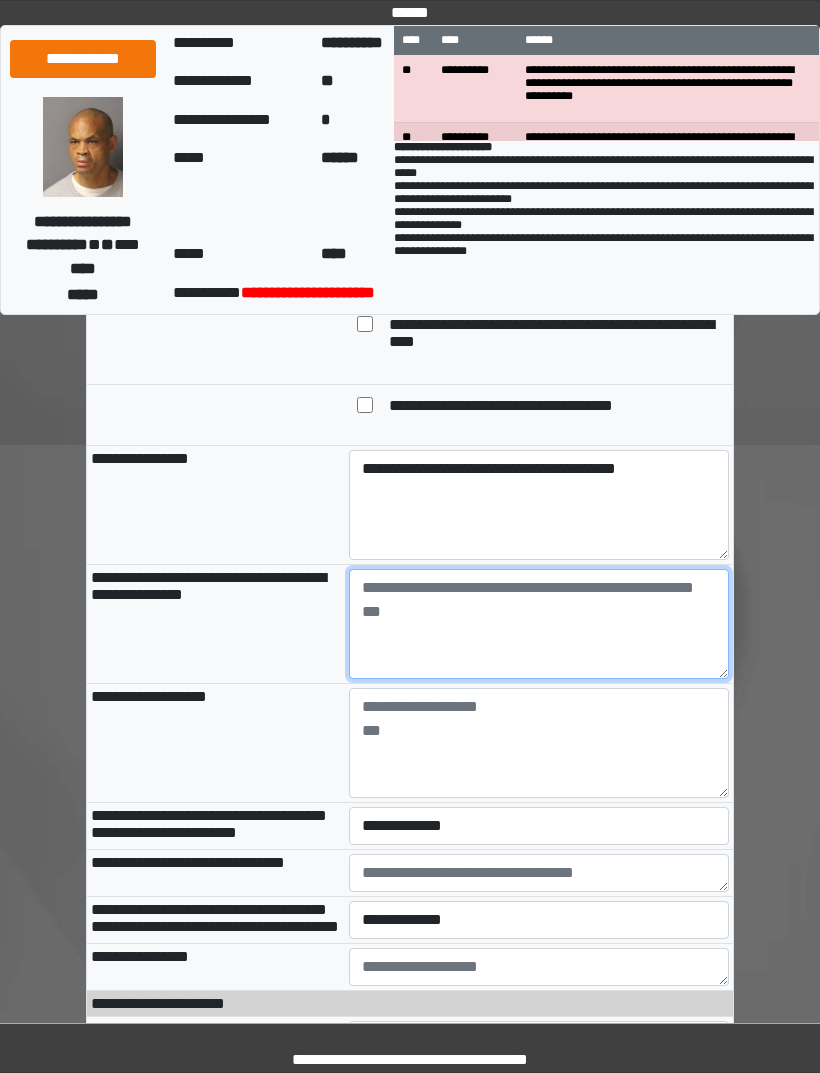 click at bounding box center (539, 624) 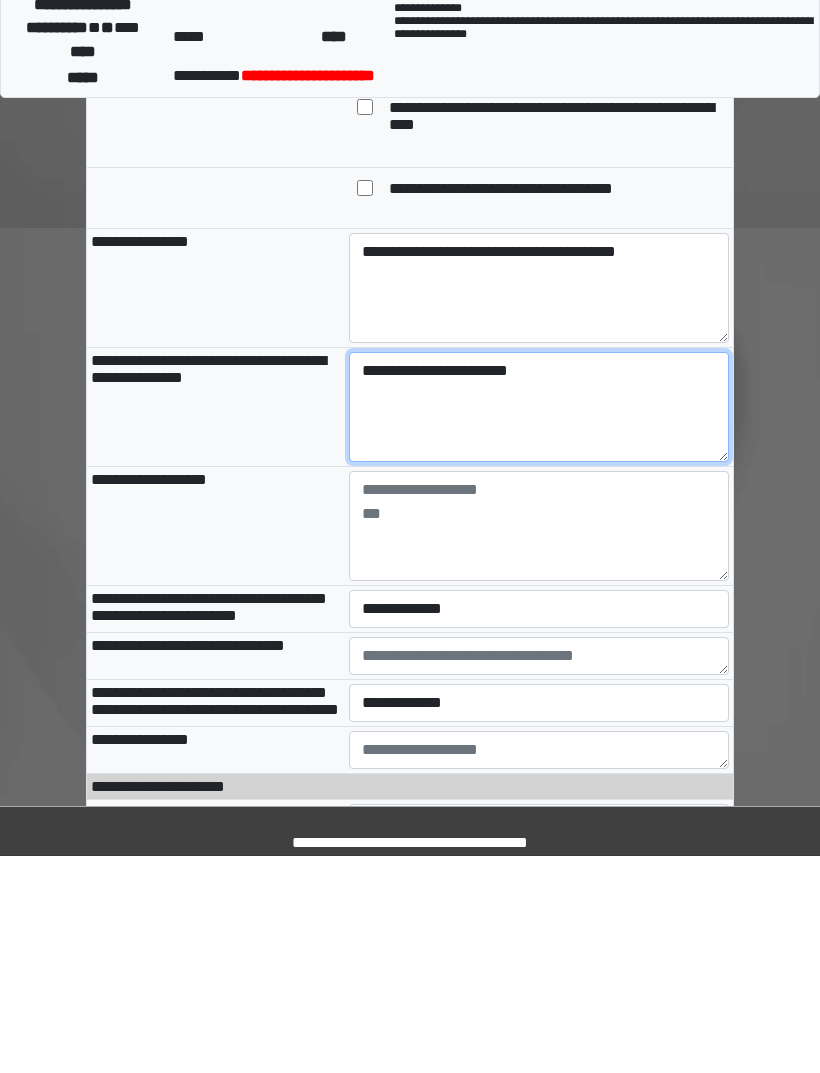 type on "**********" 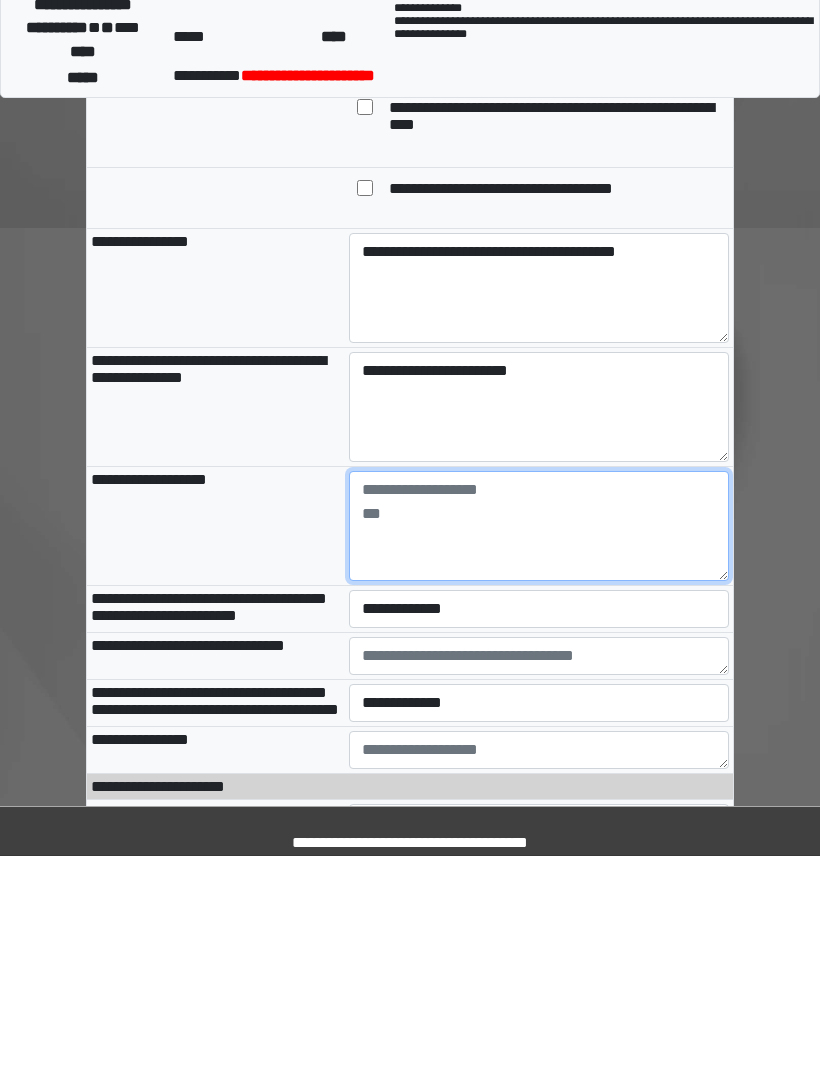 click at bounding box center [539, 743] 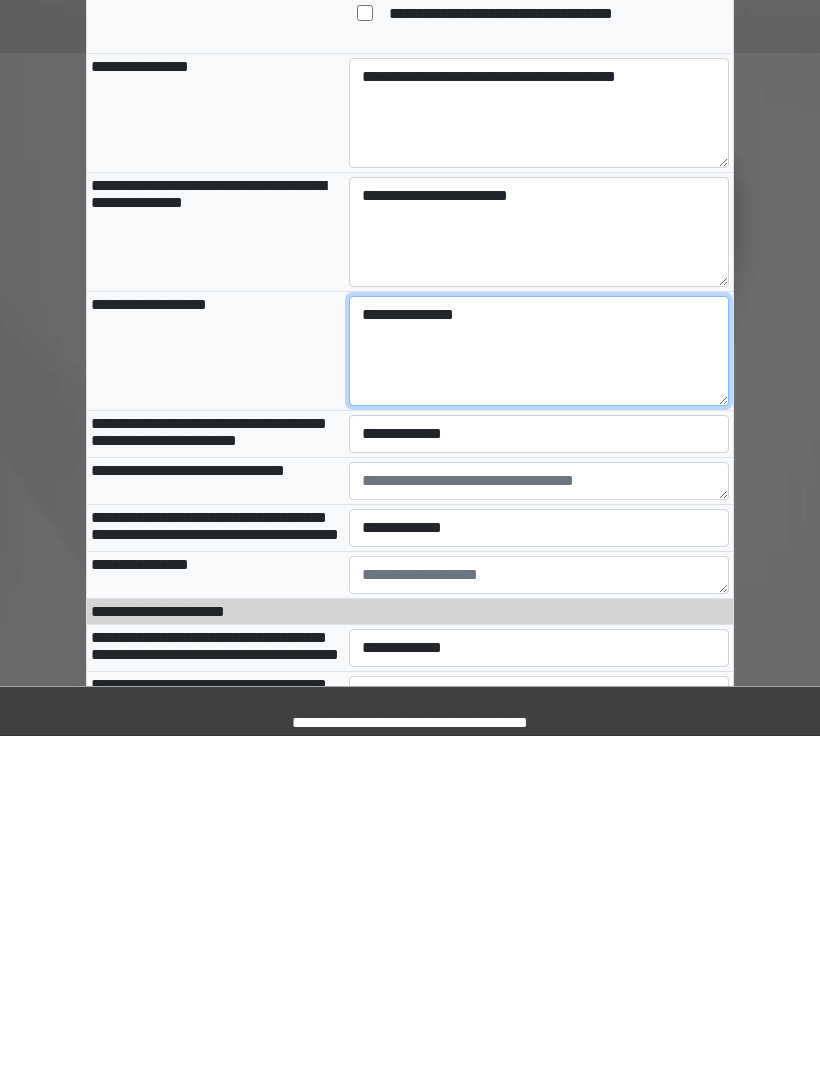 type on "**********" 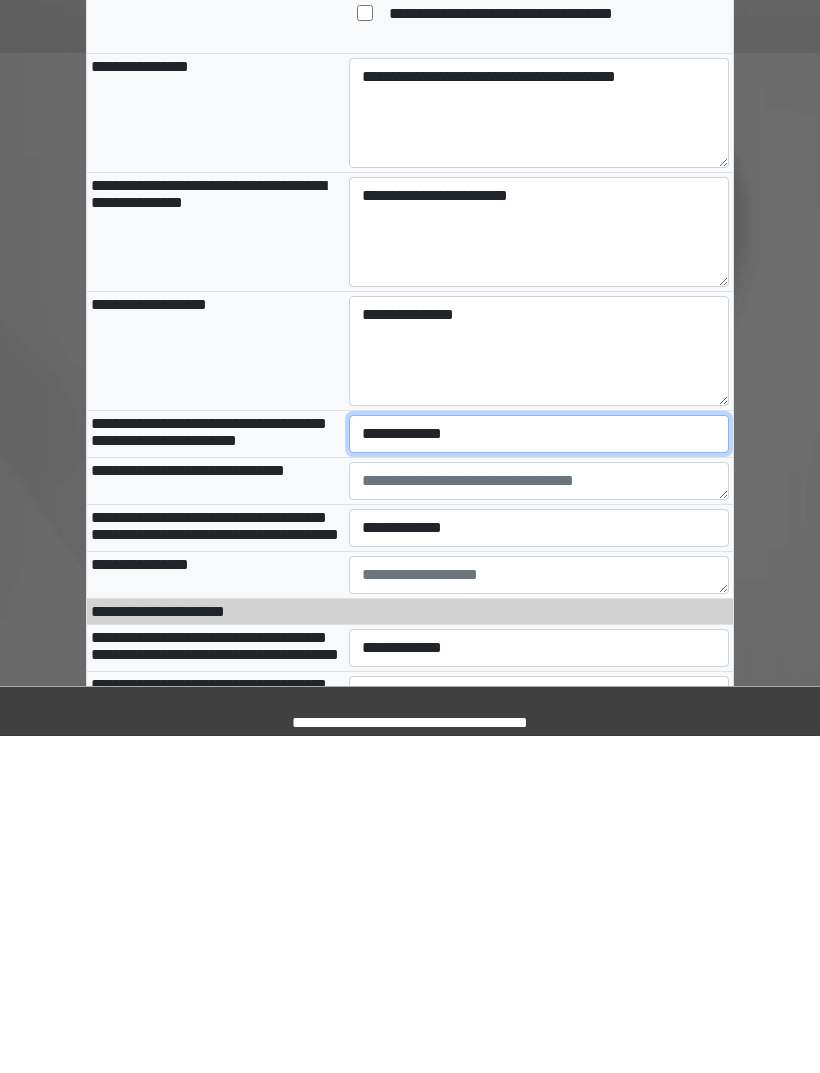 click on "**********" at bounding box center [539, 771] 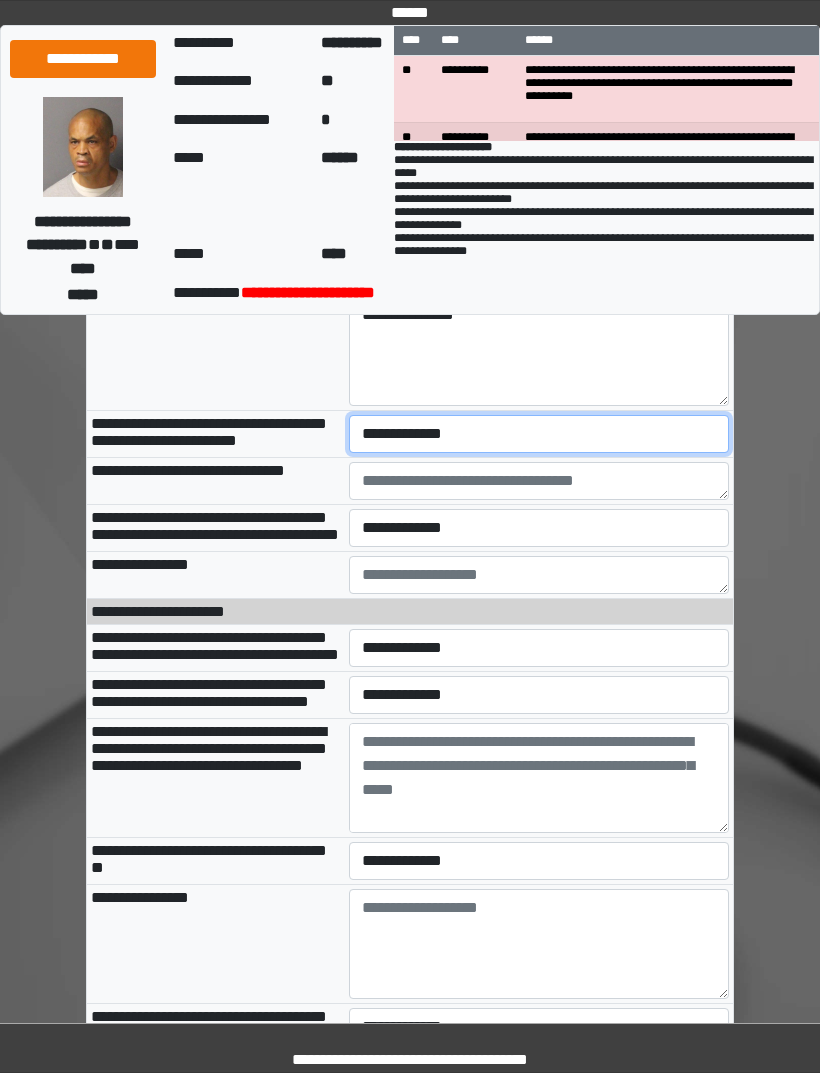 select on "*" 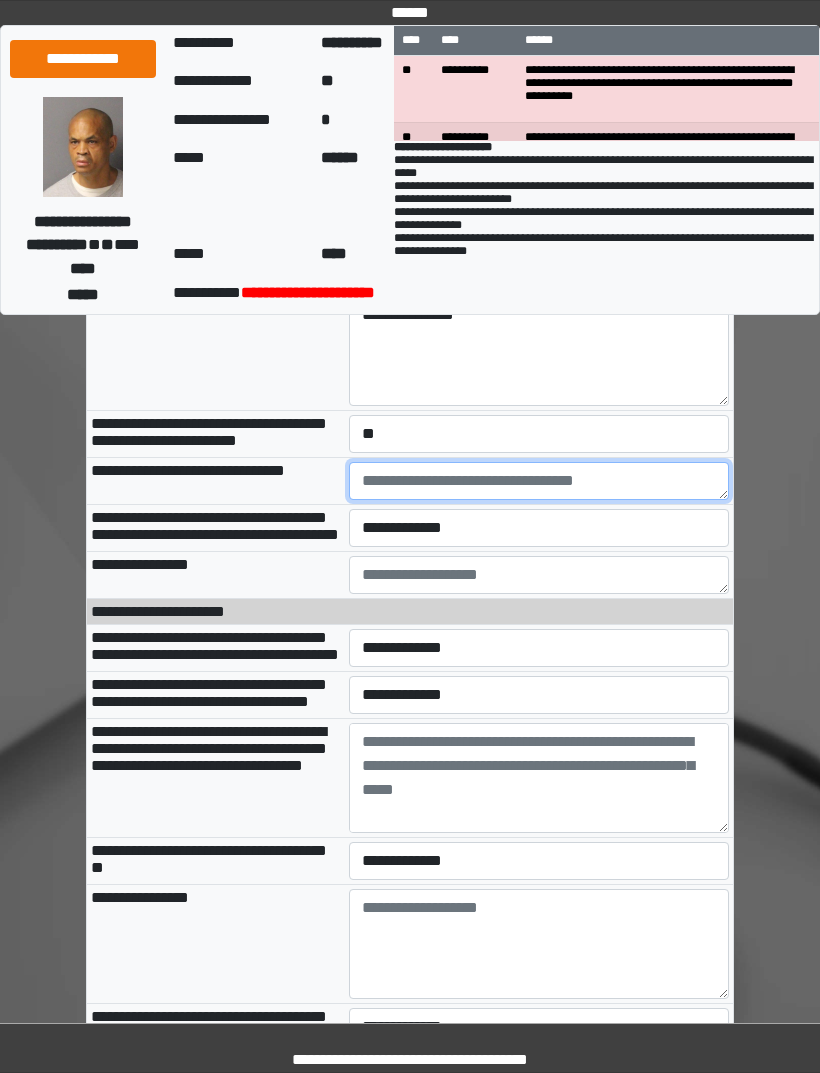 click at bounding box center (539, 481) 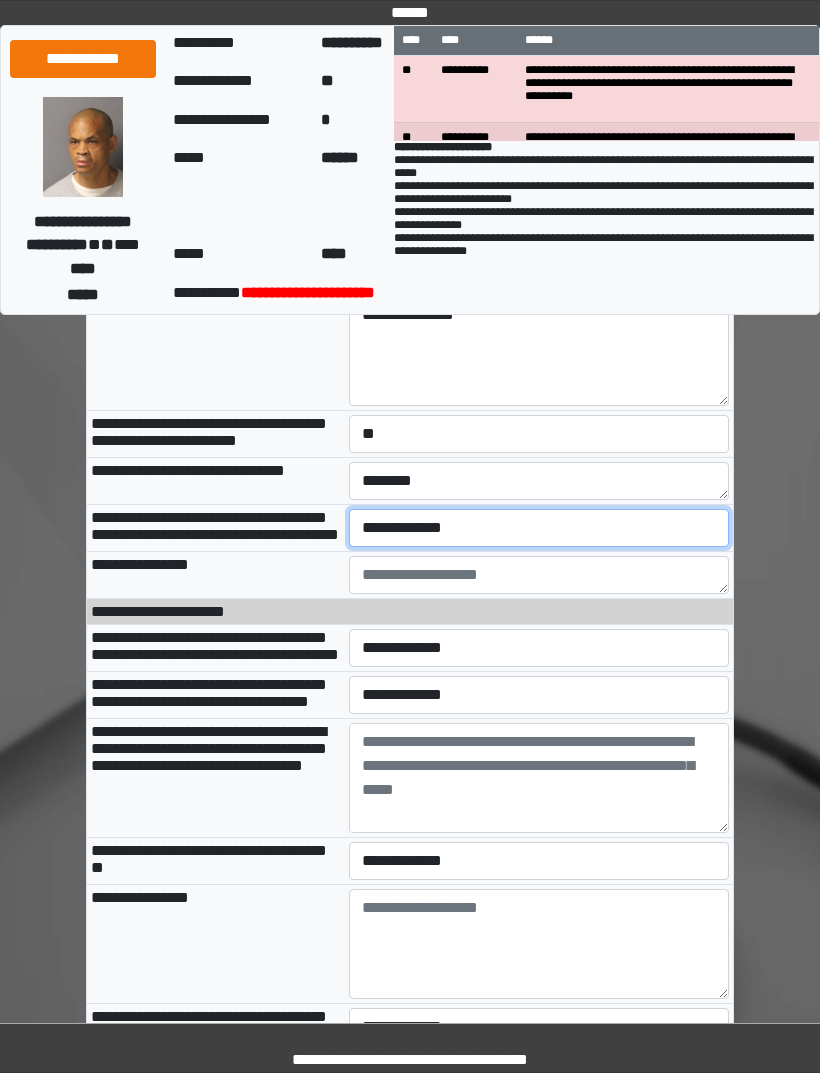 click on "**********" at bounding box center [539, 528] 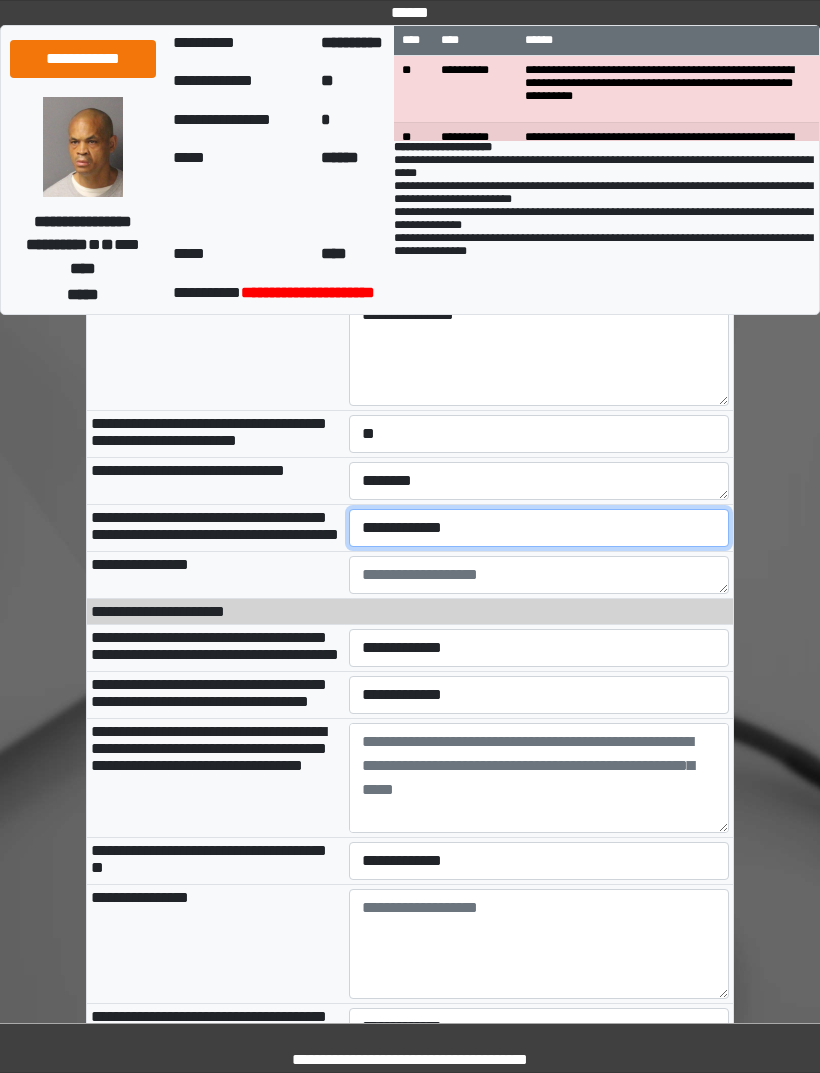 select on "*" 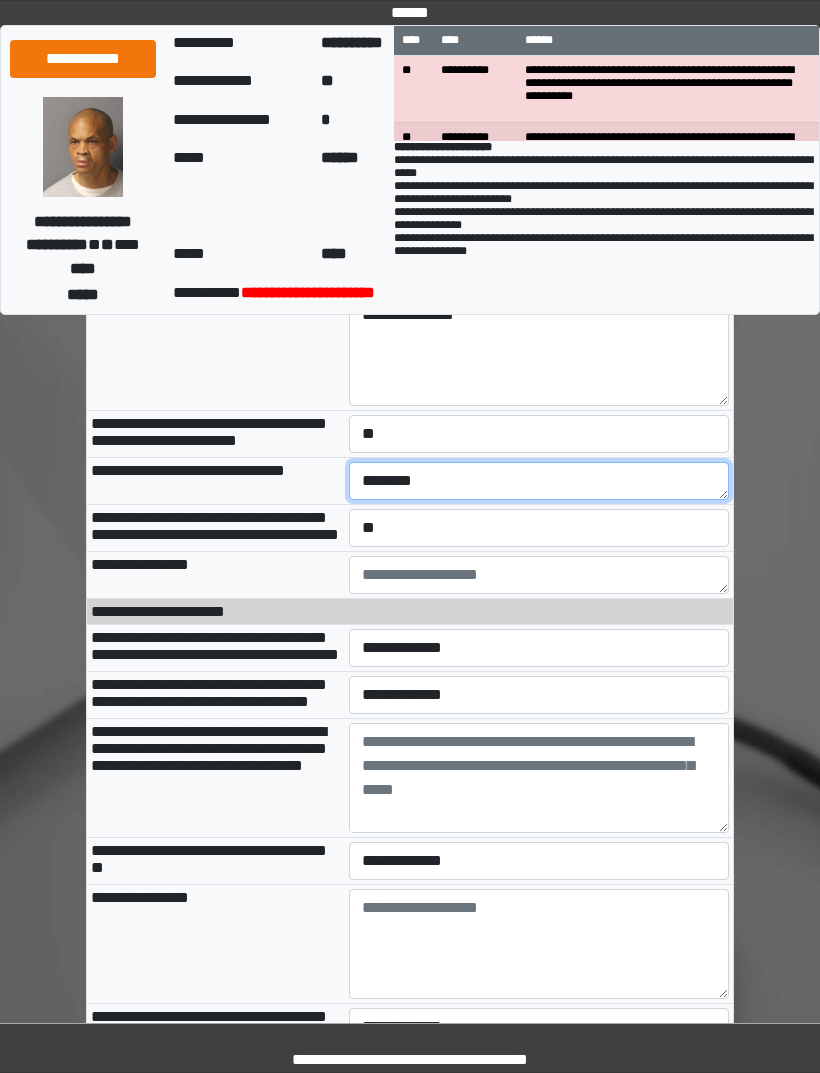 click on "********" at bounding box center [539, 481] 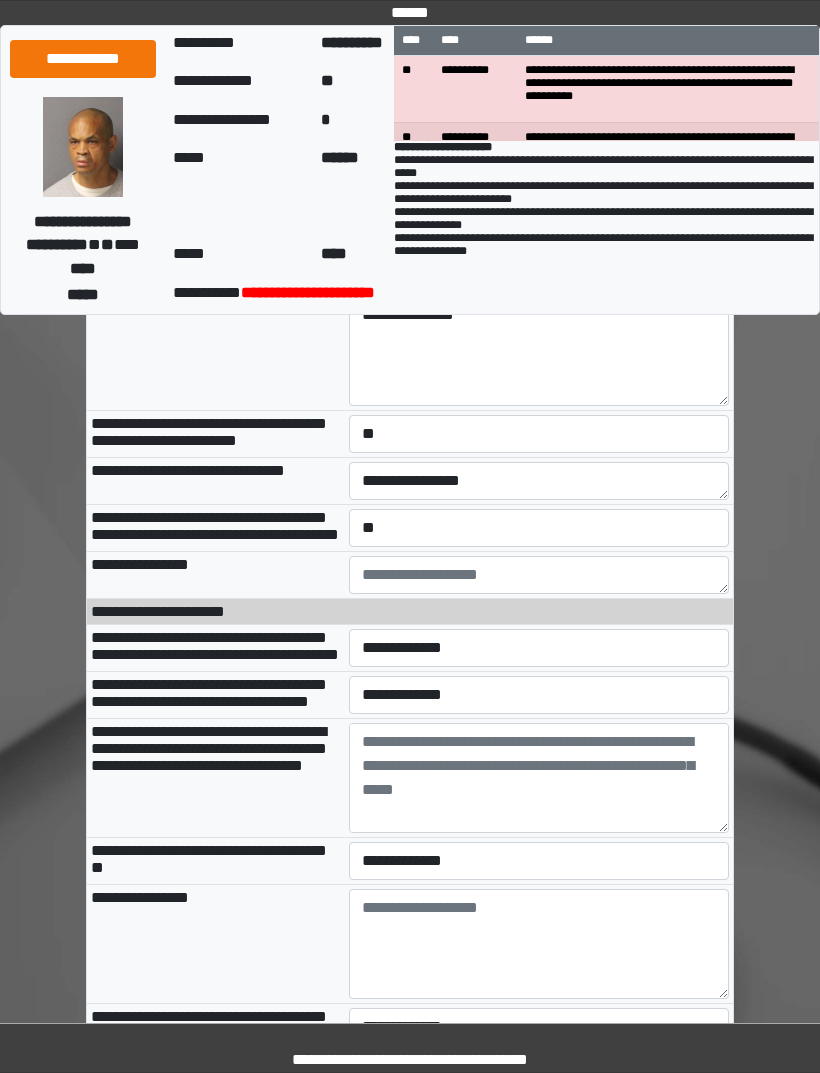 click on "**********" at bounding box center (410, 6137) 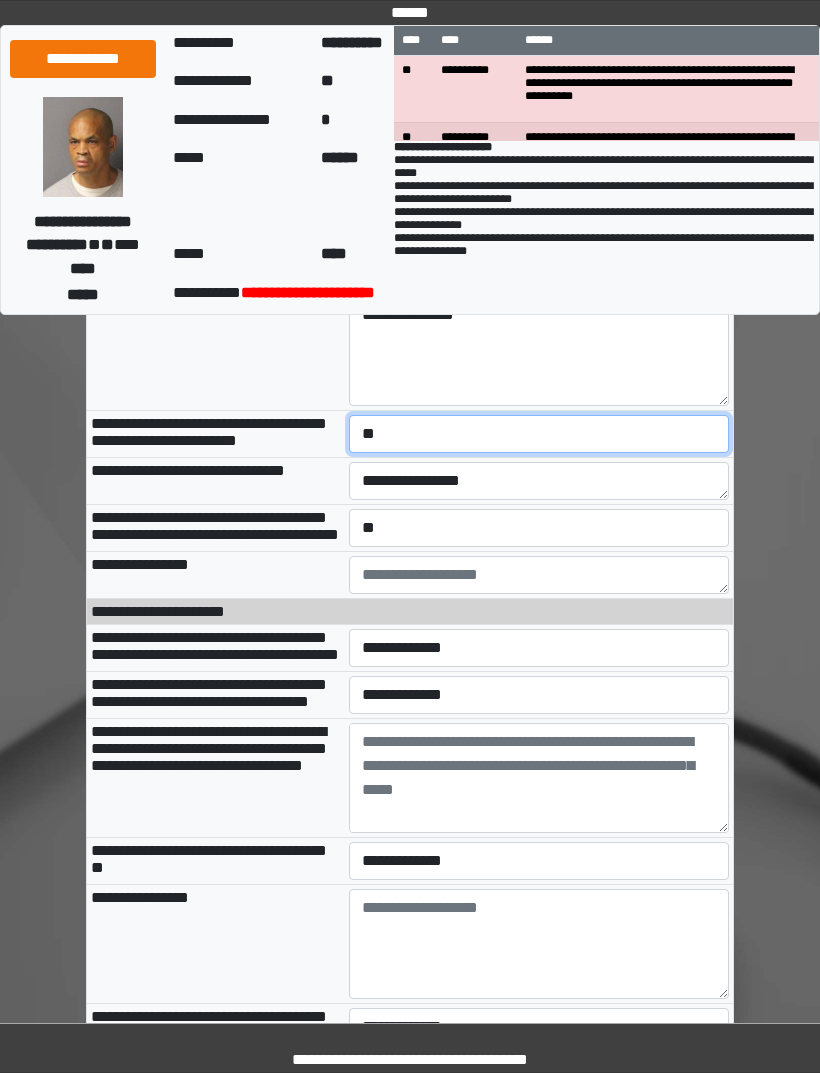 click on "**********" at bounding box center (539, 434) 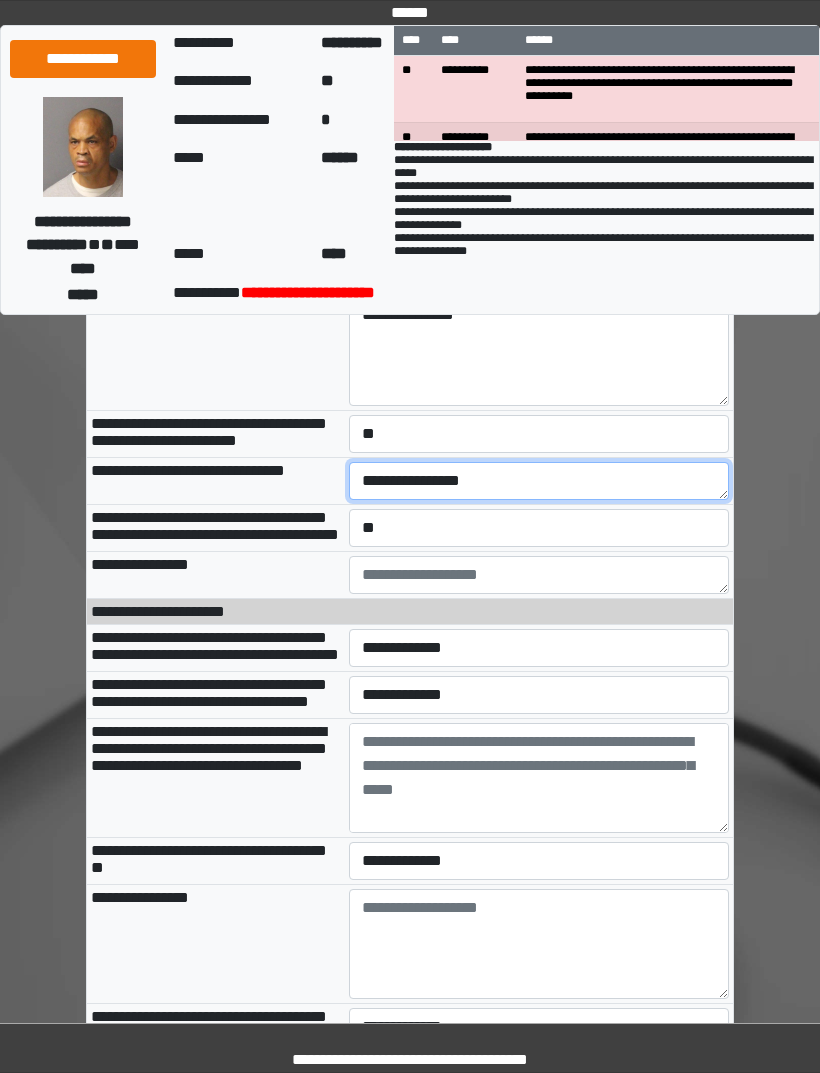 click on "**********" at bounding box center (539, 481) 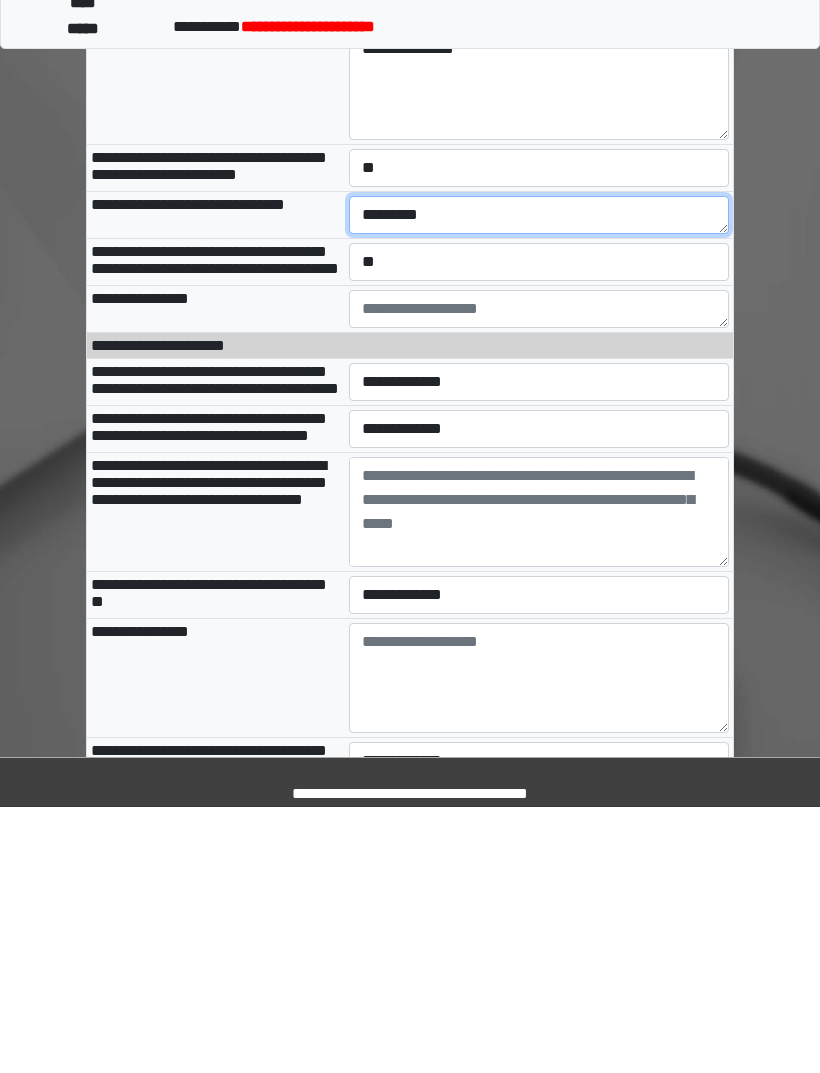 type on "********" 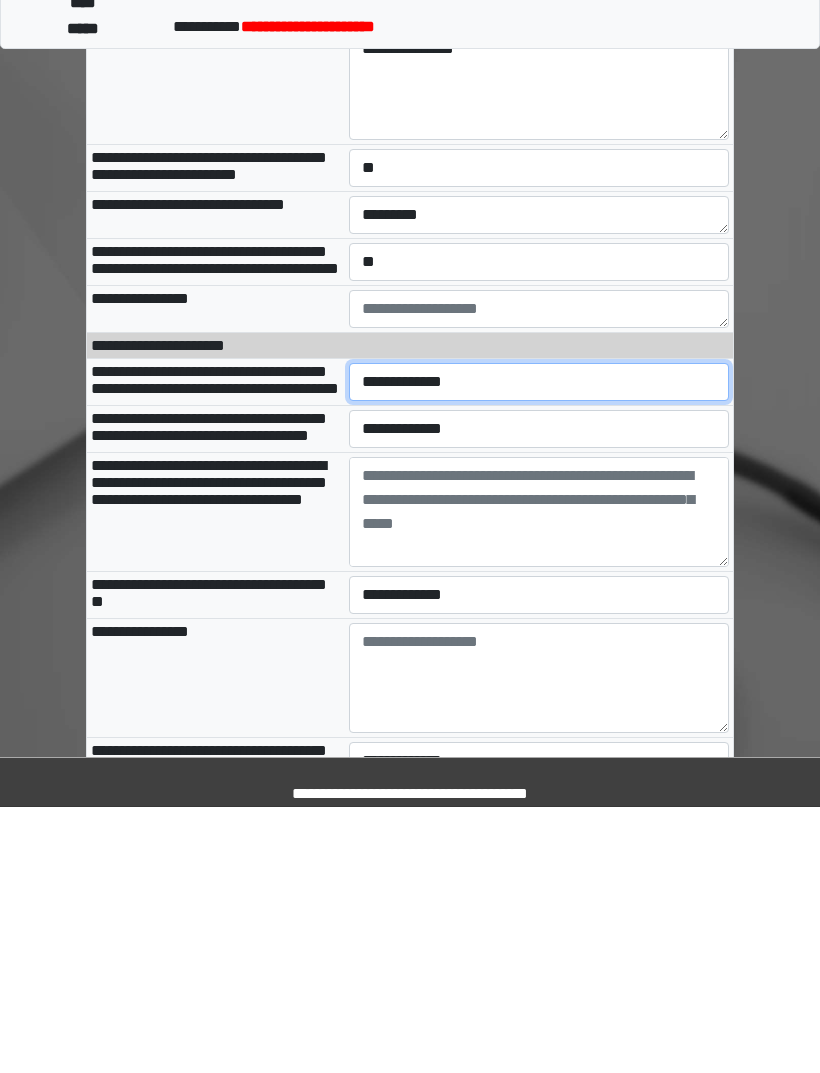 click on "**********" at bounding box center (539, 648) 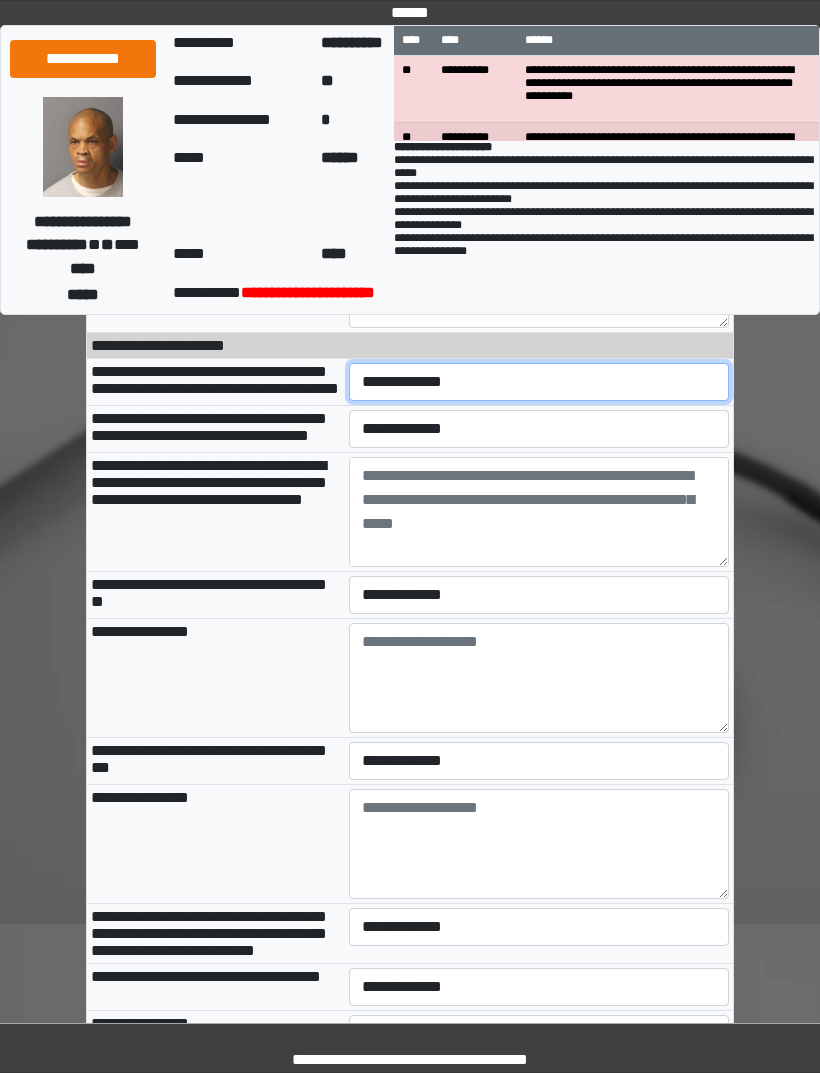select on "*" 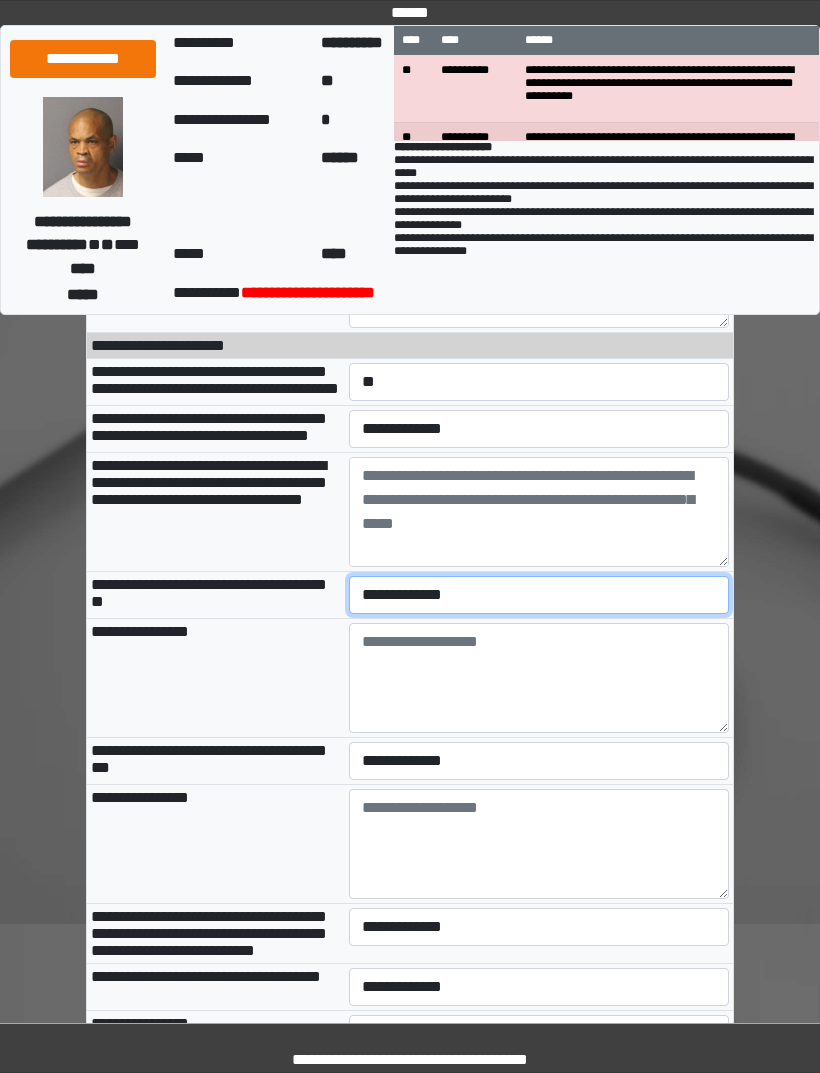 click on "**********" at bounding box center (539, 595) 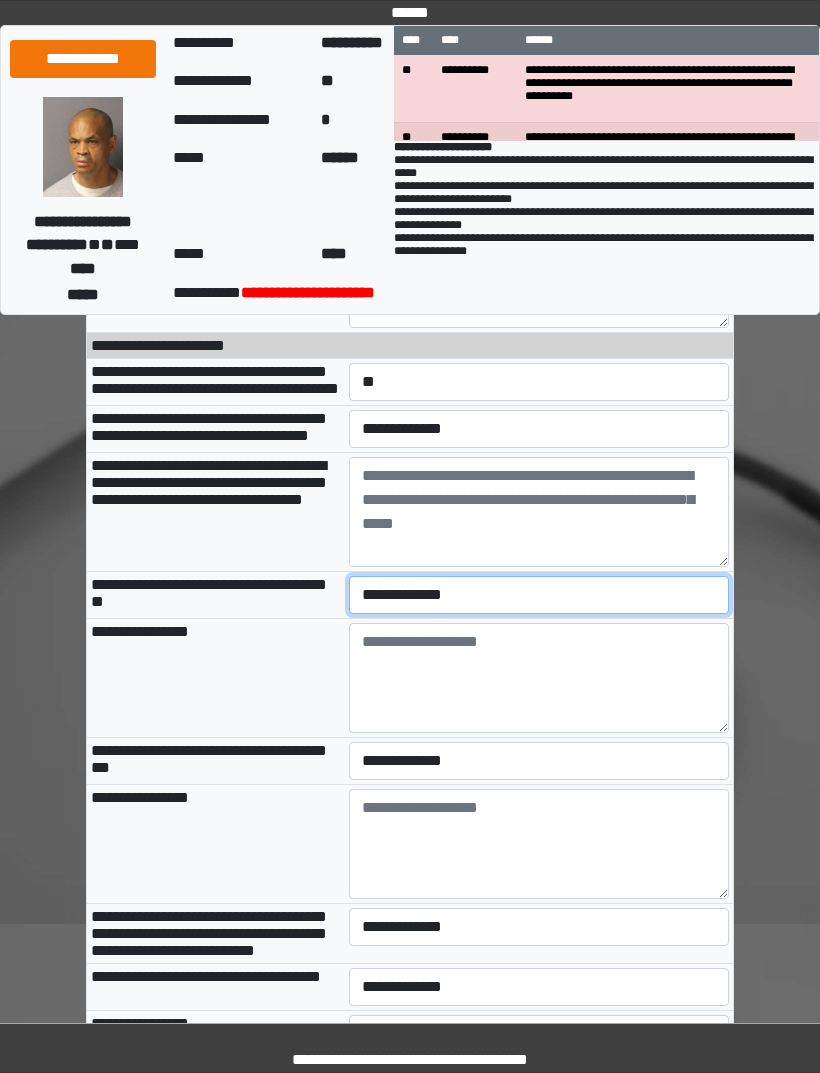 select on "*" 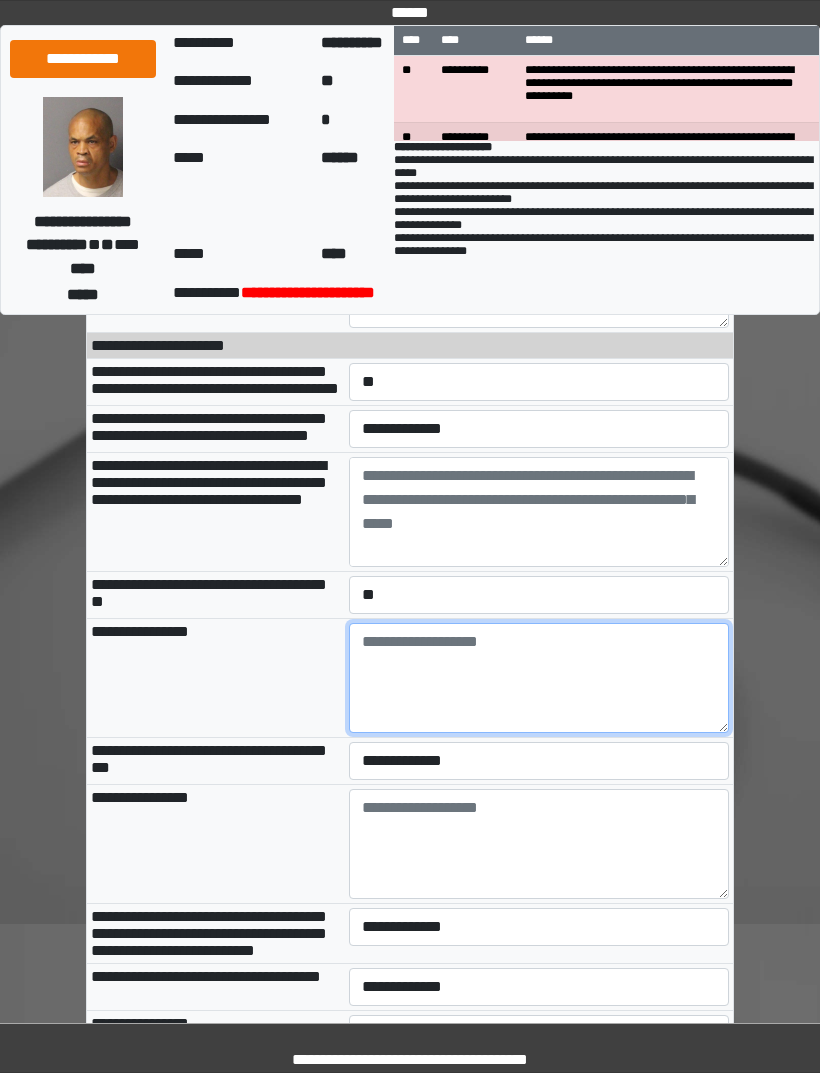 click at bounding box center [539, 678] 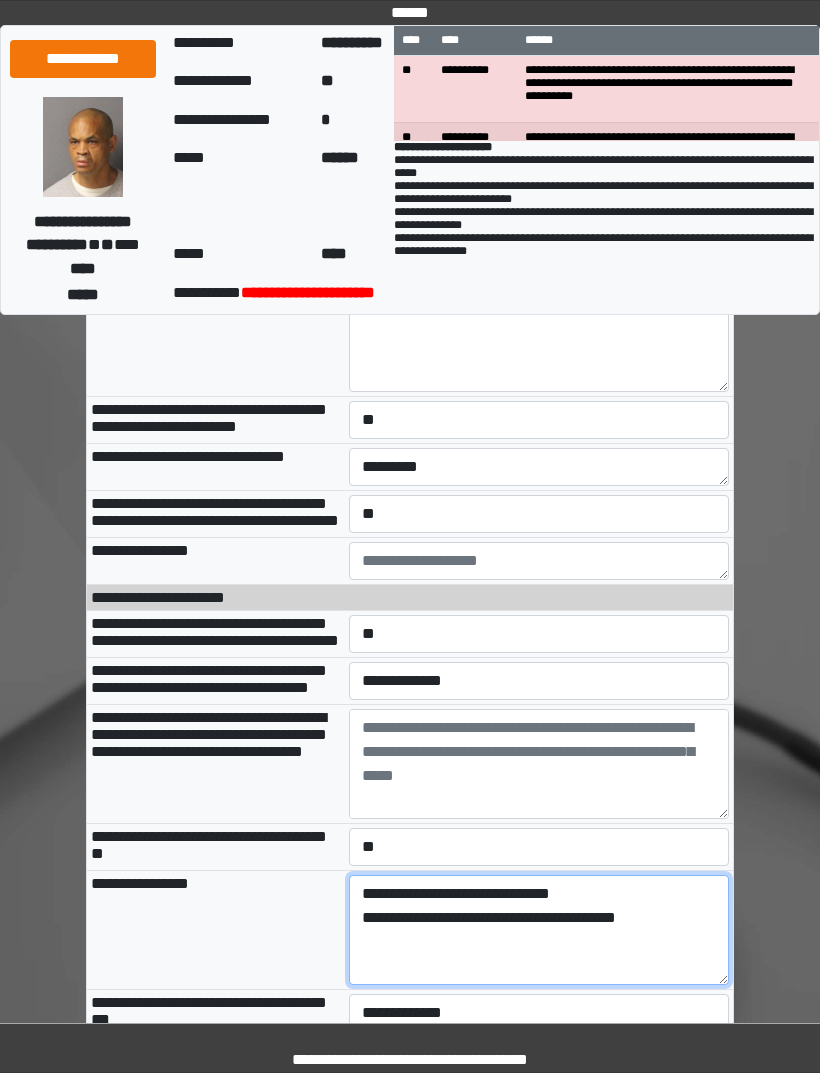scroll, scrollTop: 1400, scrollLeft: 0, axis: vertical 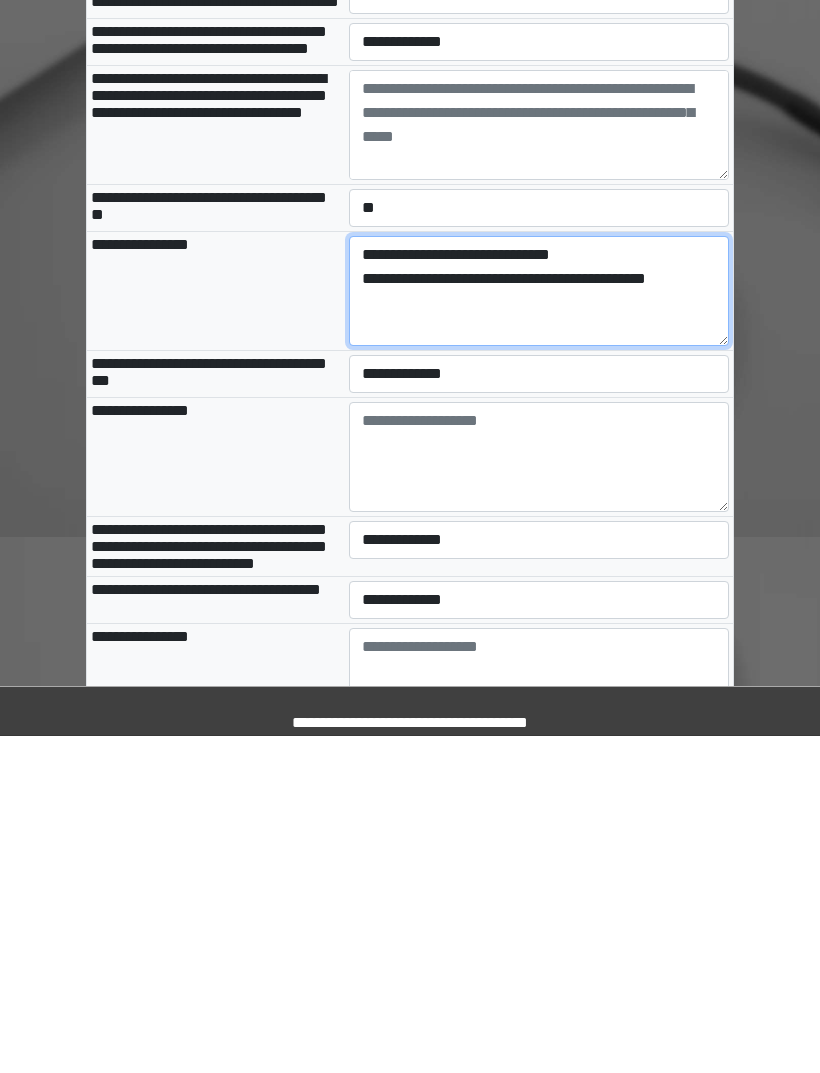 type on "**********" 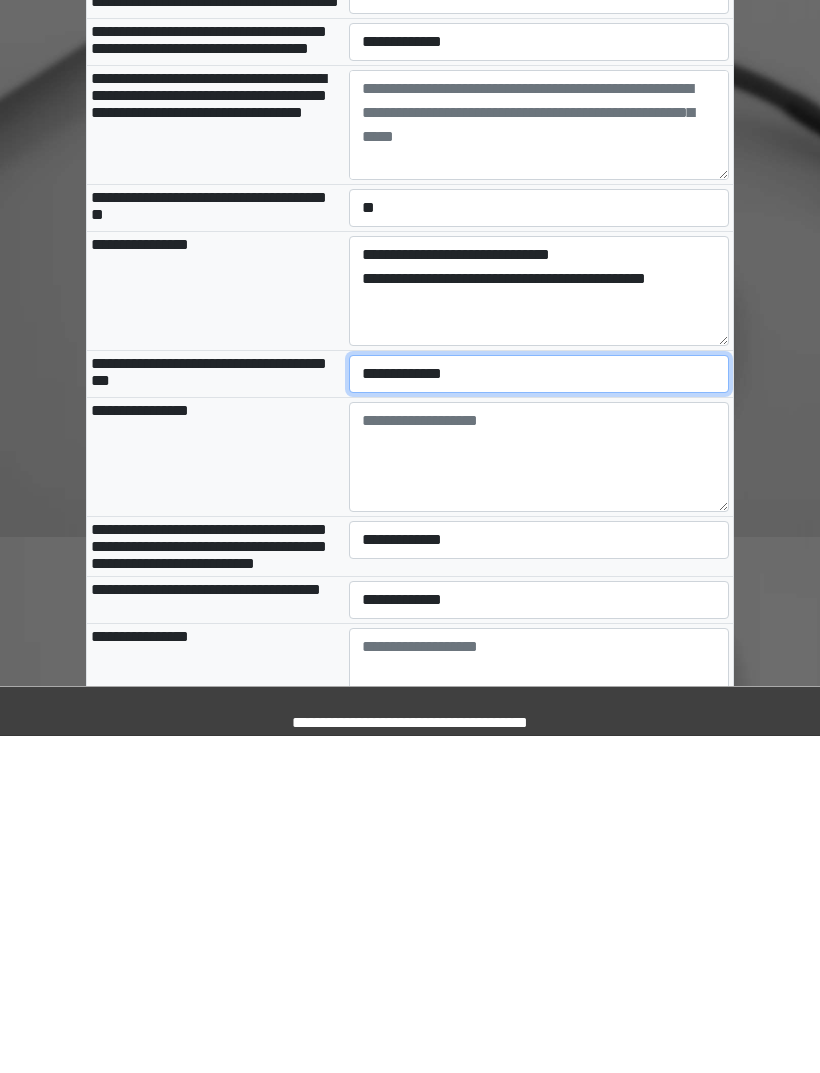 click on "**********" at bounding box center [539, 711] 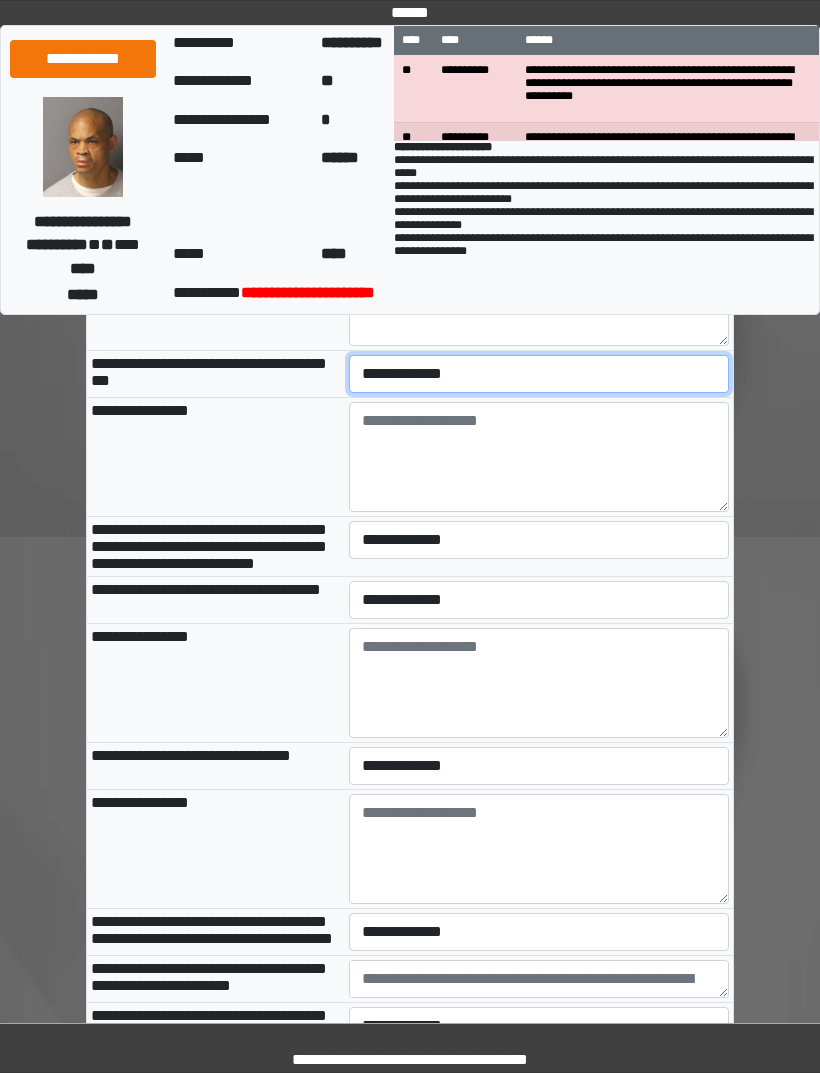 select on "*" 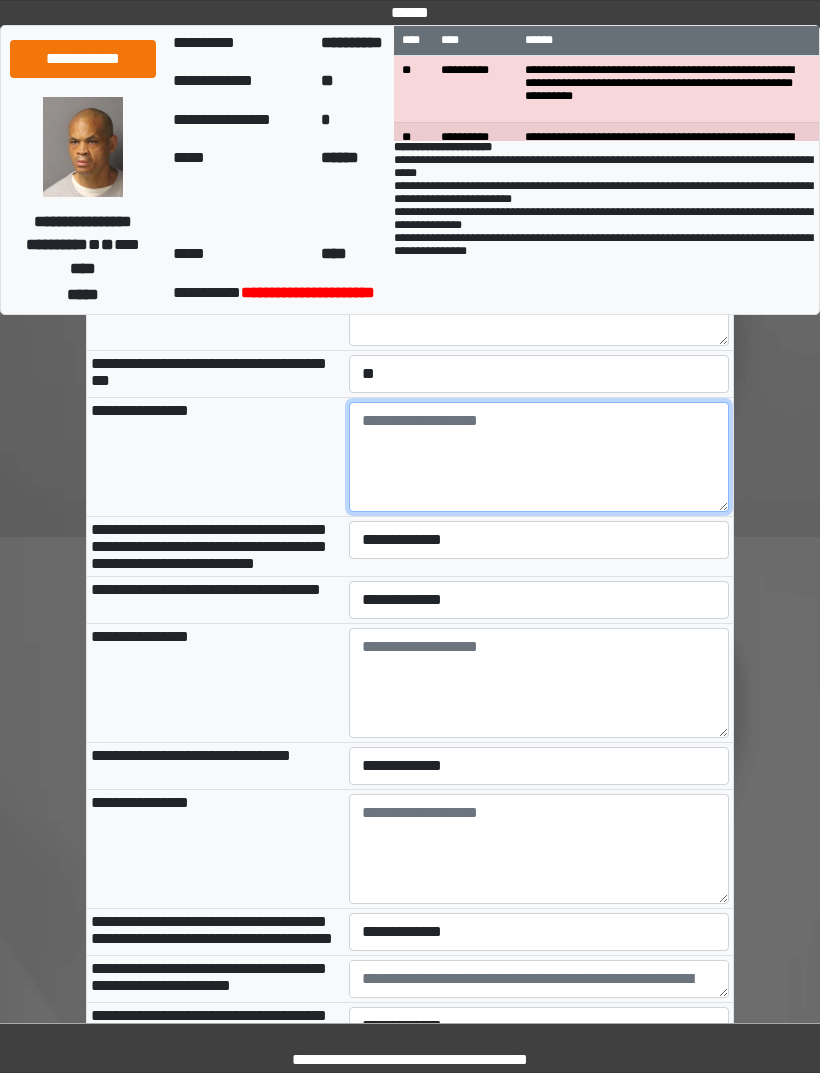 click at bounding box center (539, 457) 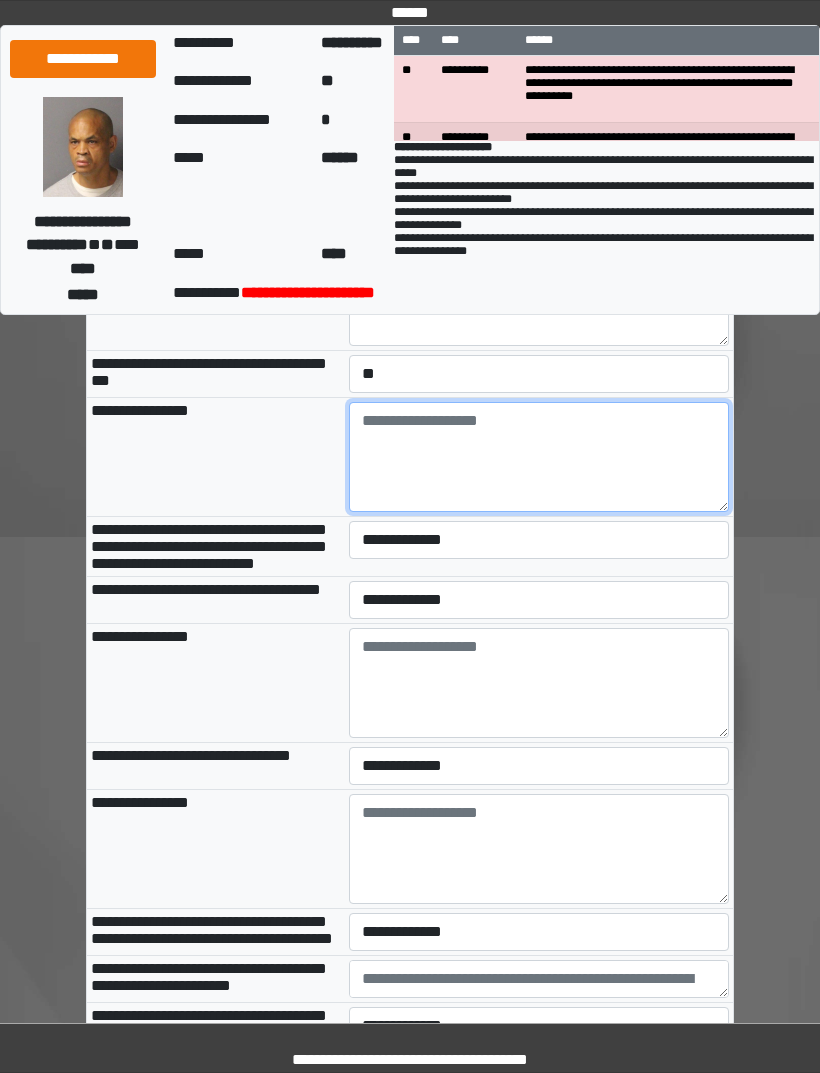 click at bounding box center (539, 457) 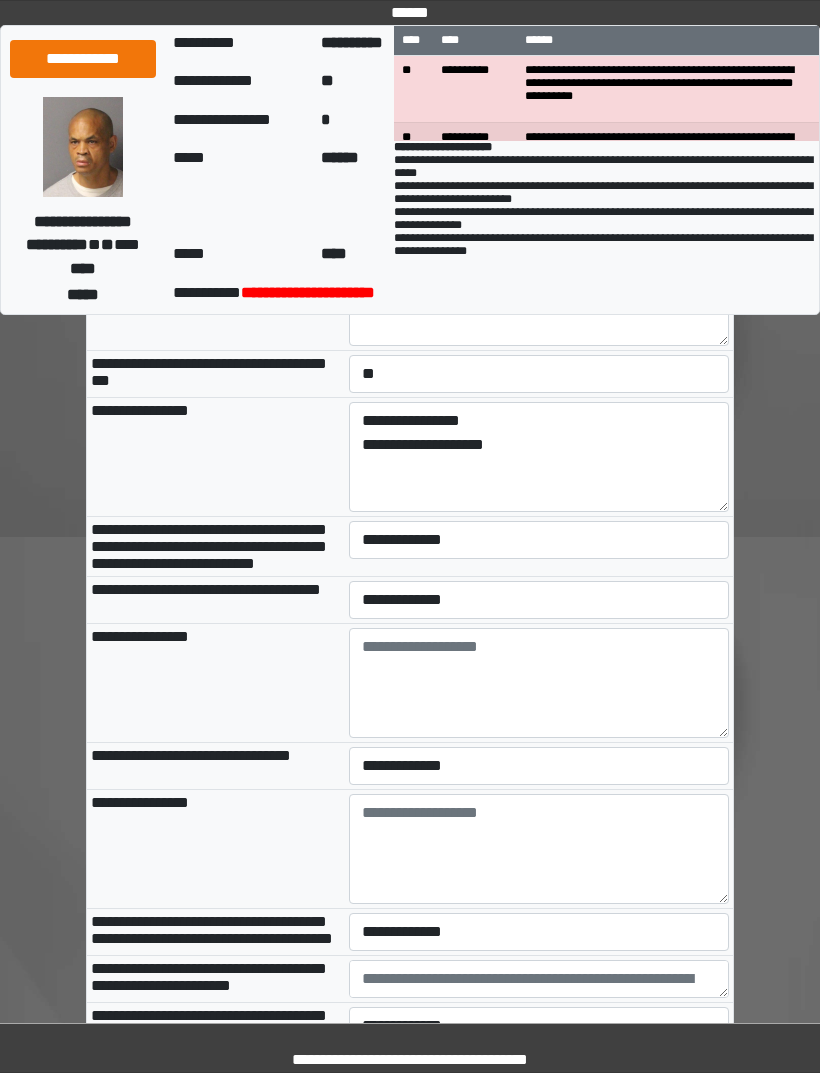 click on "**********" at bounding box center [410, 5484] 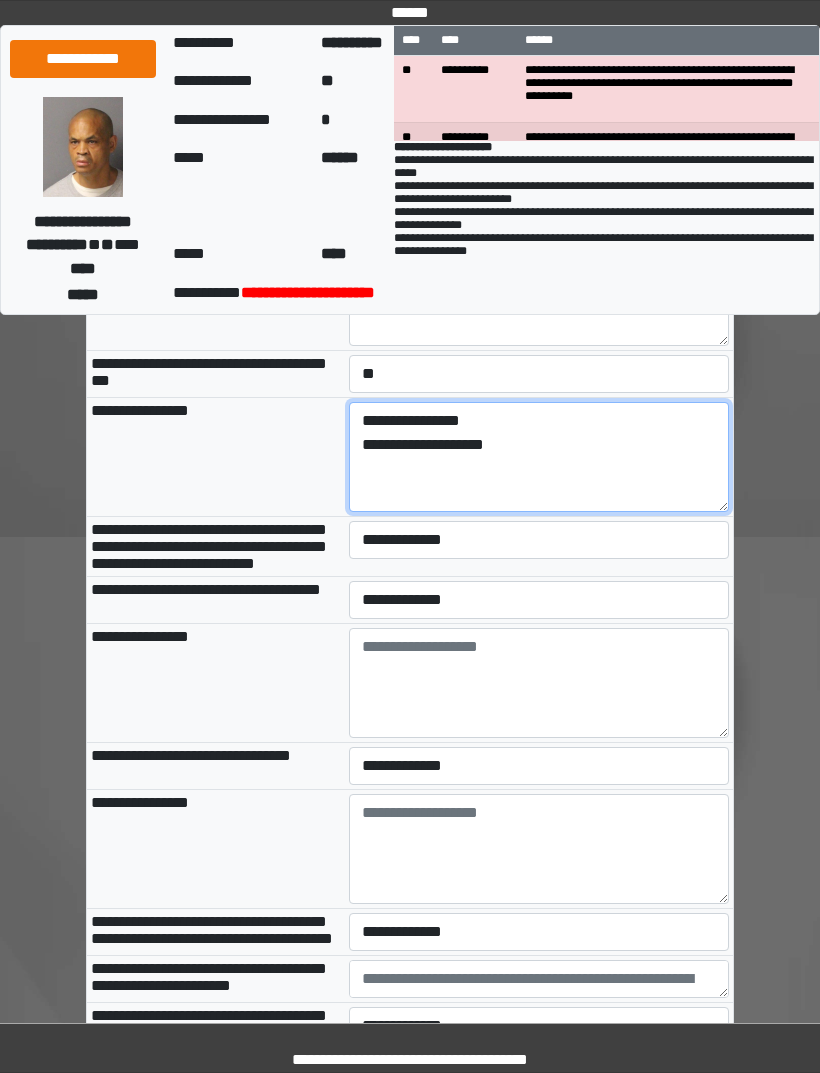 click on "**********" at bounding box center (539, 457) 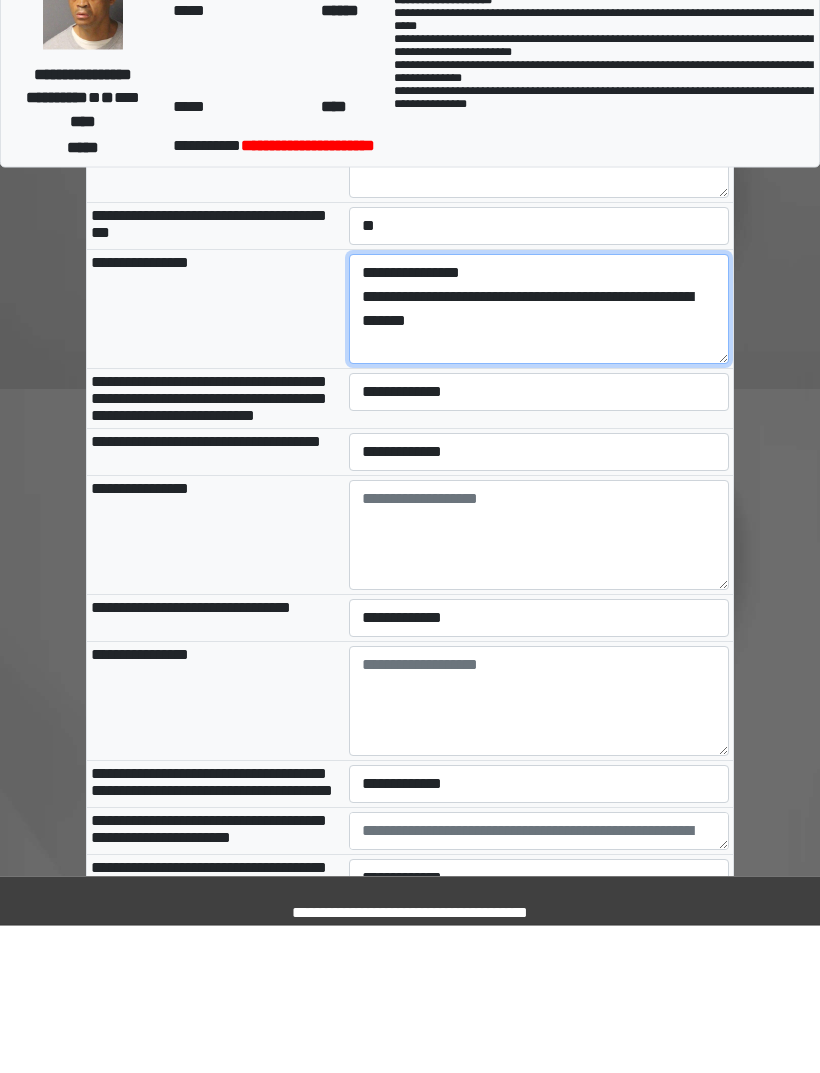 type on "**********" 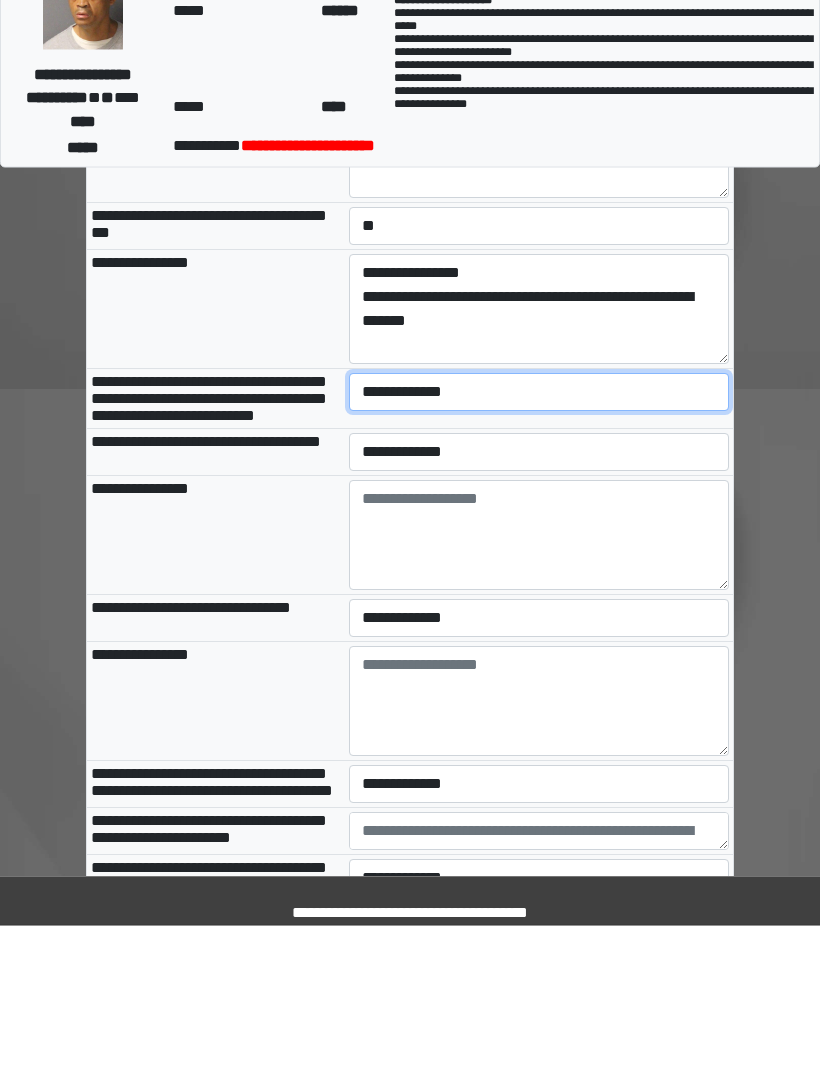click on "**********" at bounding box center [539, 540] 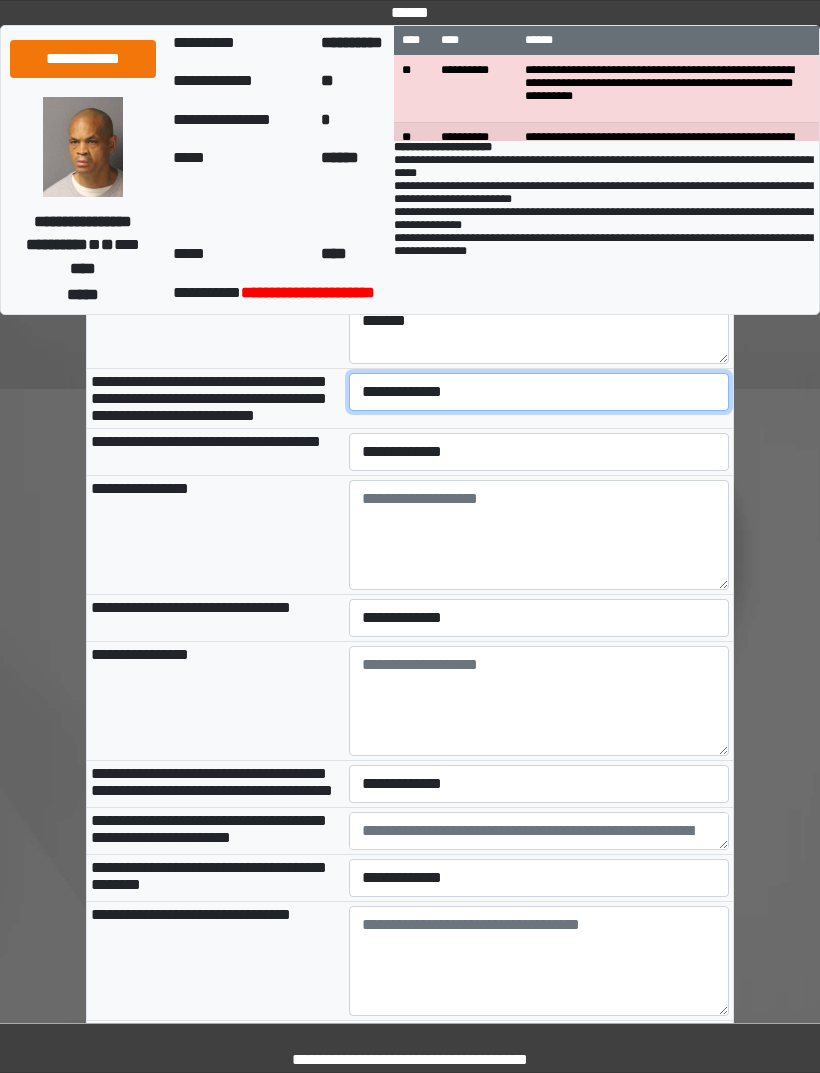 select on "*" 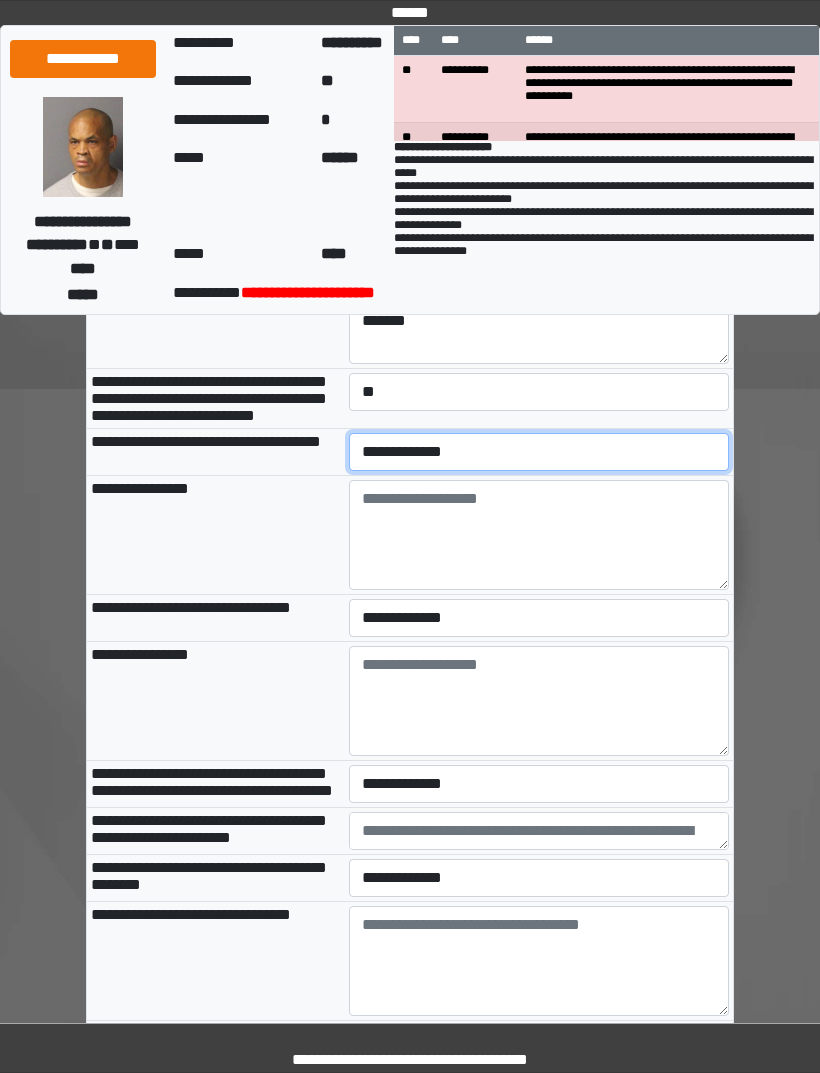 click on "**********" at bounding box center (539, 452) 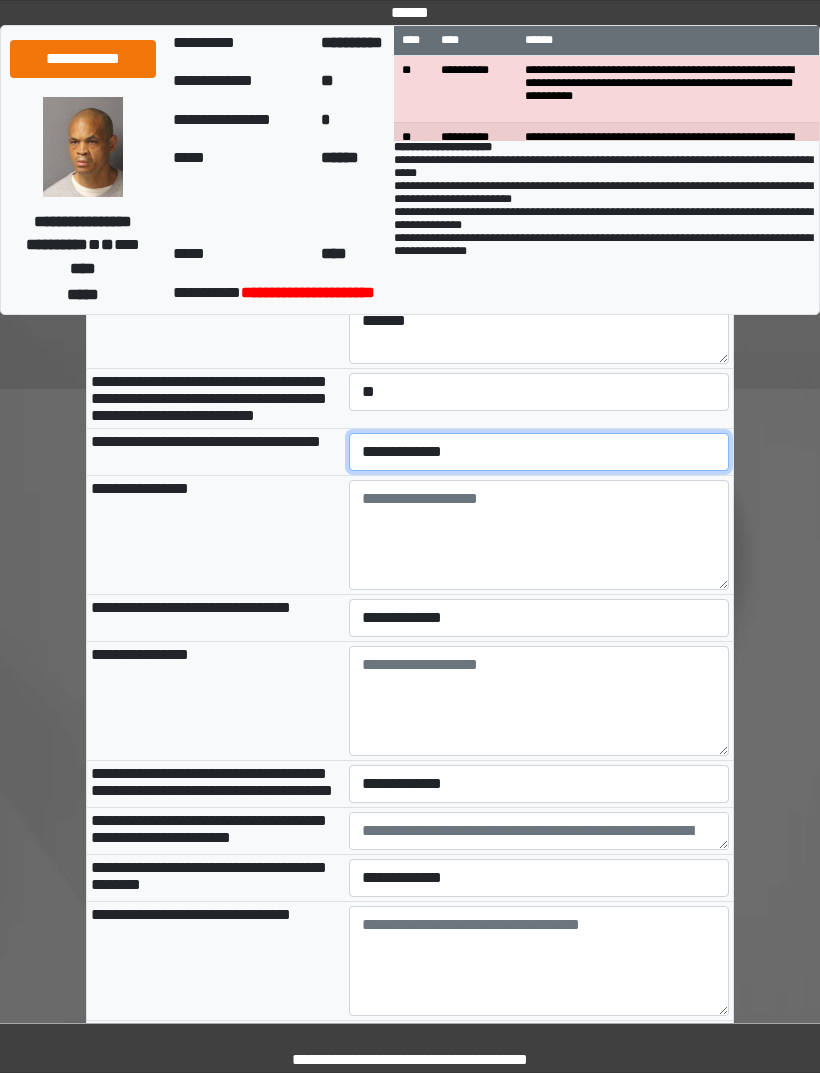 select on "*" 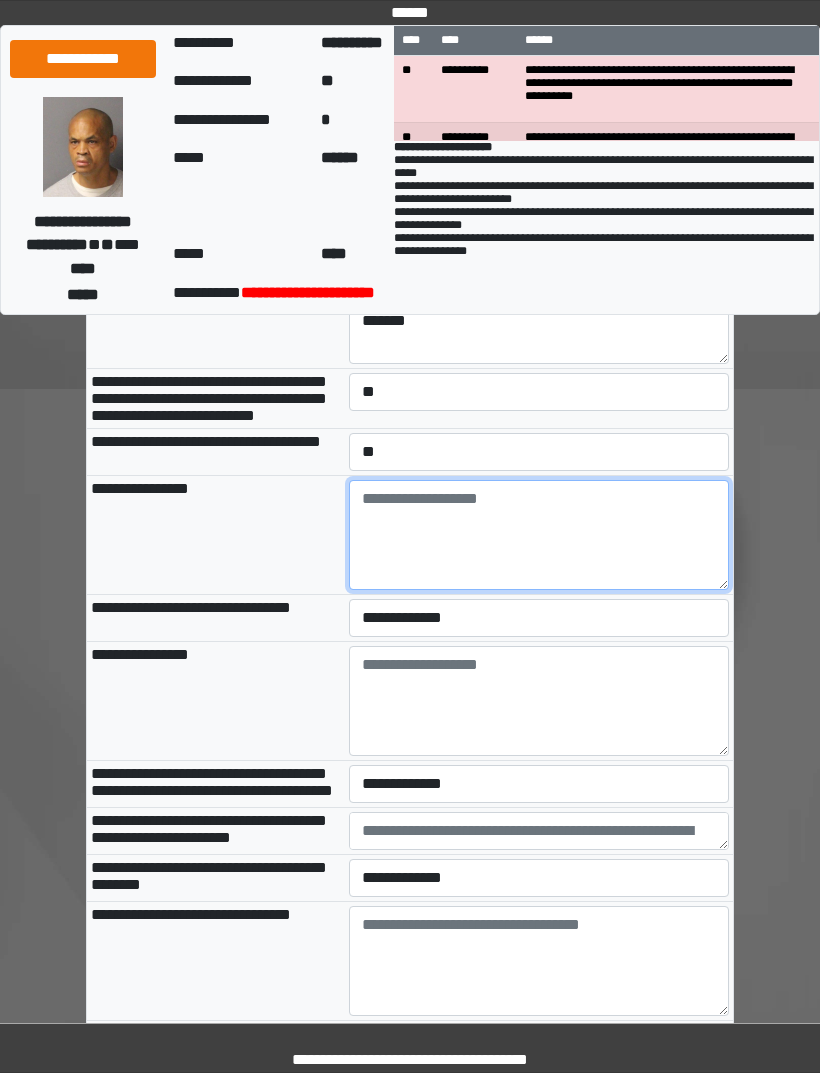 click at bounding box center (539, 535) 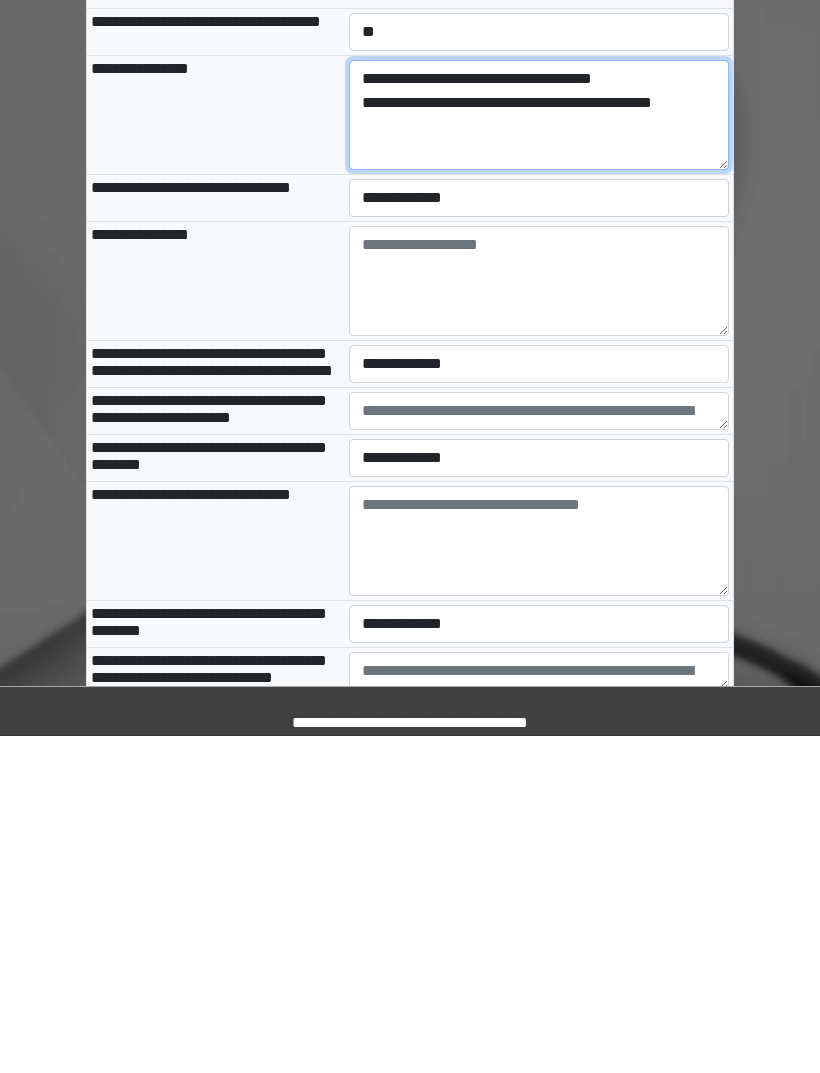 type on "**********" 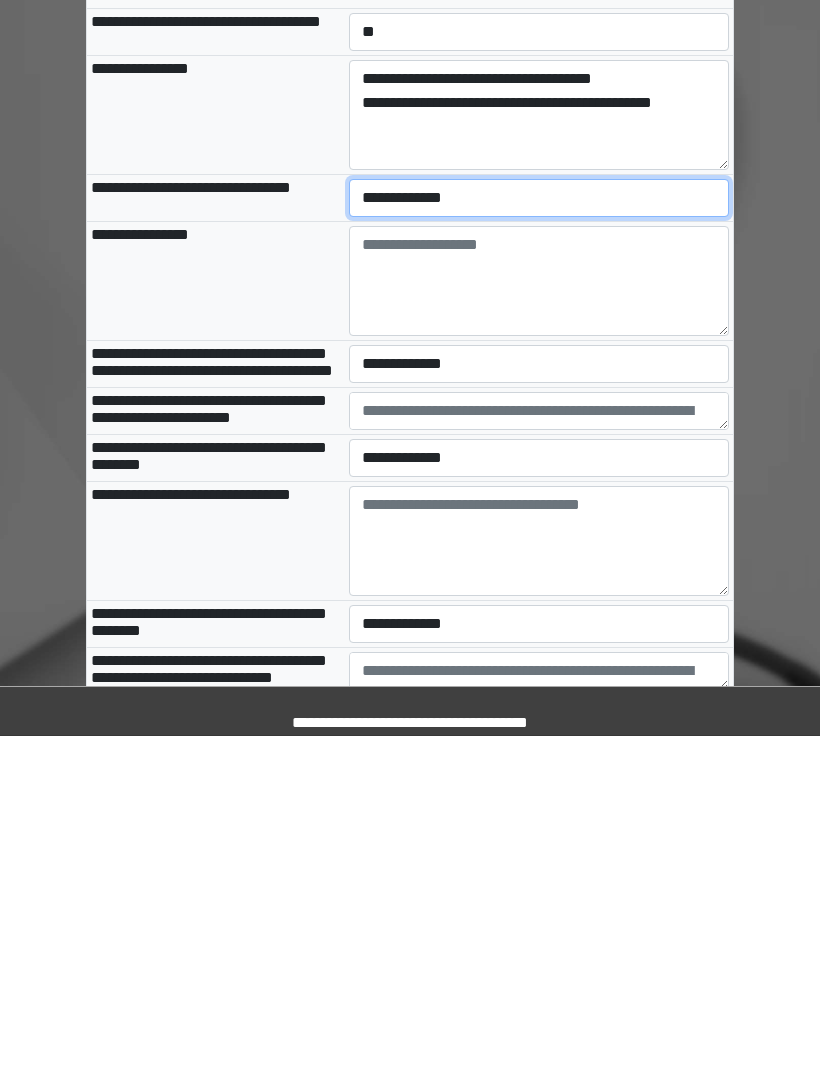 click on "**********" at bounding box center [539, 535] 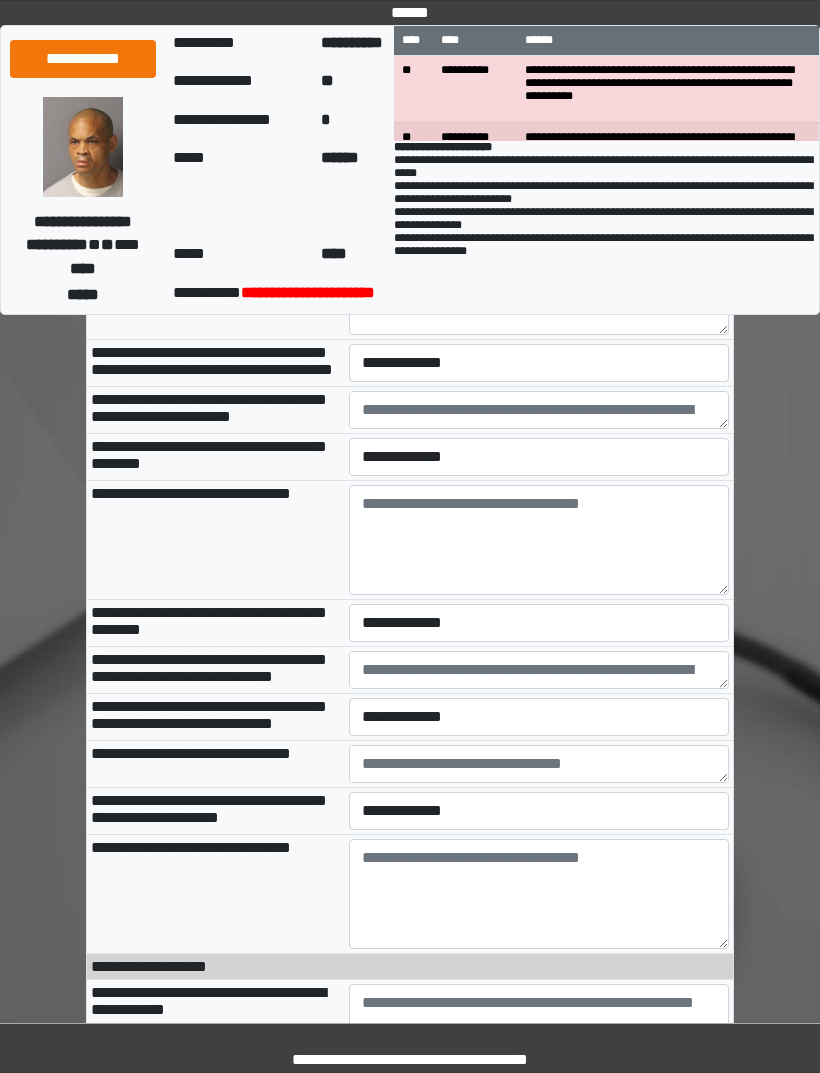 select on "*" 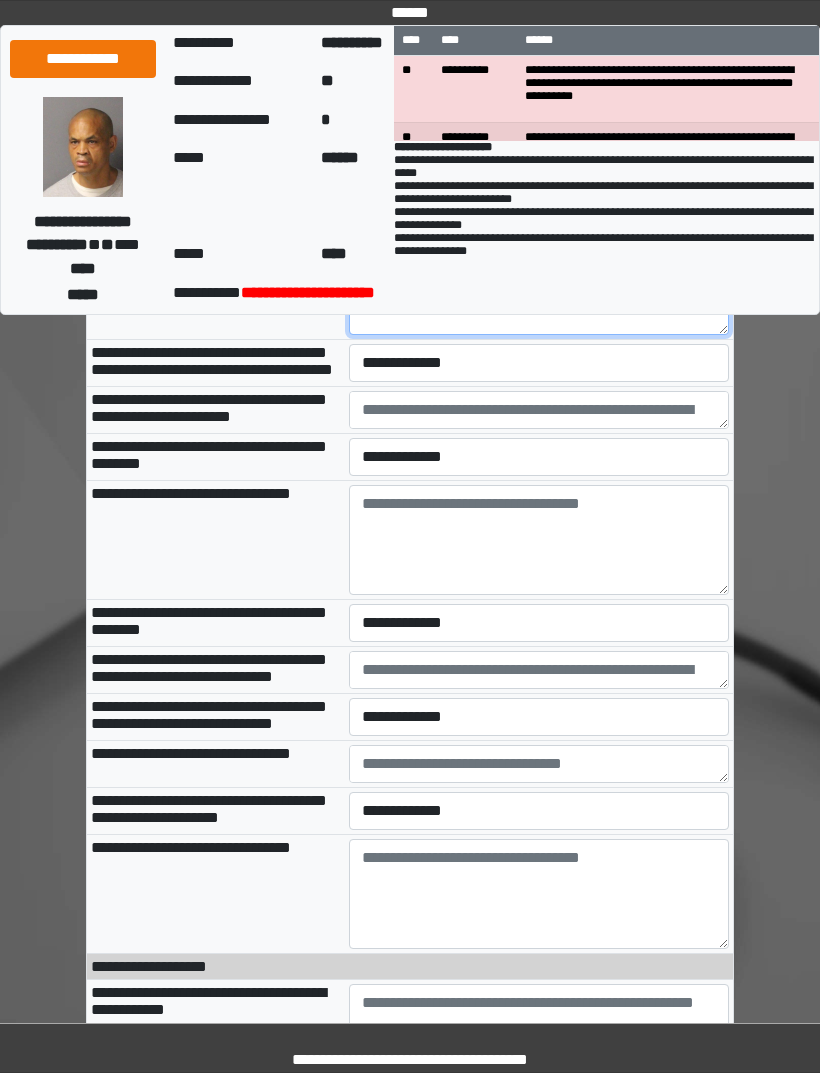 click at bounding box center (539, 280) 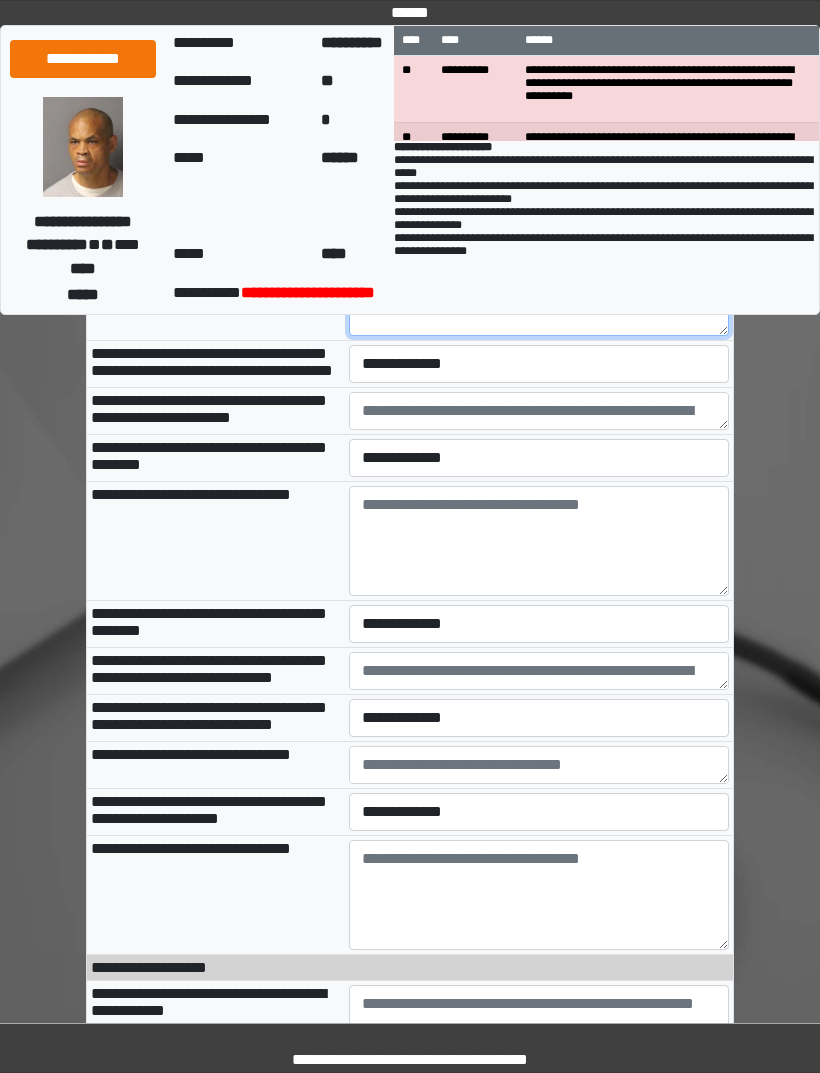 click on "**********" at bounding box center [539, 281] 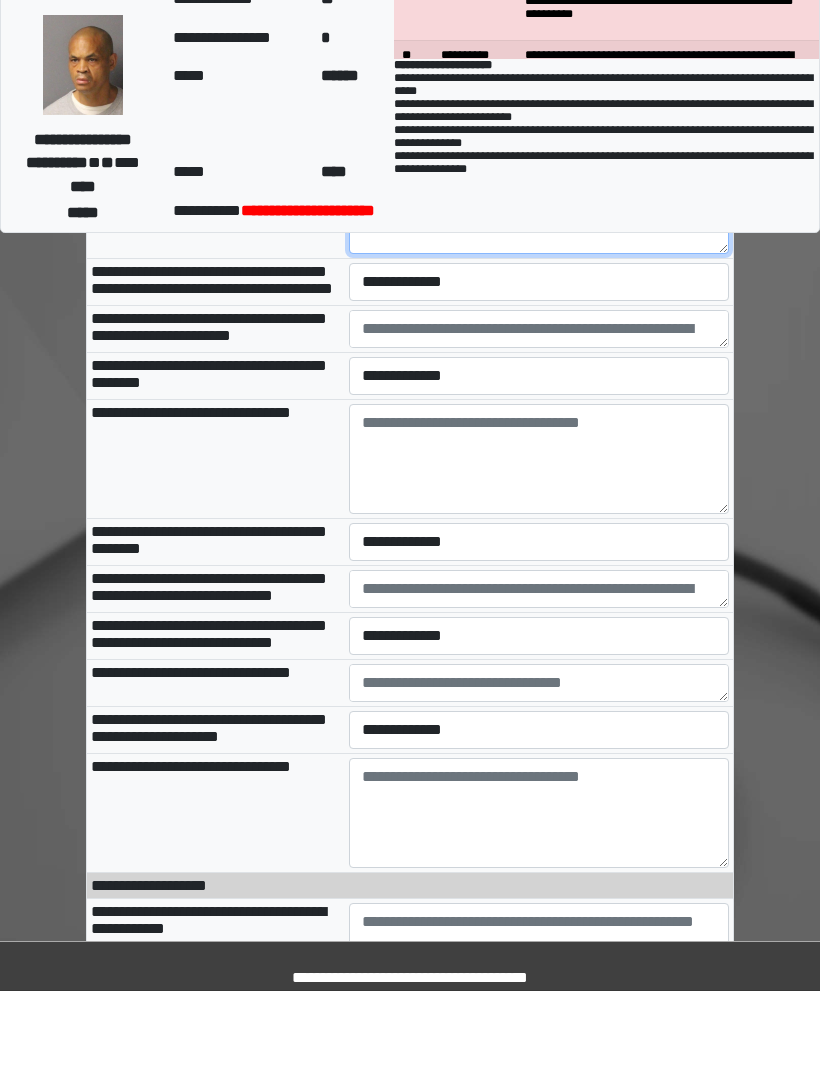 type on "**********" 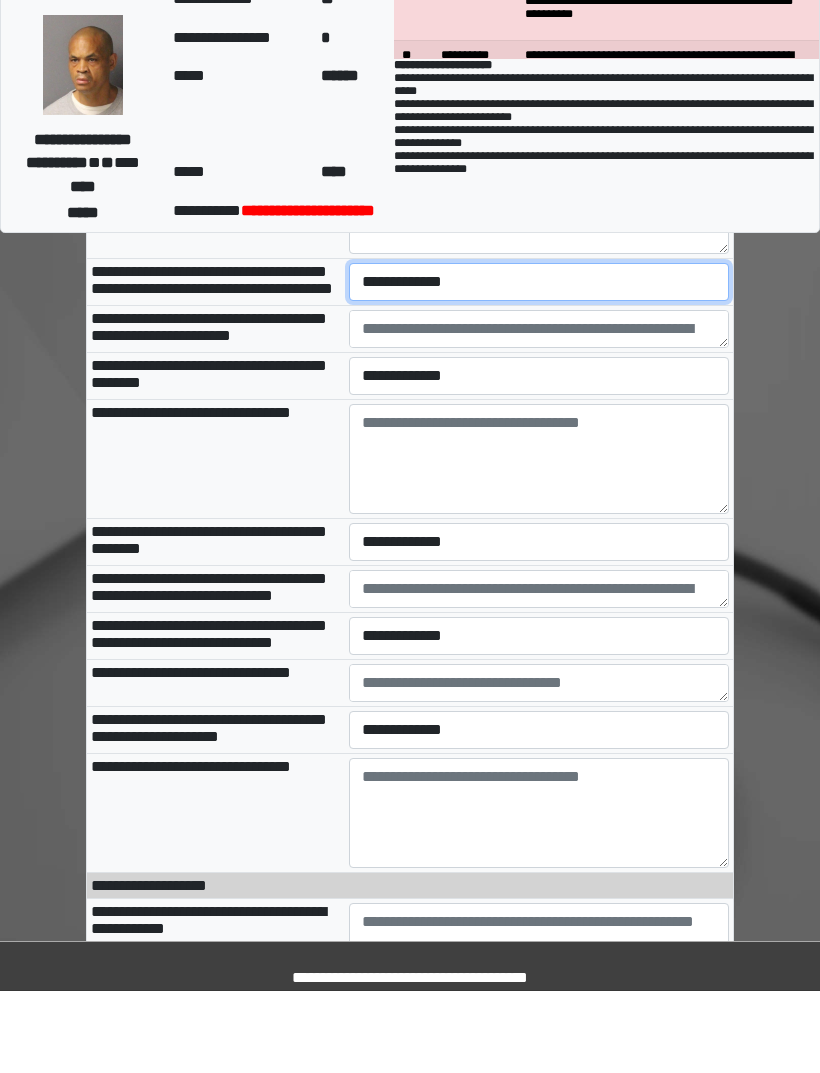 click on "**********" at bounding box center [539, 364] 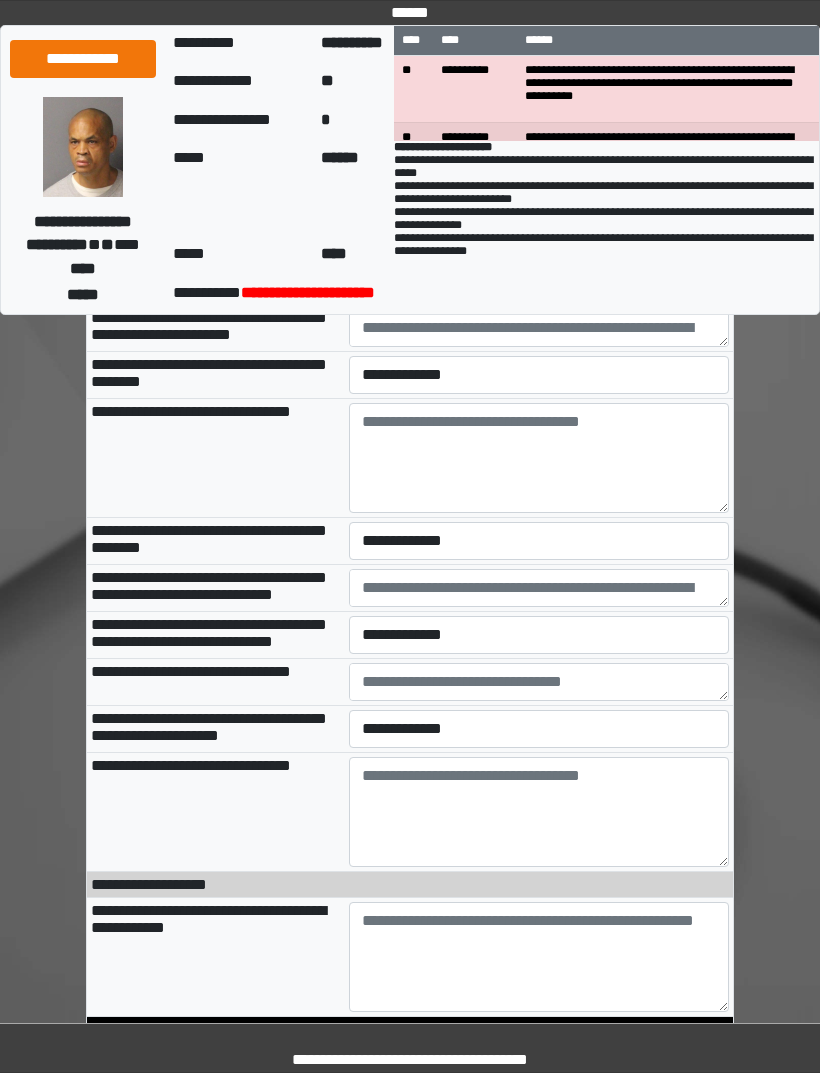 select on "*" 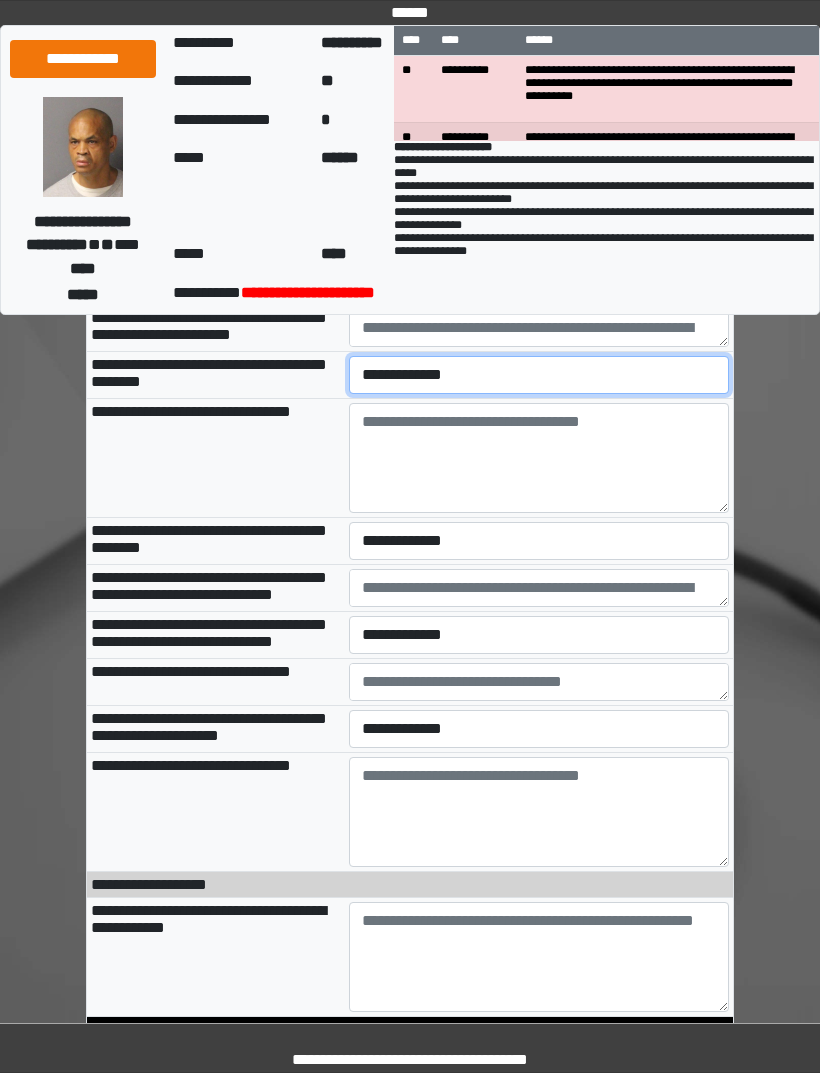 click on "**********" at bounding box center [539, 375] 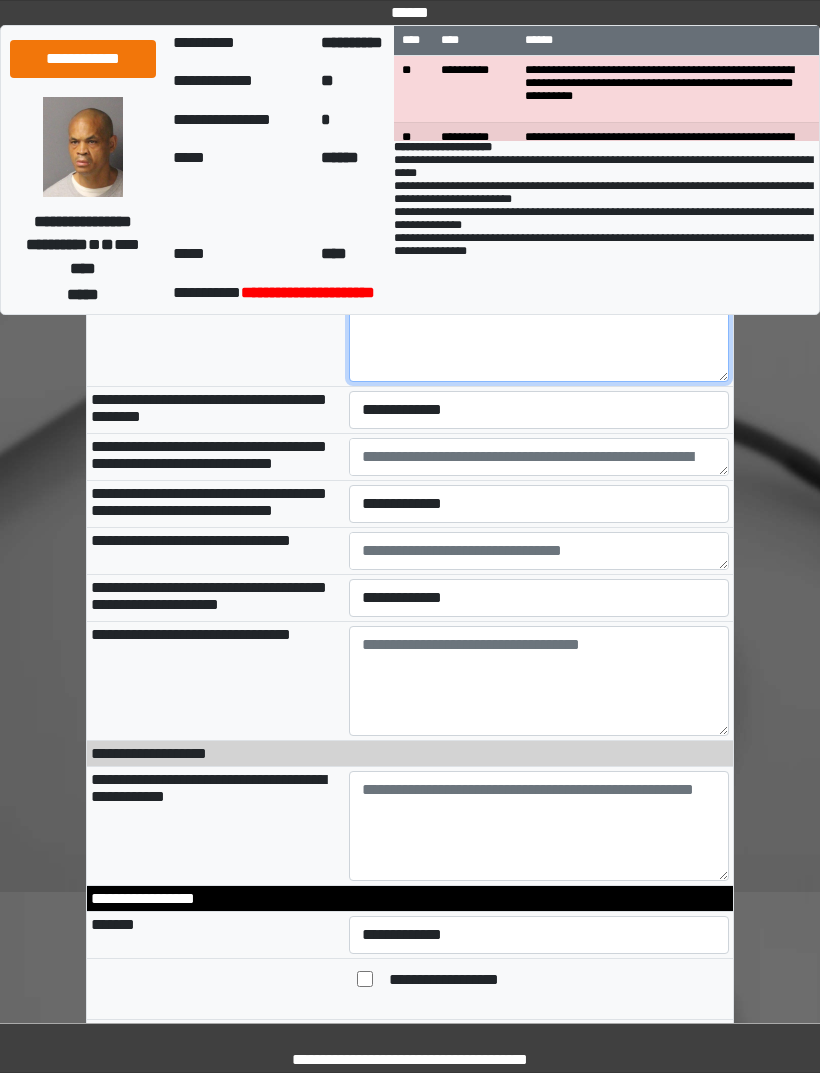 click at bounding box center [539, 327] 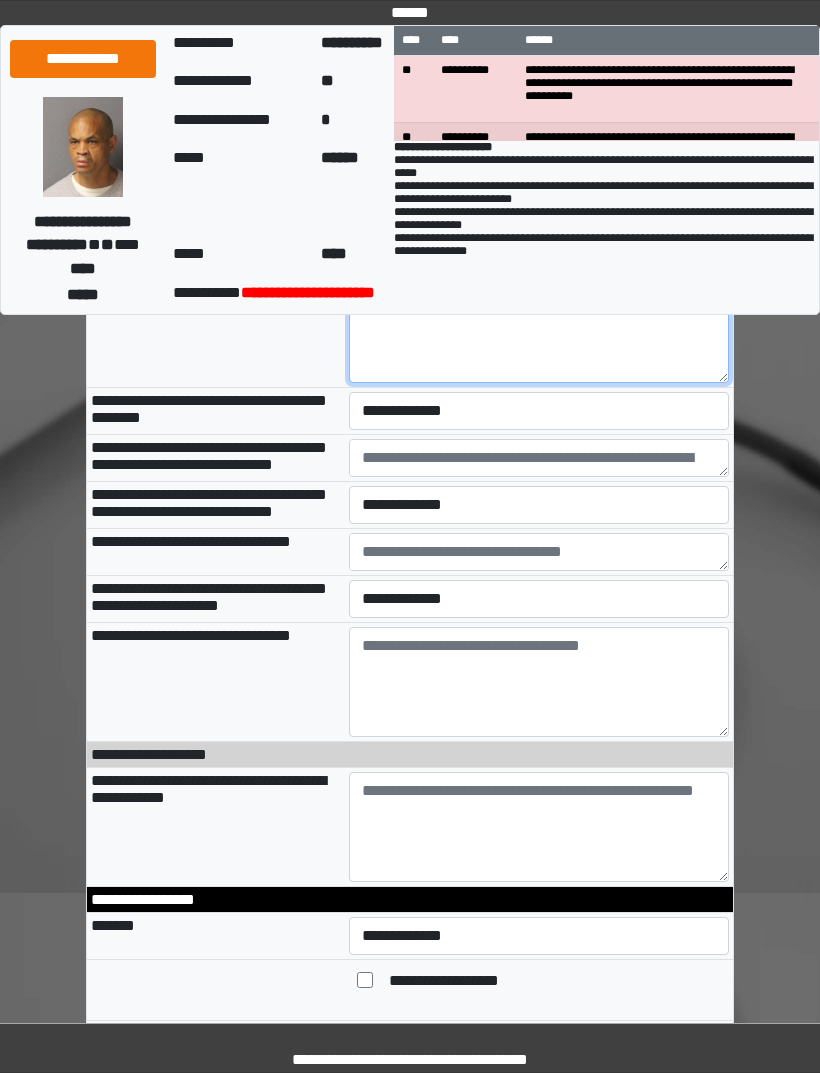 click on "**********" at bounding box center (539, 328) 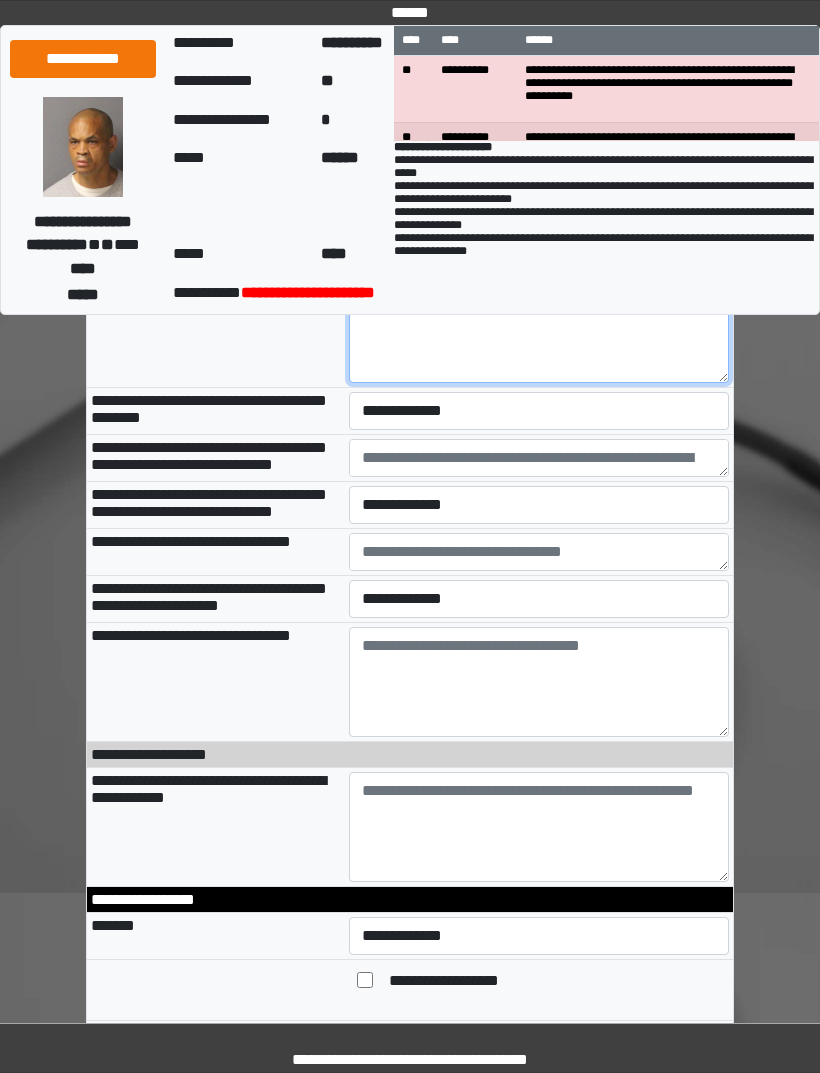 click on "**********" at bounding box center [539, 328] 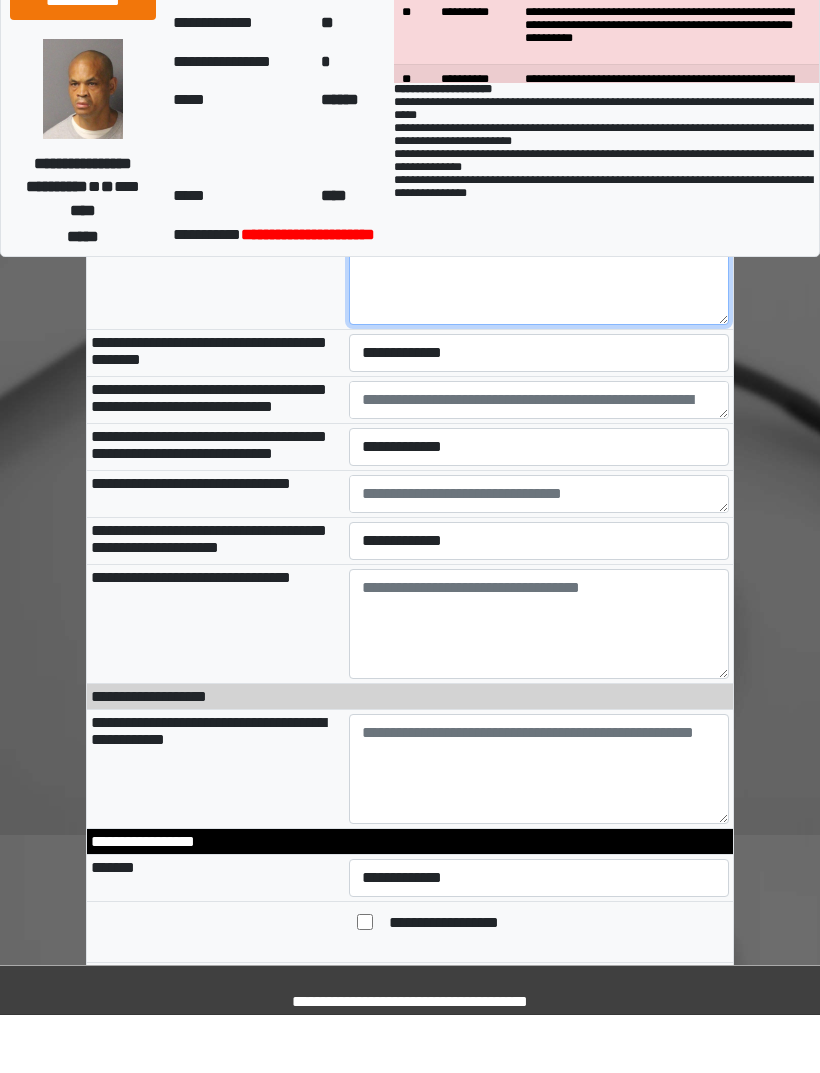 type on "**********" 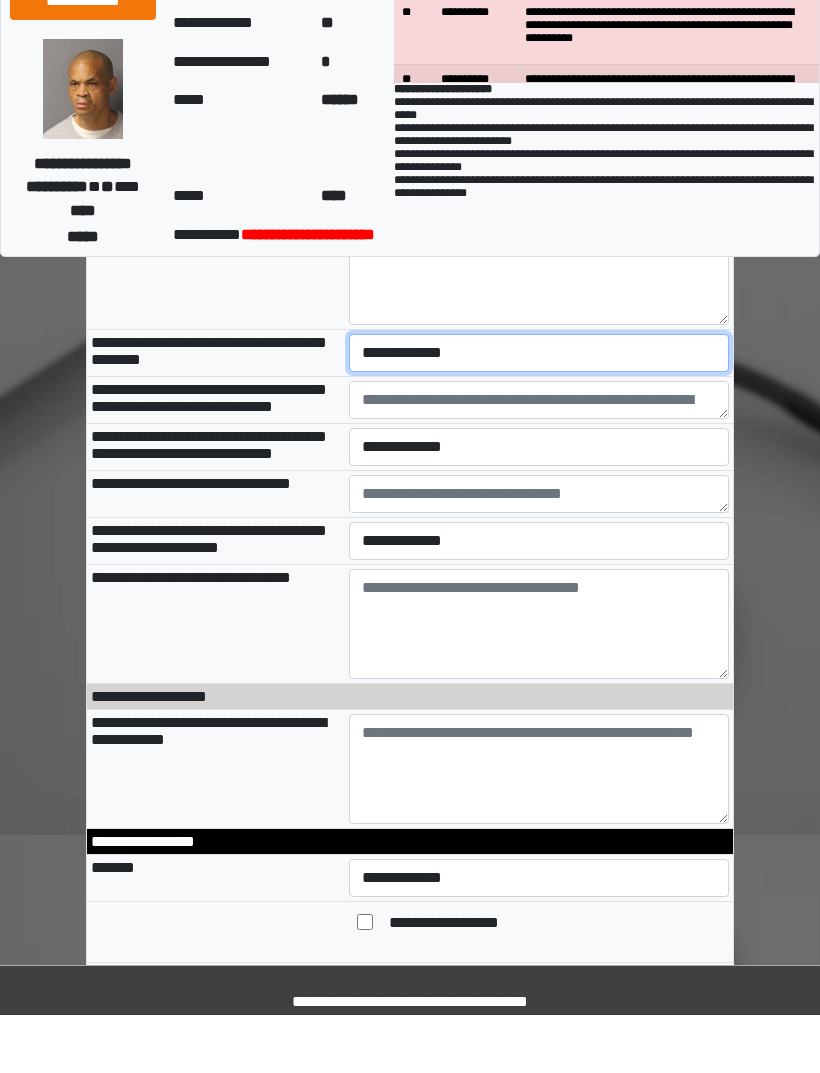 click on "**********" at bounding box center (539, 411) 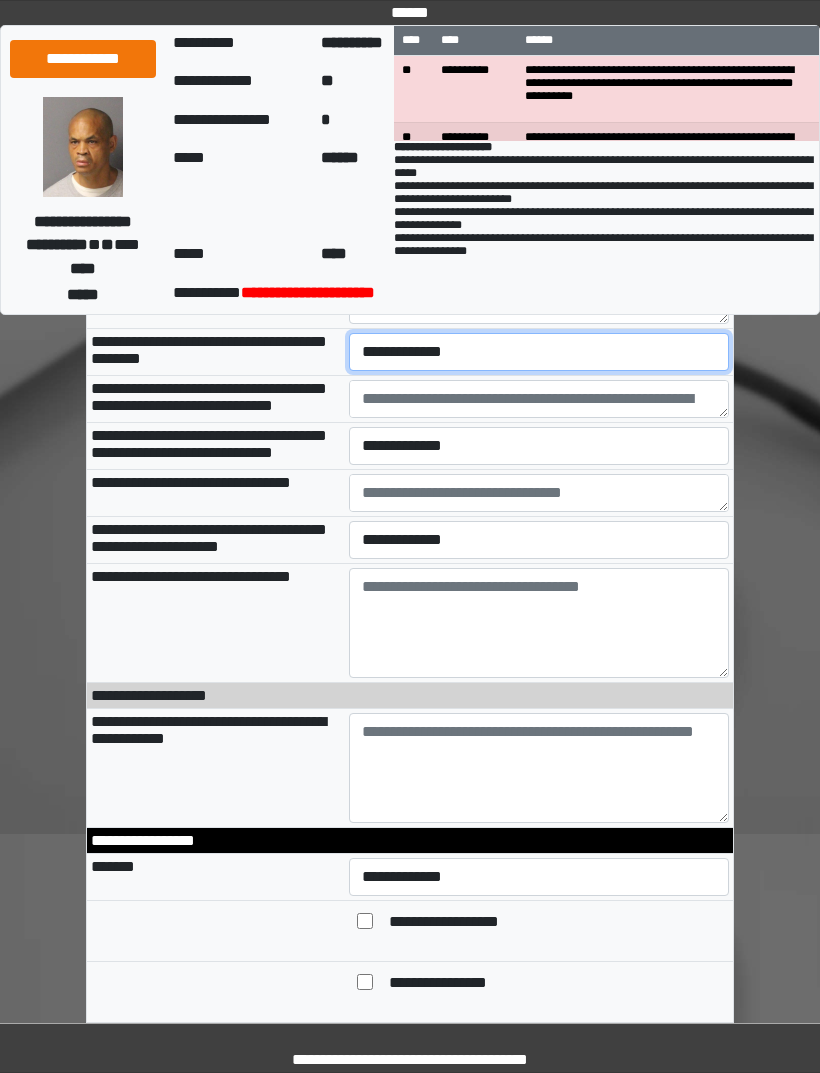 select on "*" 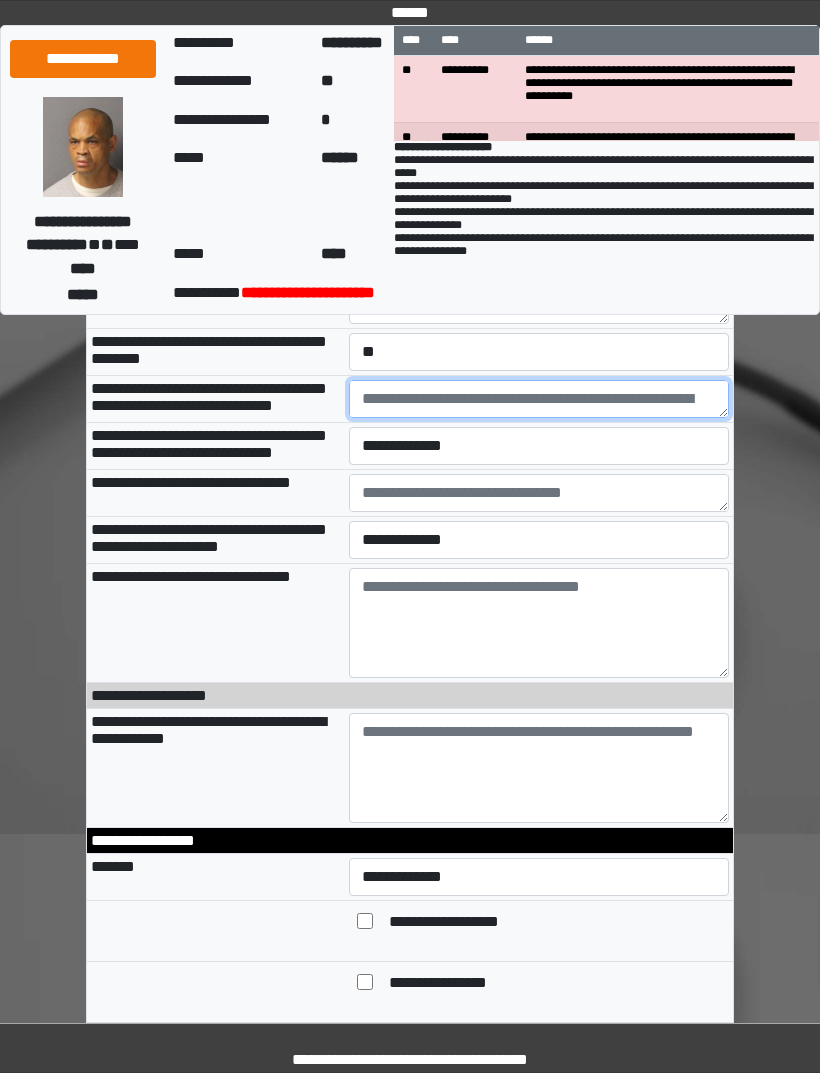 click at bounding box center (539, 399) 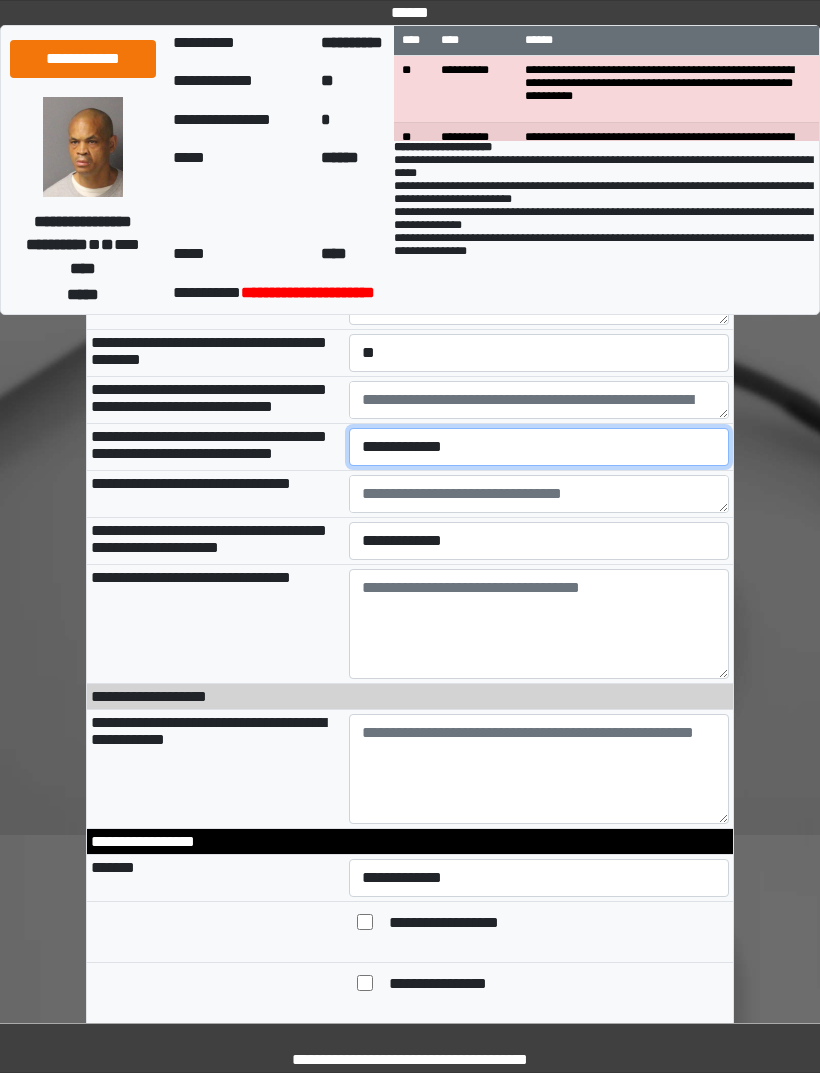 click on "**********" at bounding box center (539, 447) 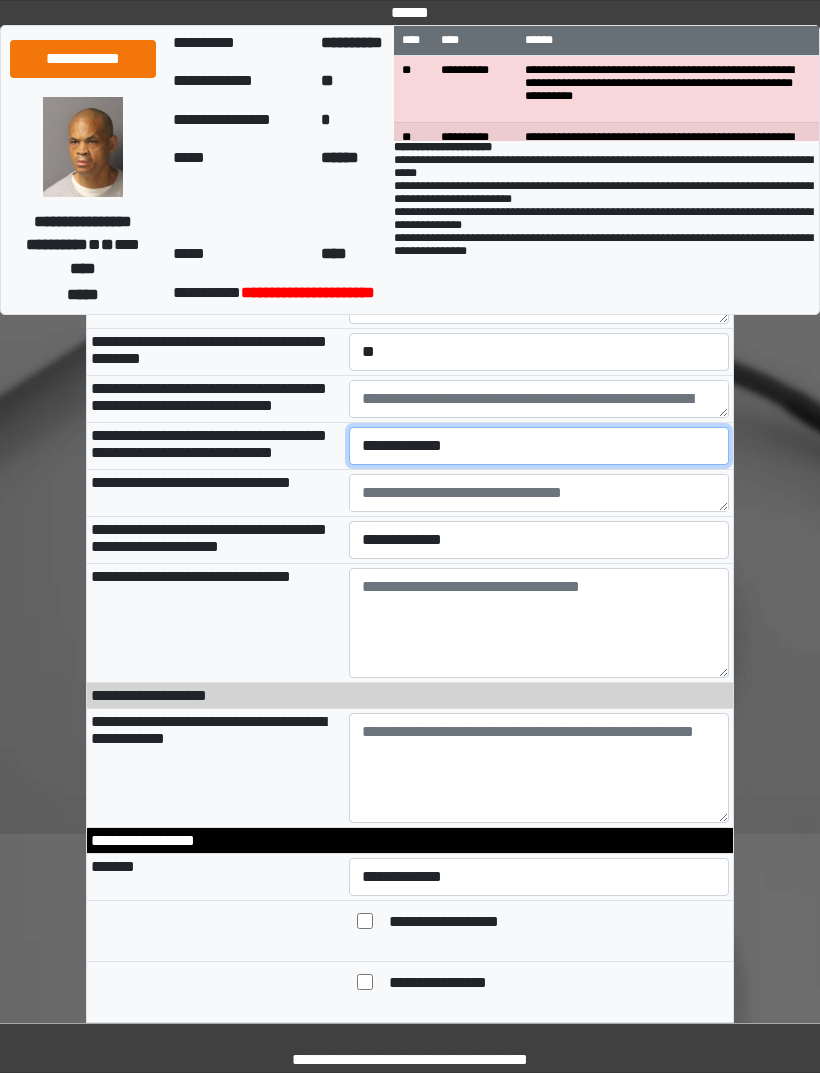 select on "*" 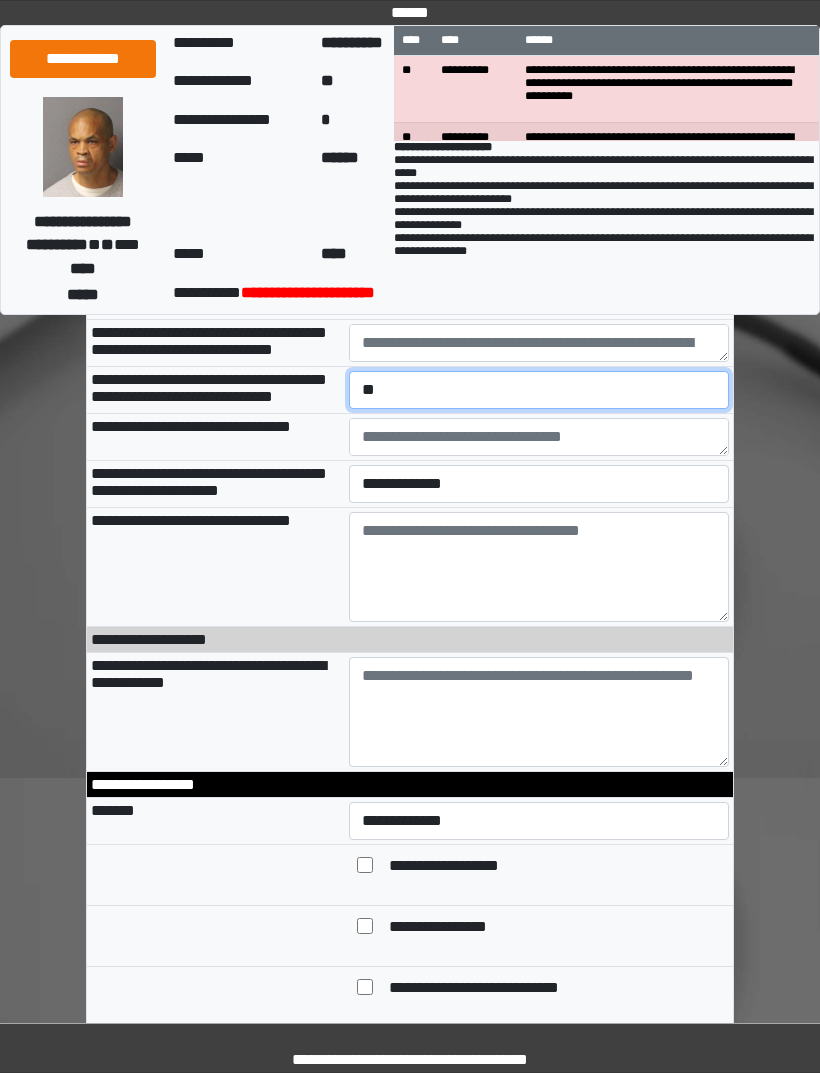 scroll, scrollTop: 2652, scrollLeft: 0, axis: vertical 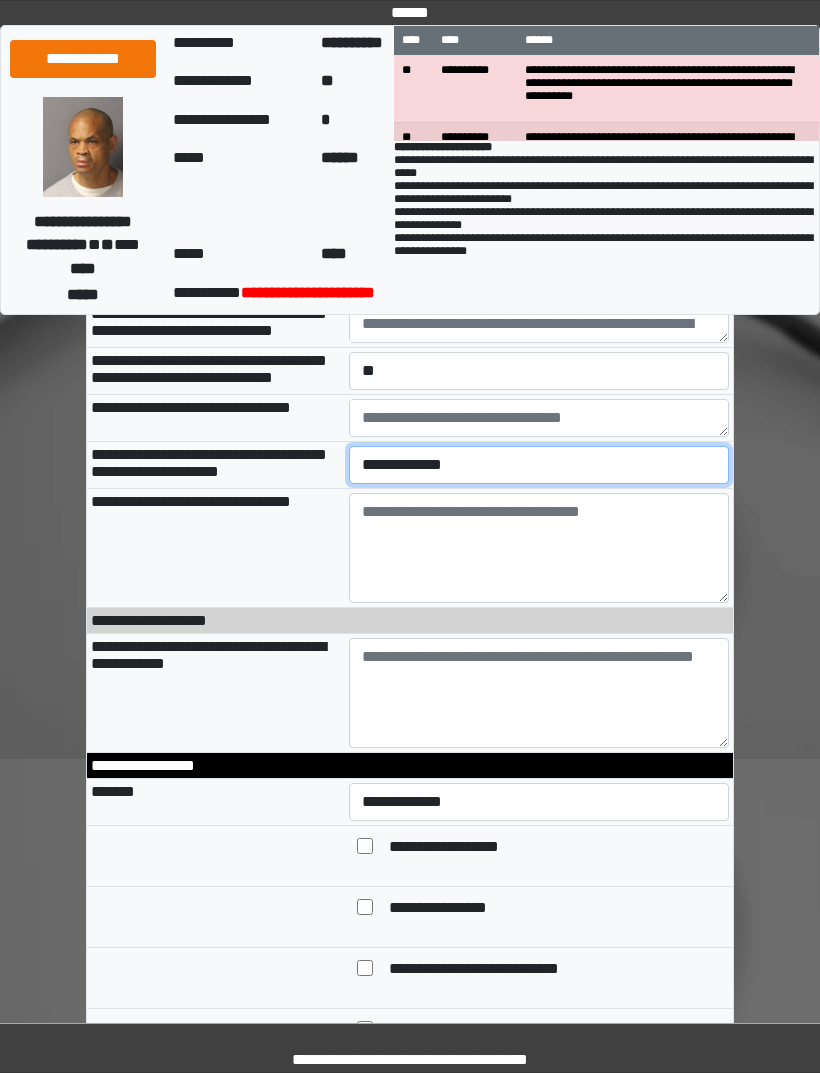 click on "**********" at bounding box center [539, 465] 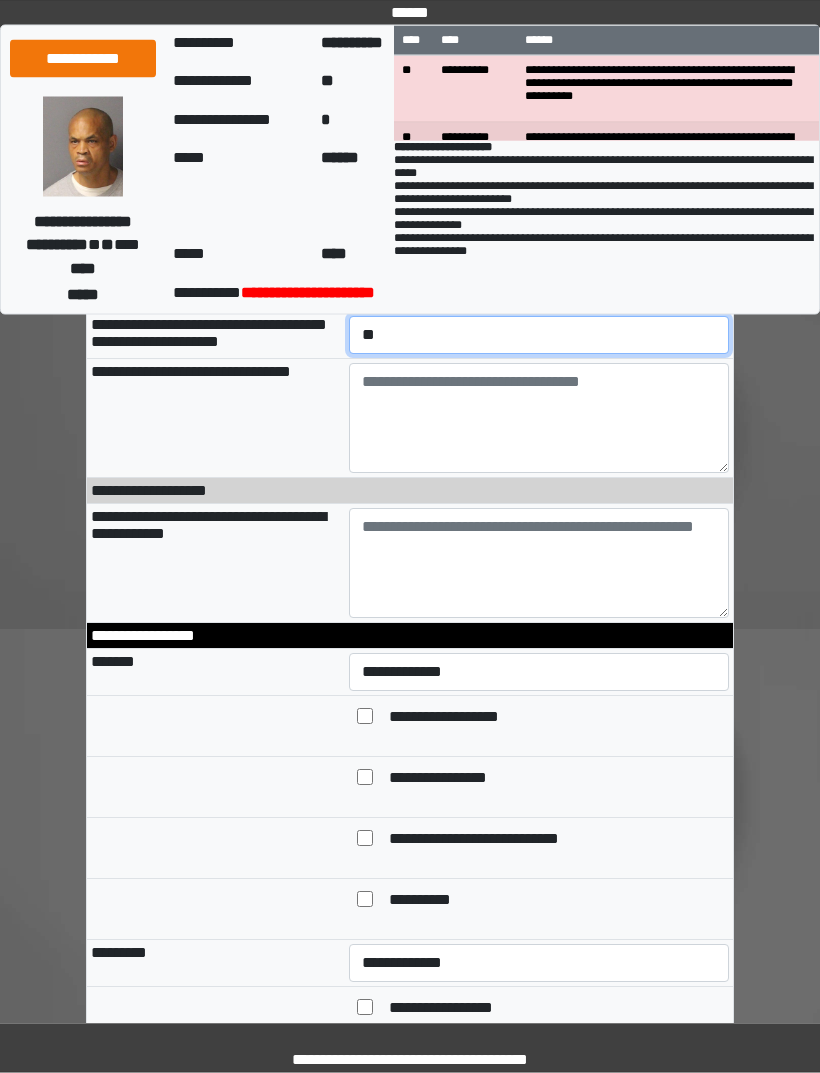 scroll, scrollTop: 2785, scrollLeft: 0, axis: vertical 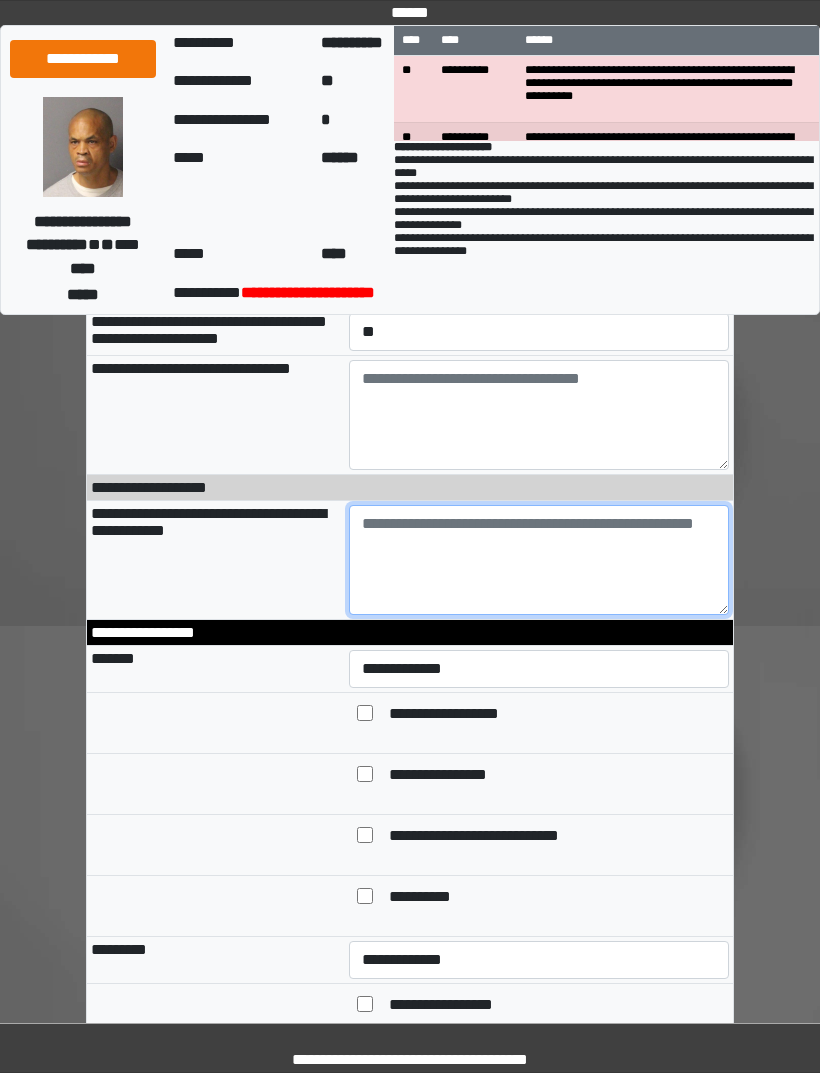 click at bounding box center (539, 560) 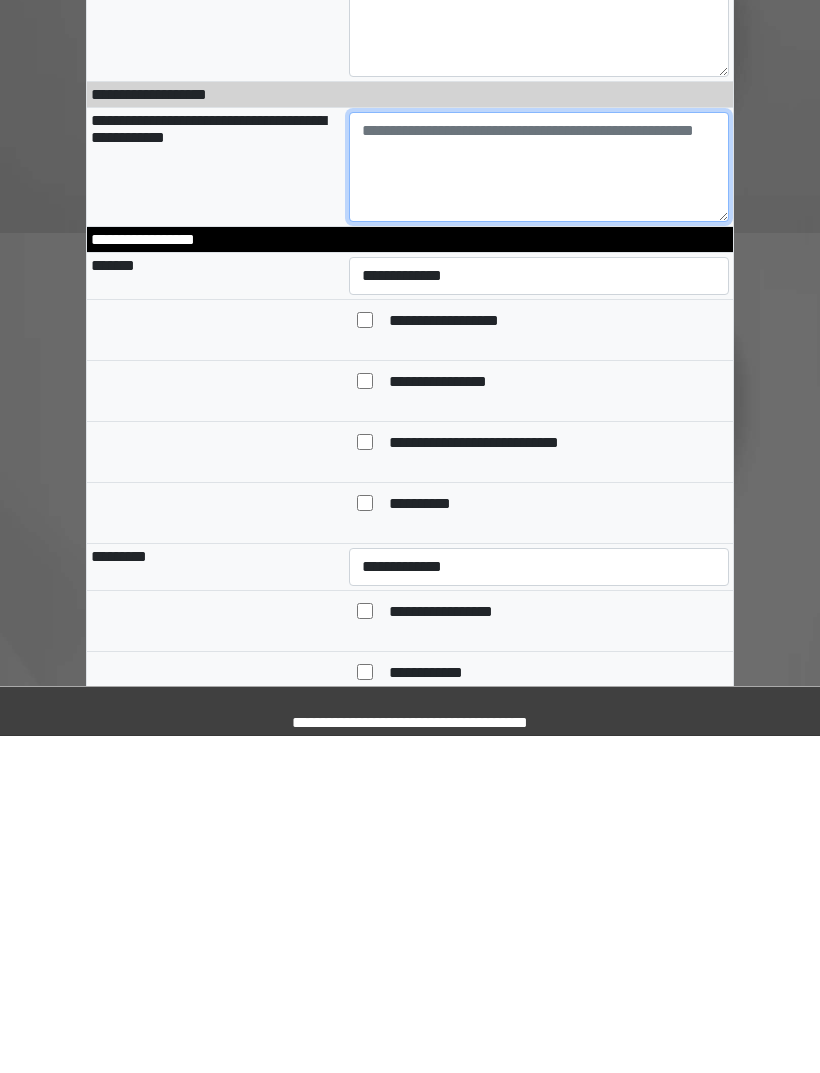 click at bounding box center [539, 504] 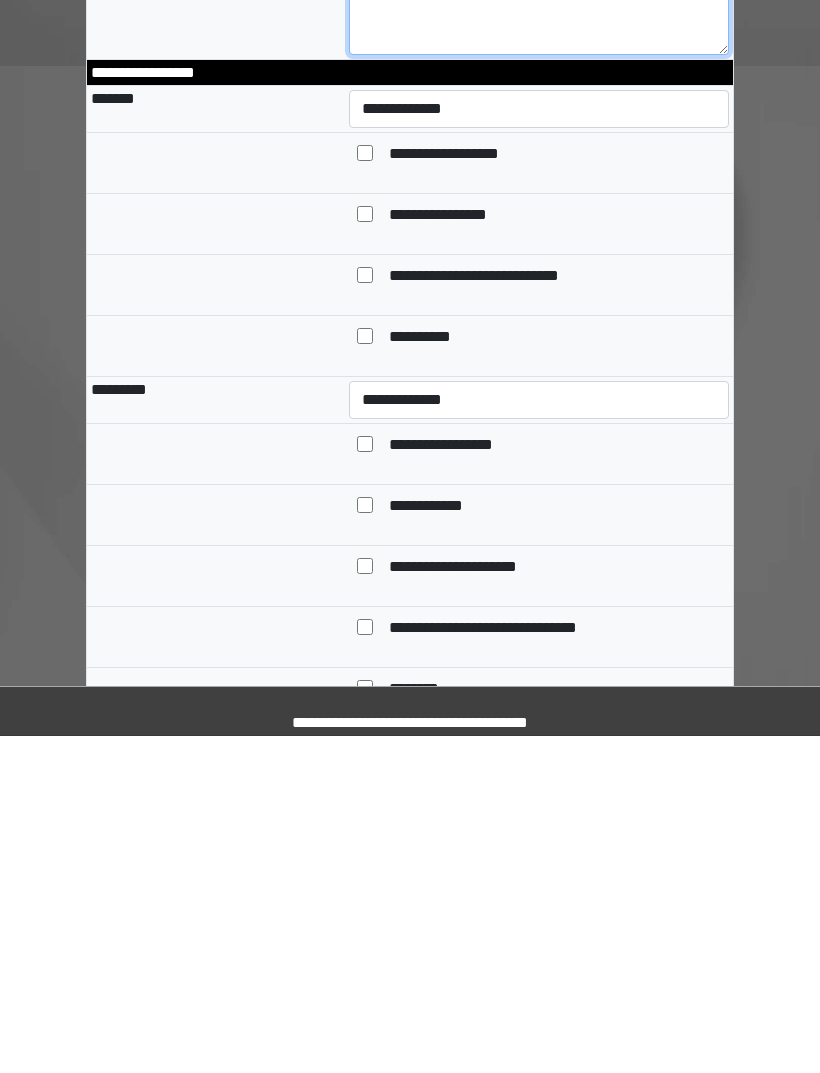 scroll, scrollTop: 3022, scrollLeft: 0, axis: vertical 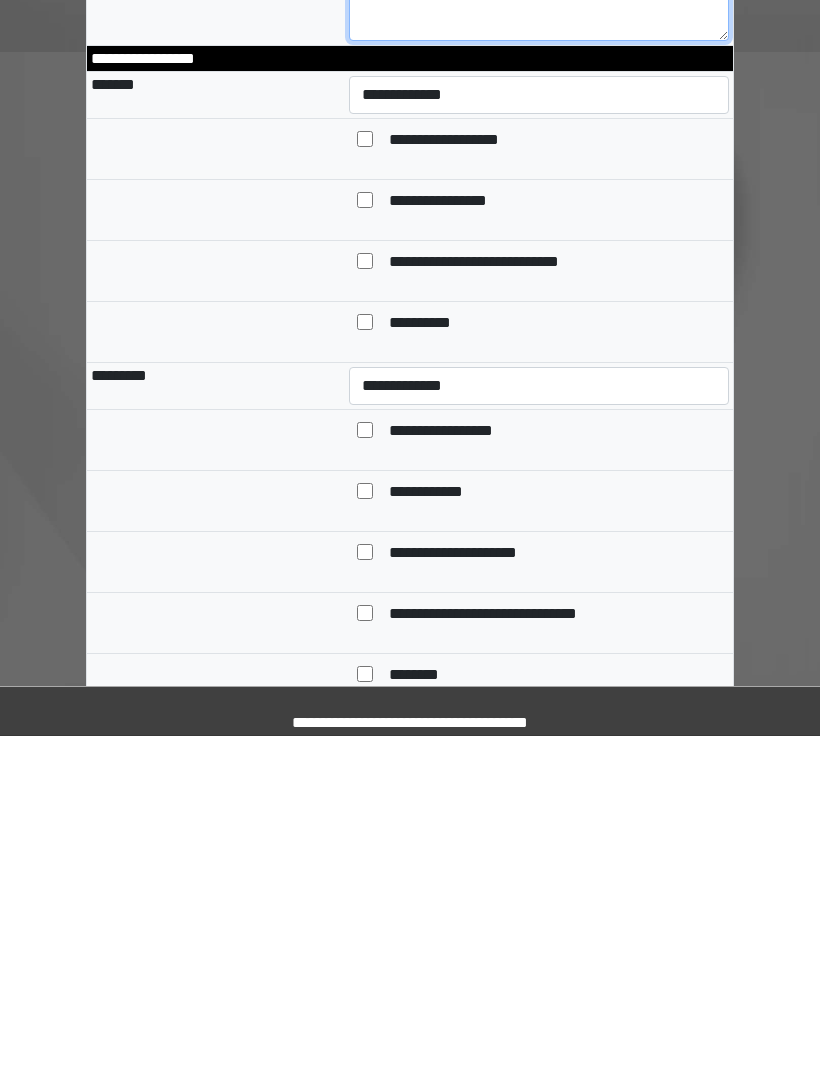 type on "**********" 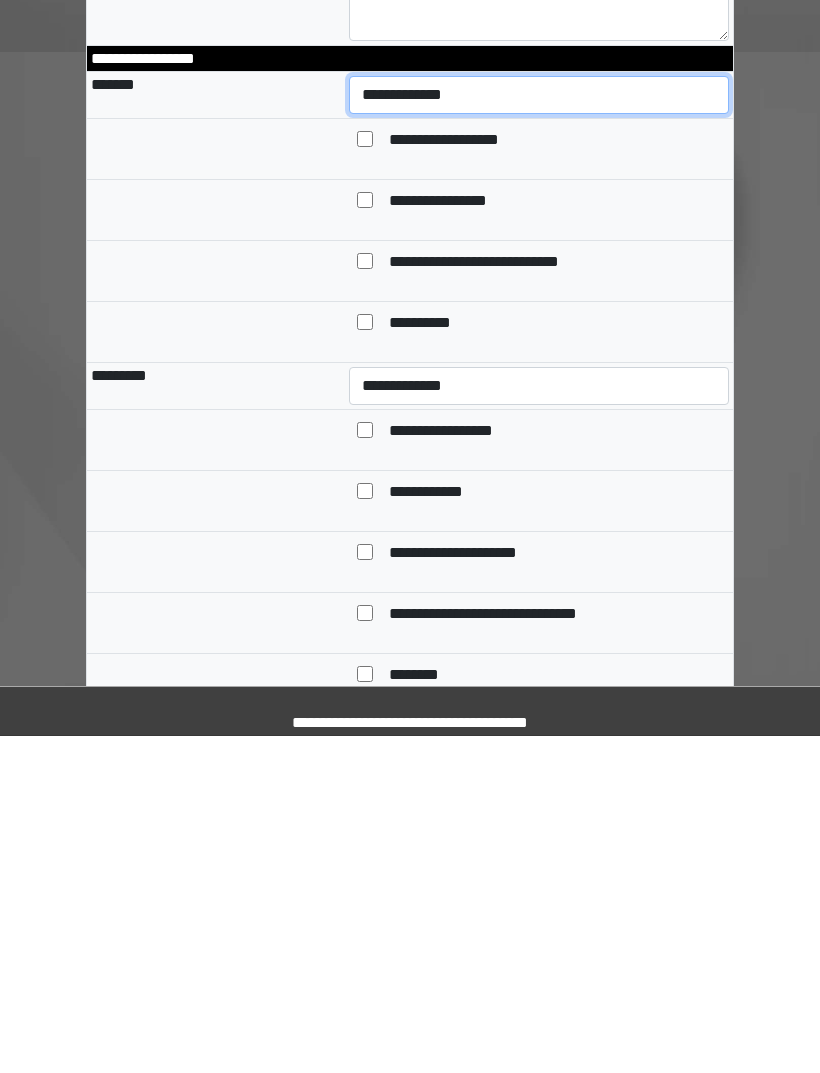 click on "**********" at bounding box center [539, 432] 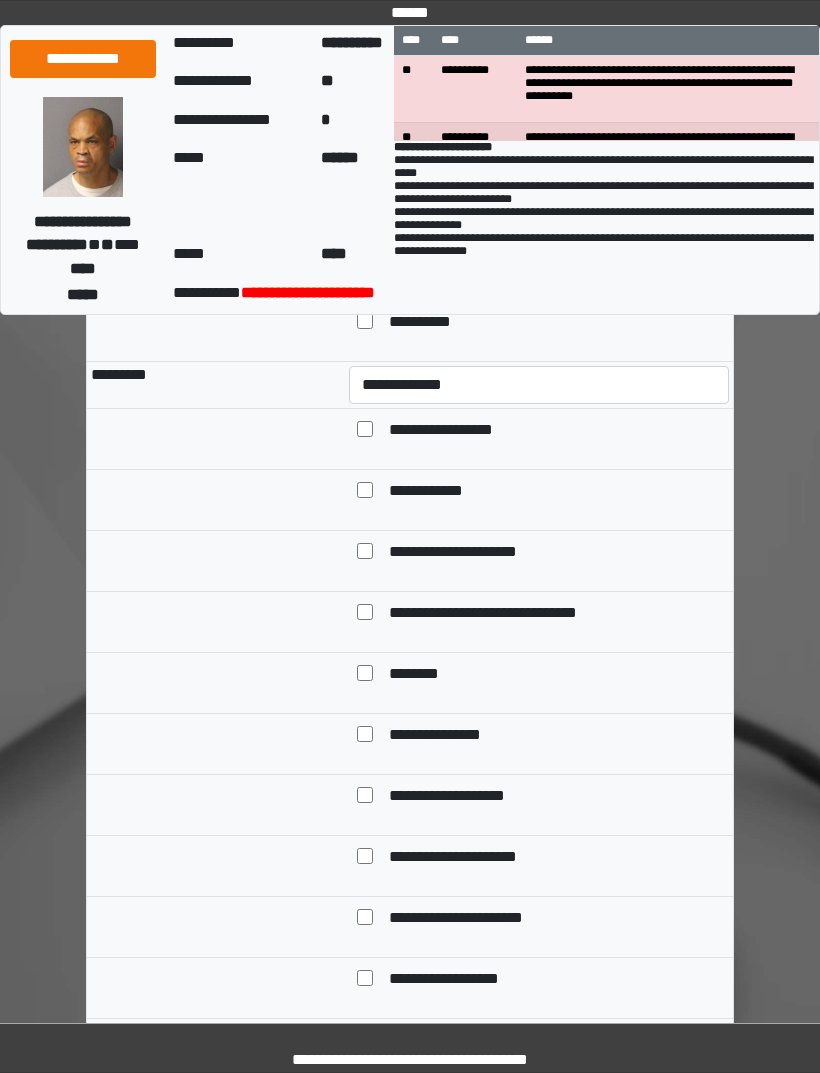 select on "*" 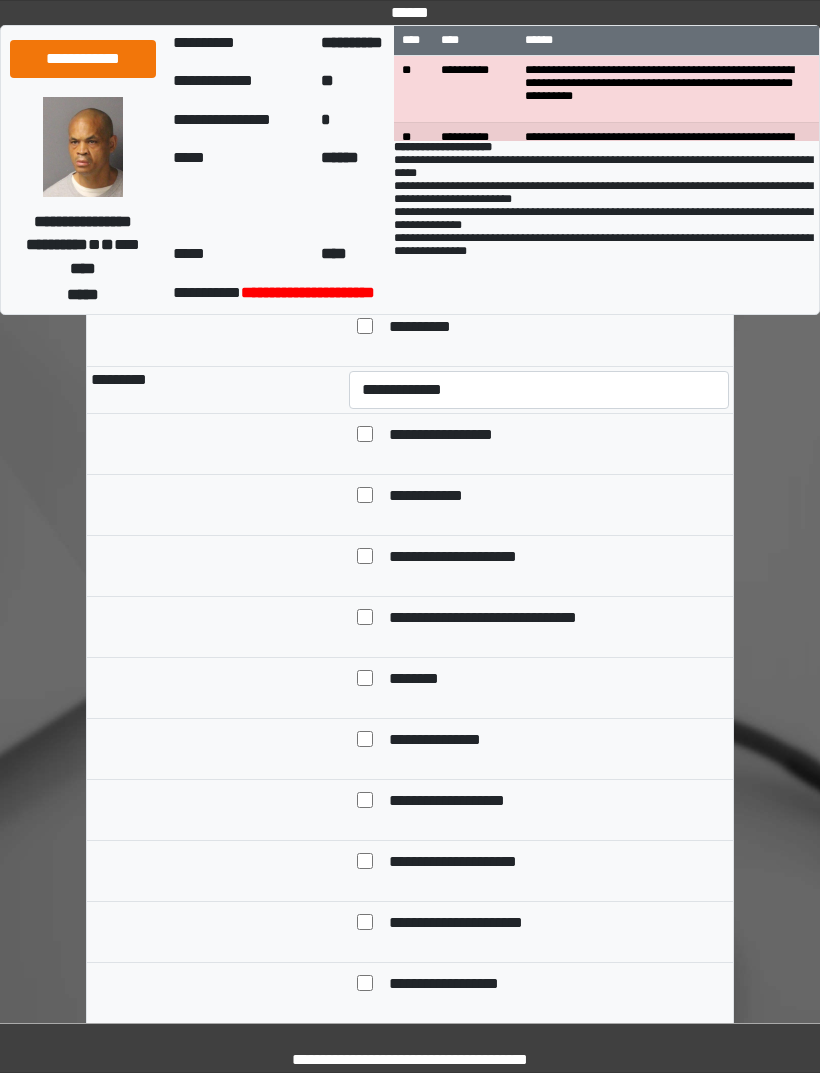 scroll, scrollTop: 3356, scrollLeft: 0, axis: vertical 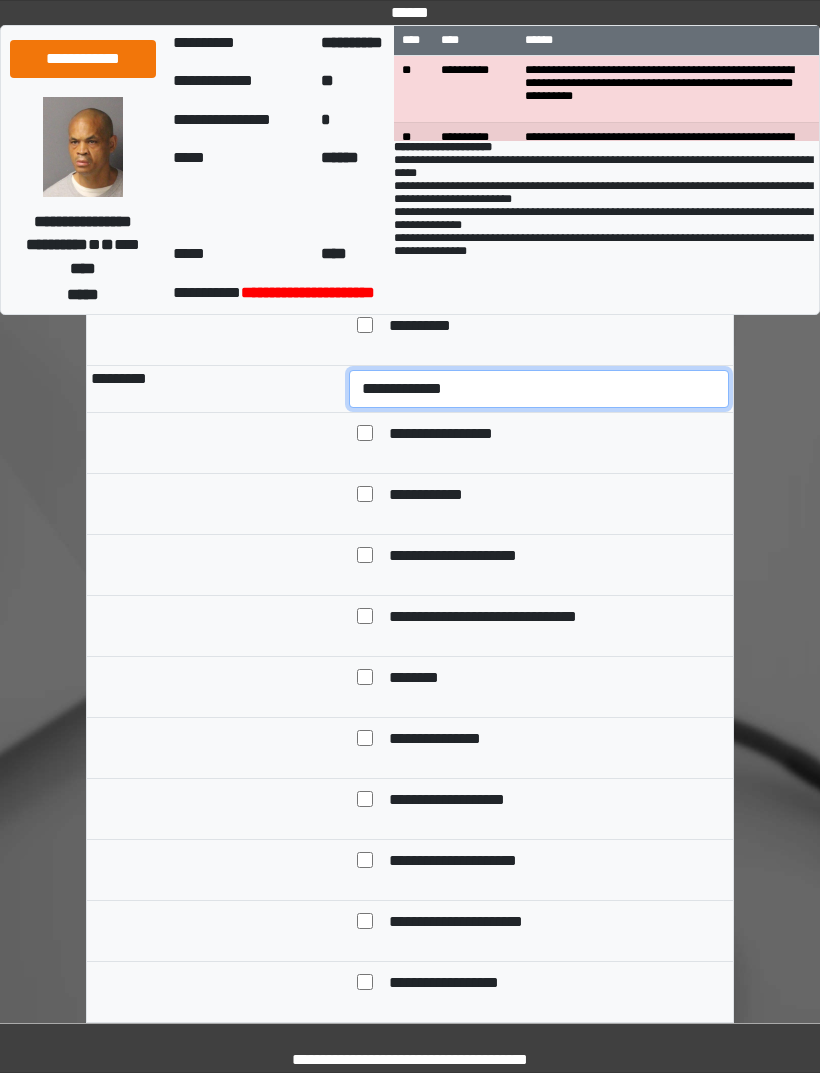 click on "**********" at bounding box center (539, 389) 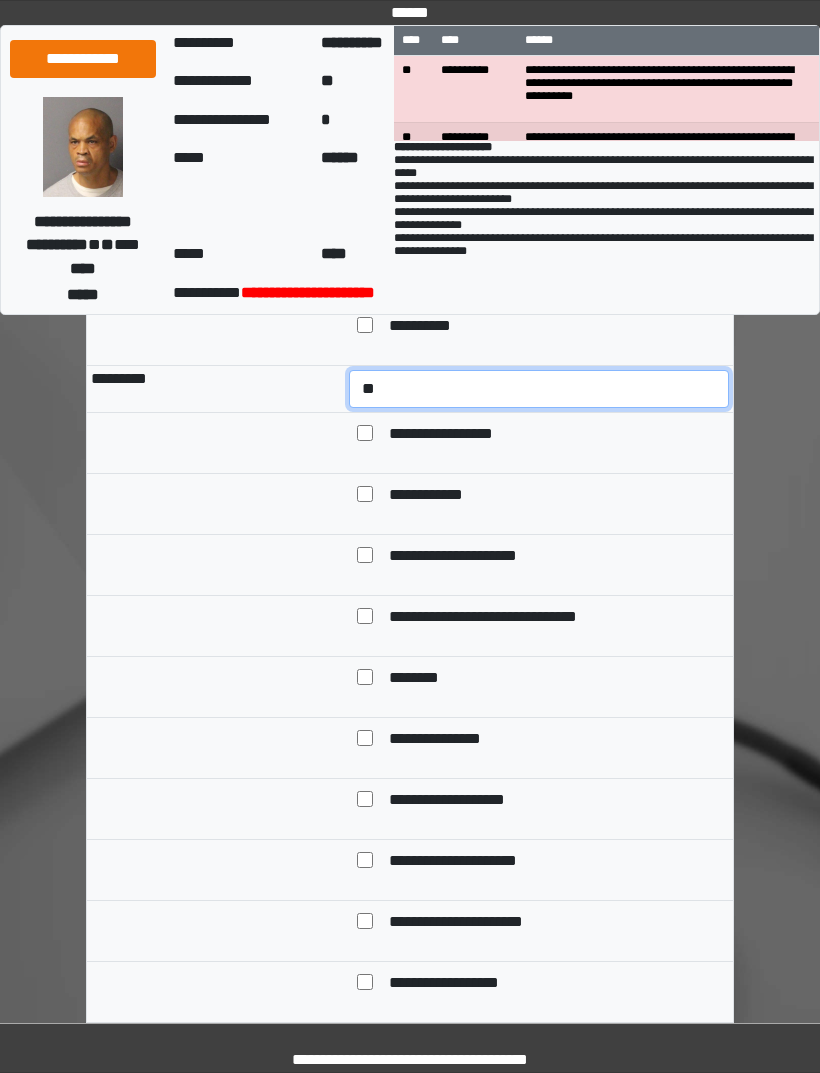 click on "**********" at bounding box center [539, 389] 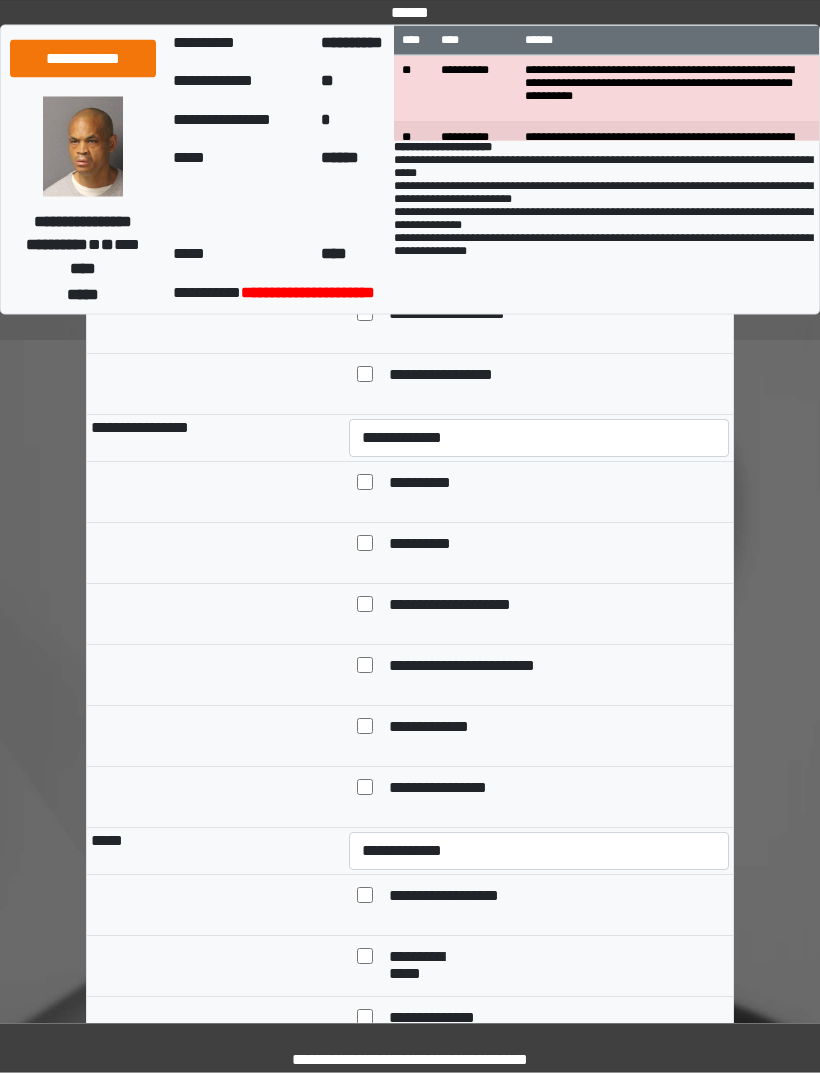 scroll, scrollTop: 4228, scrollLeft: 0, axis: vertical 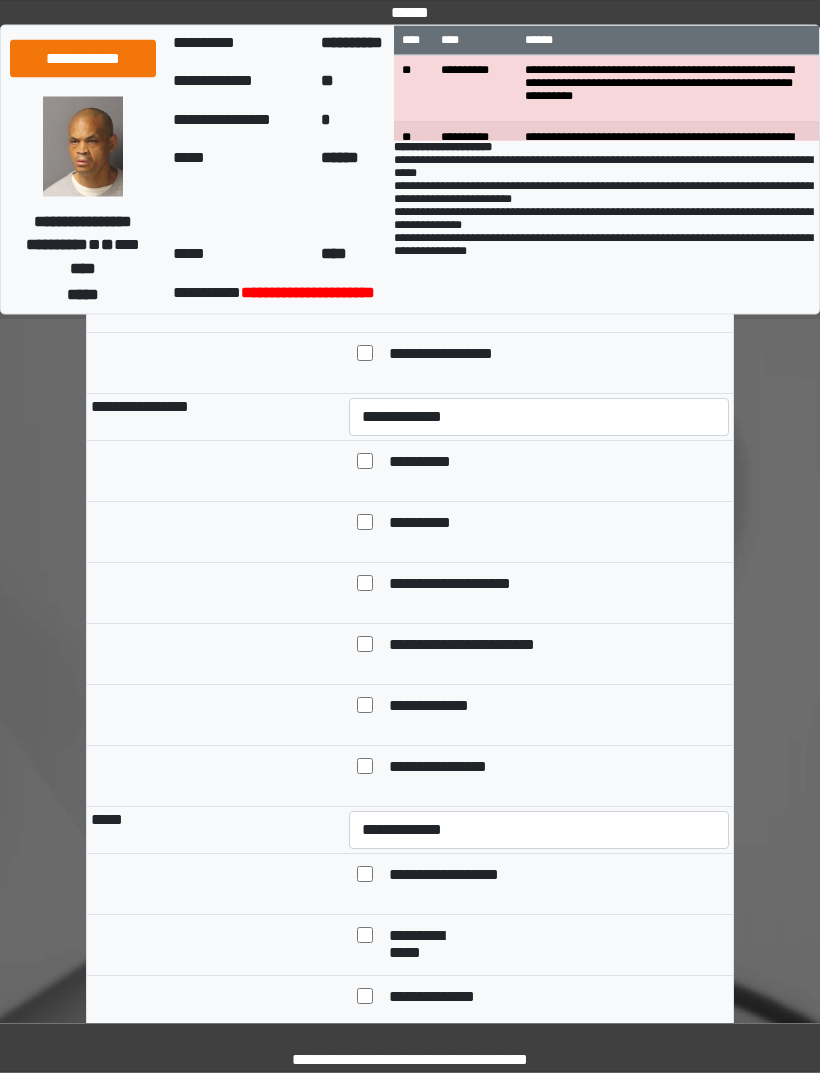 click on "**********" at bounding box center [450, 769] 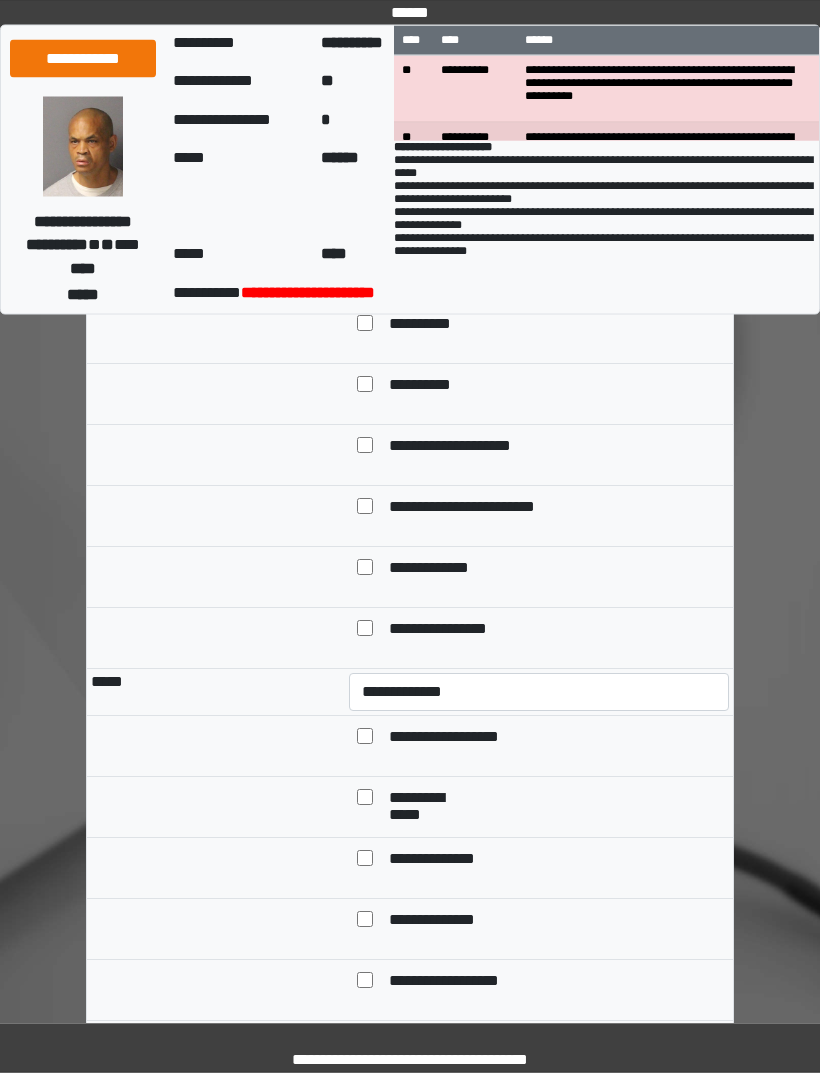 click on "**********" at bounding box center [539, 280] 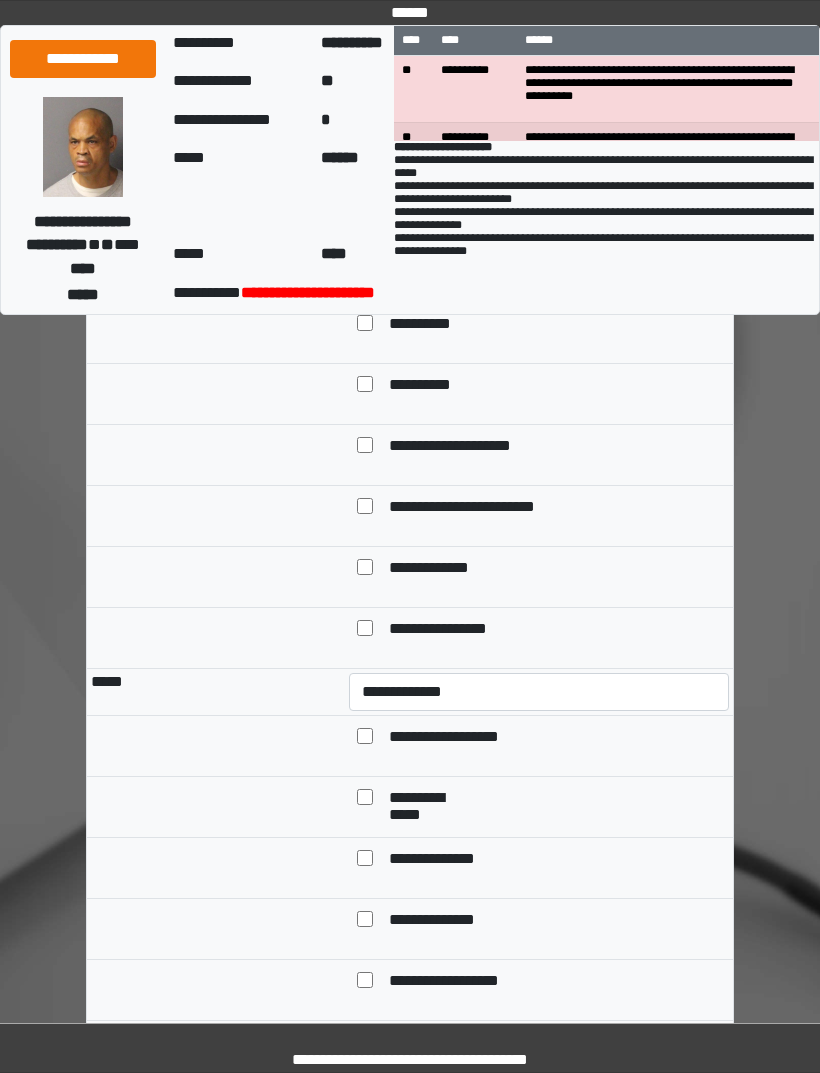 select on "*" 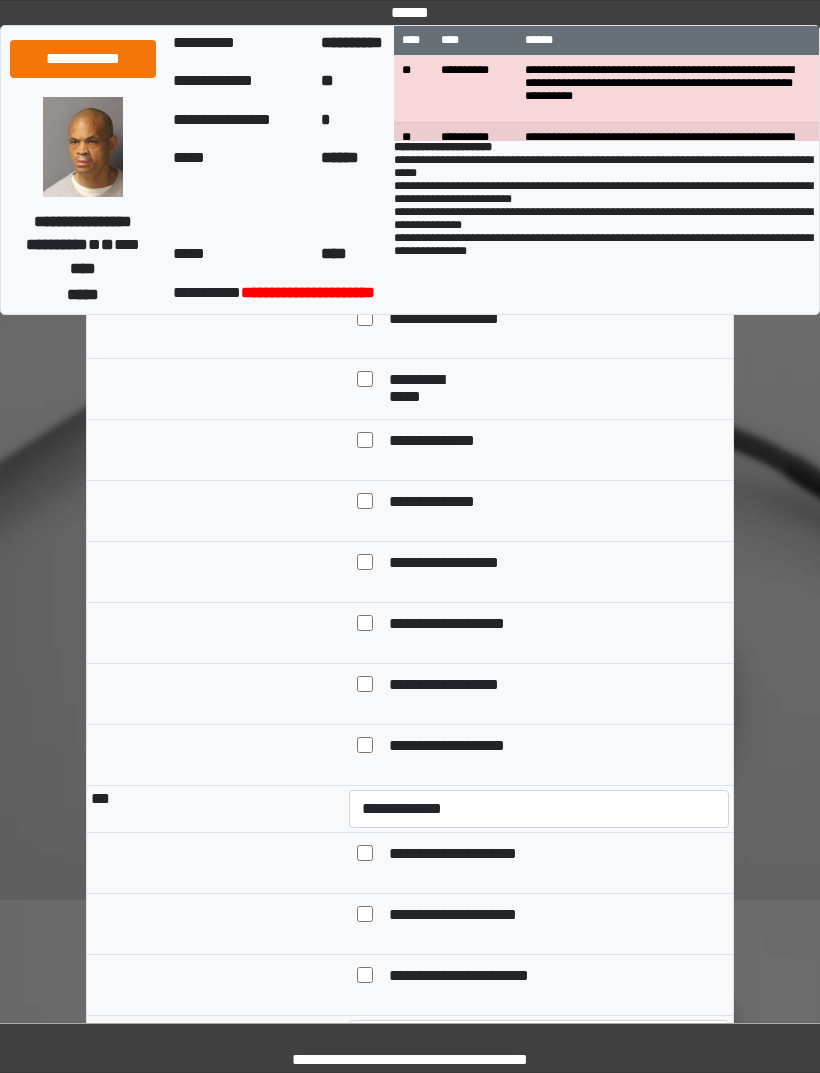 scroll, scrollTop: 4787, scrollLeft: 0, axis: vertical 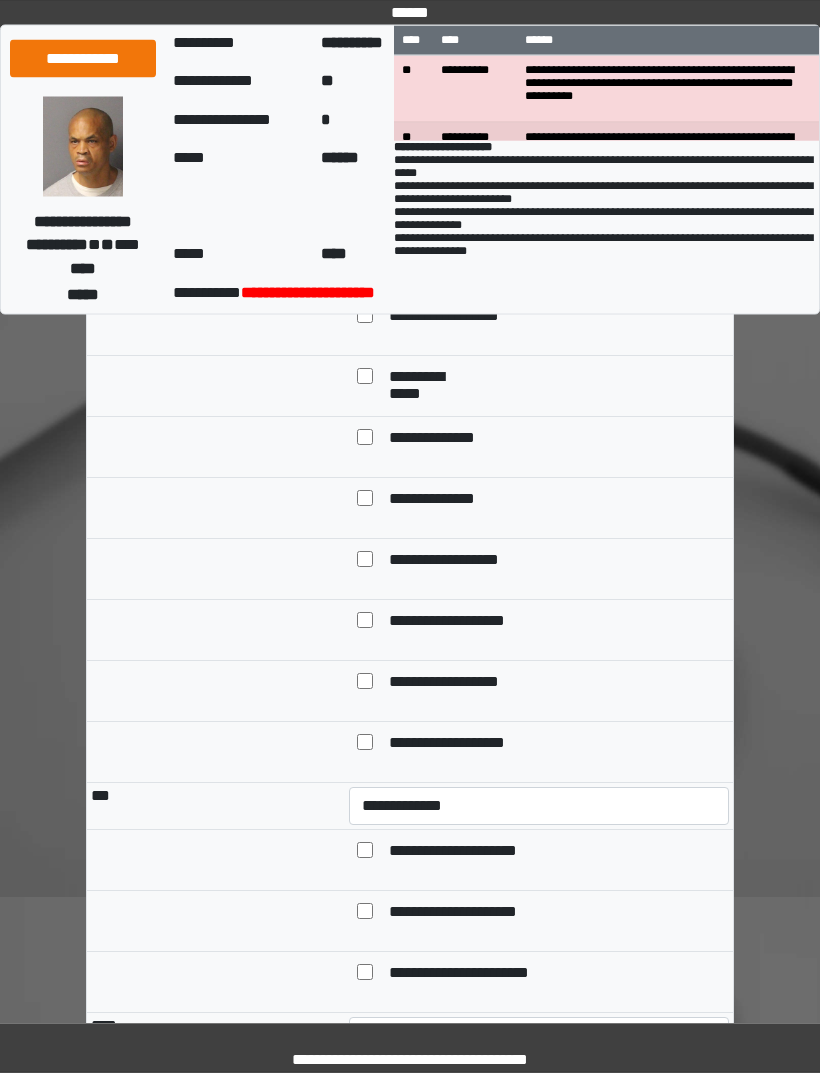 click on "**********" at bounding box center (539, 272) 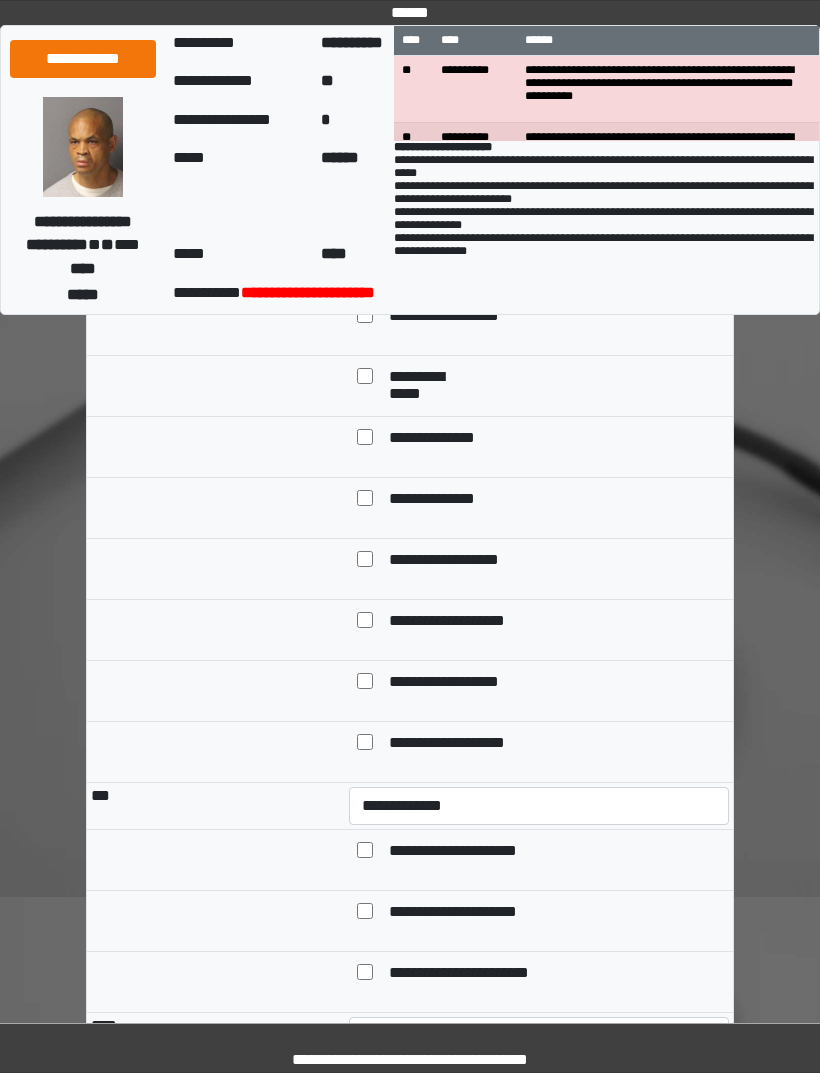 select on "*" 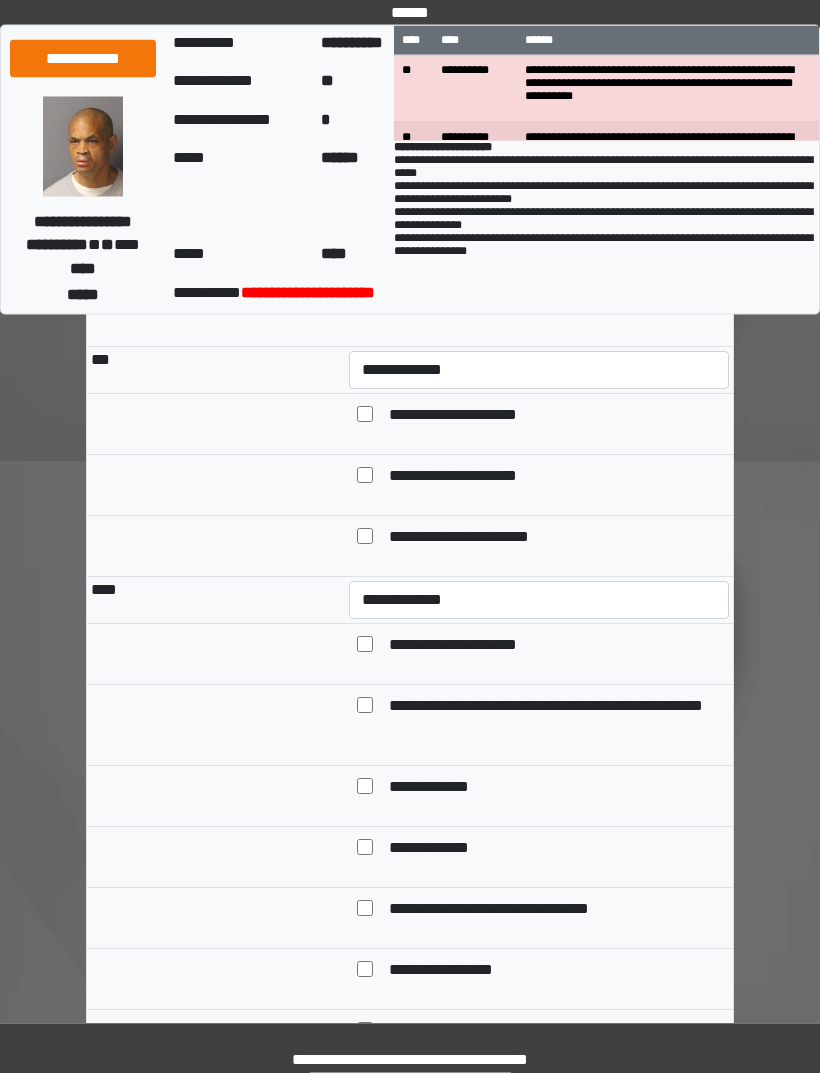 scroll, scrollTop: 5224, scrollLeft: 0, axis: vertical 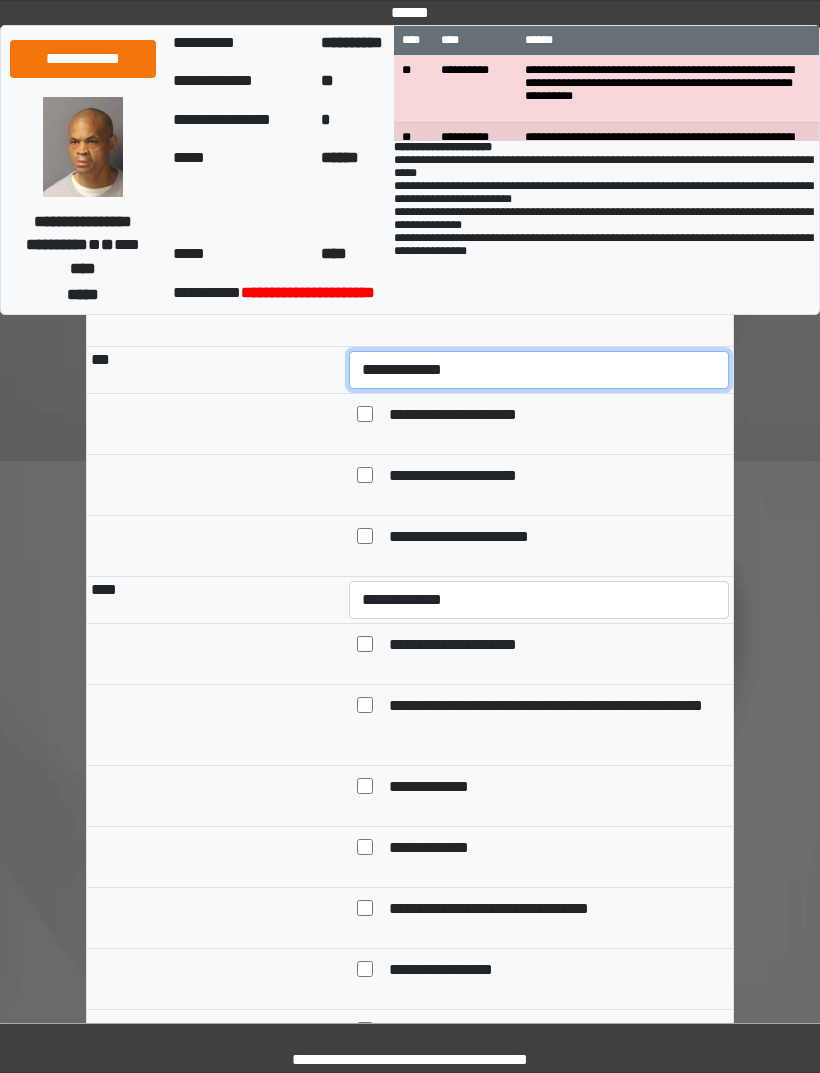 click on "**********" at bounding box center [539, 370] 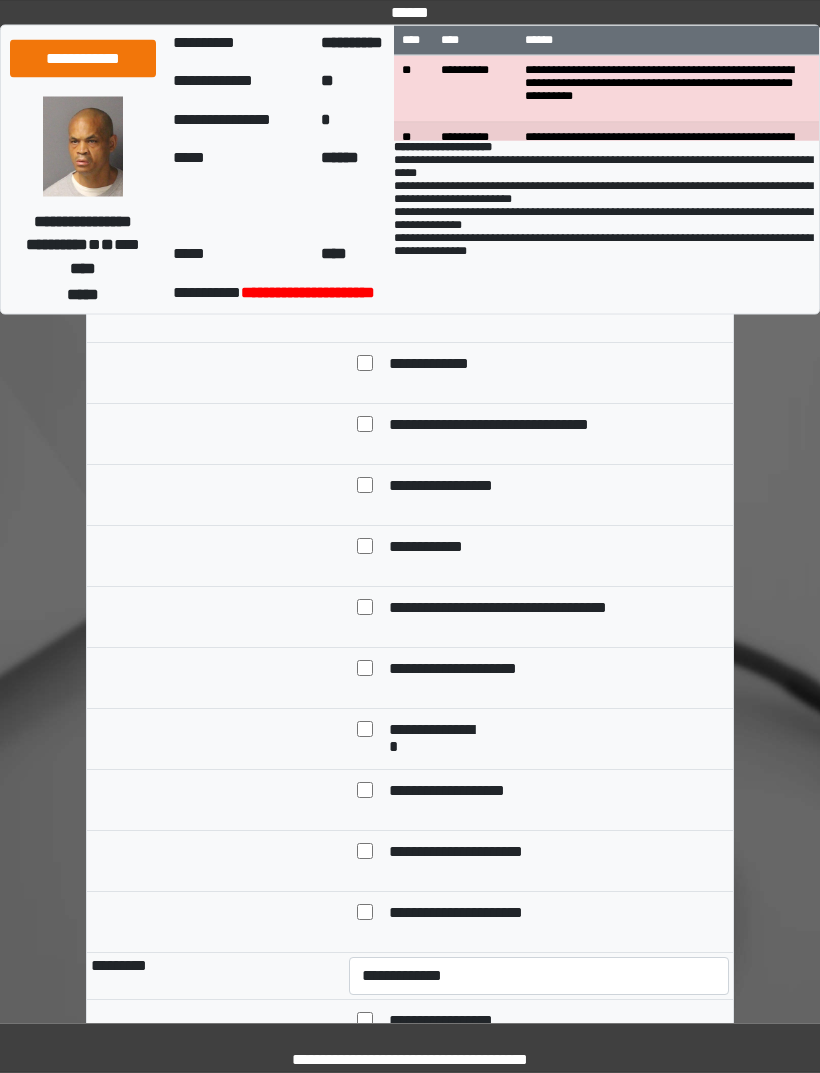 scroll, scrollTop: 5708, scrollLeft: 0, axis: vertical 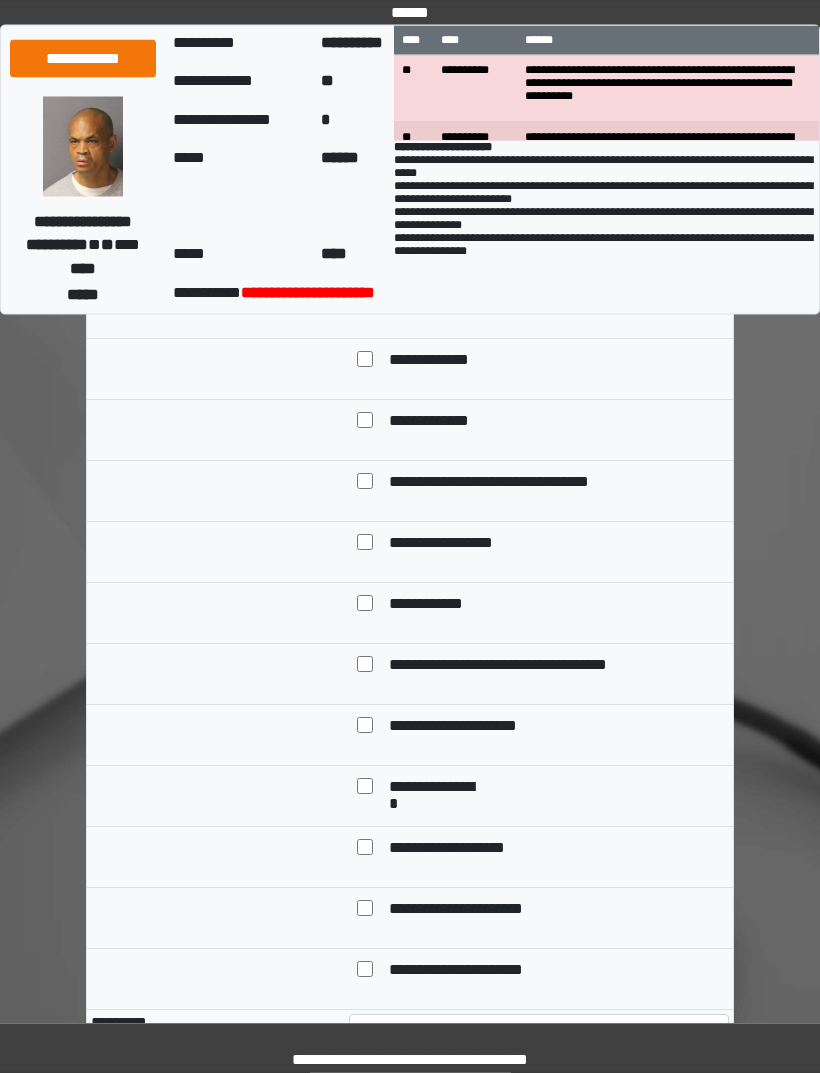 click on "**********" at bounding box center (539, 174) 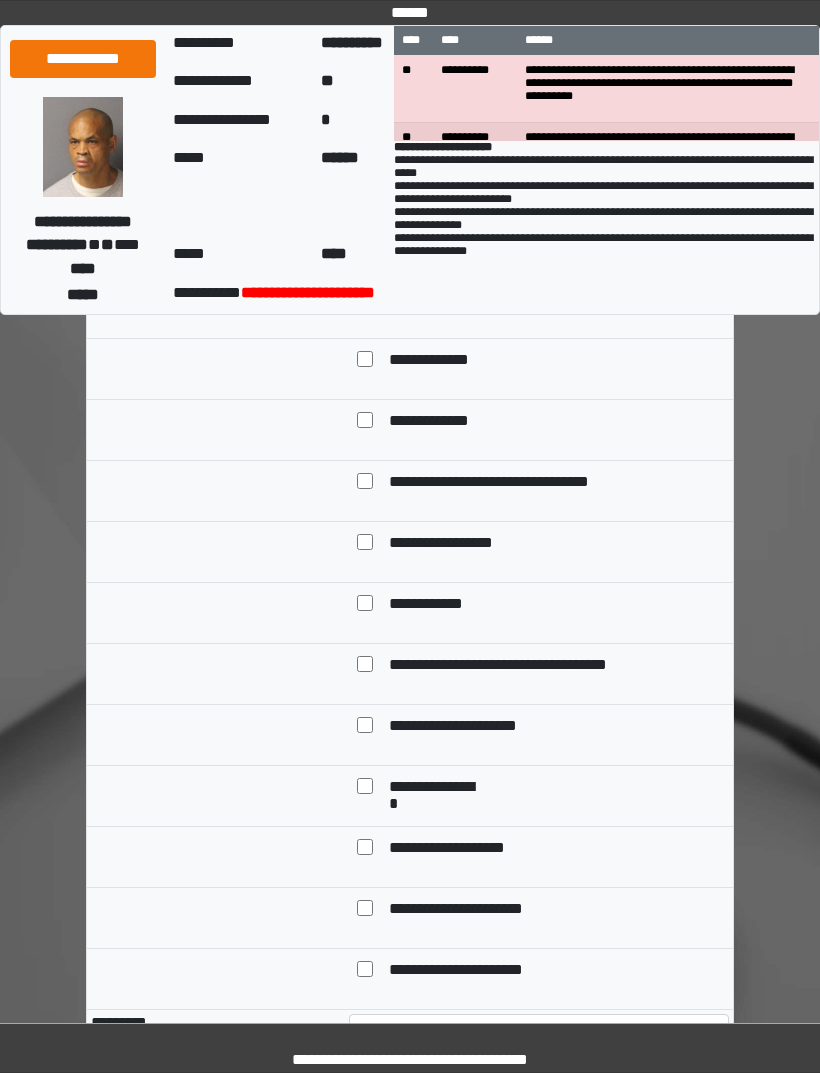 select on "*" 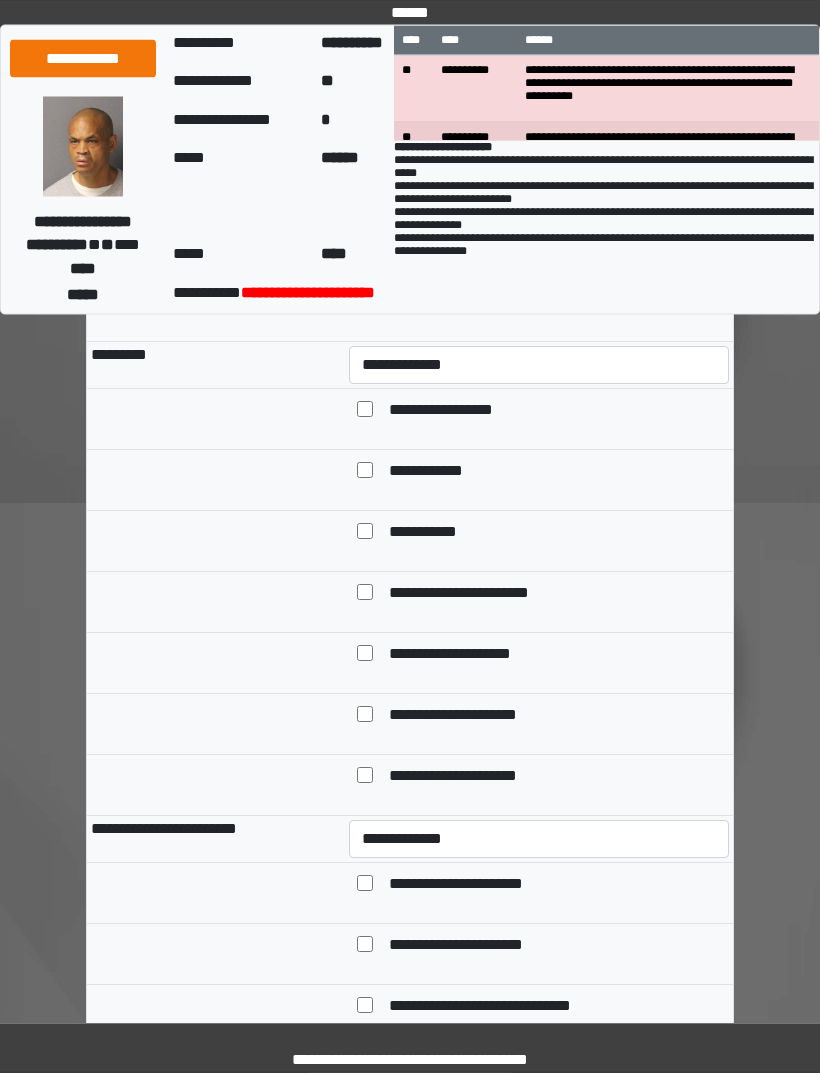 scroll, scrollTop: 6323, scrollLeft: 0, axis: vertical 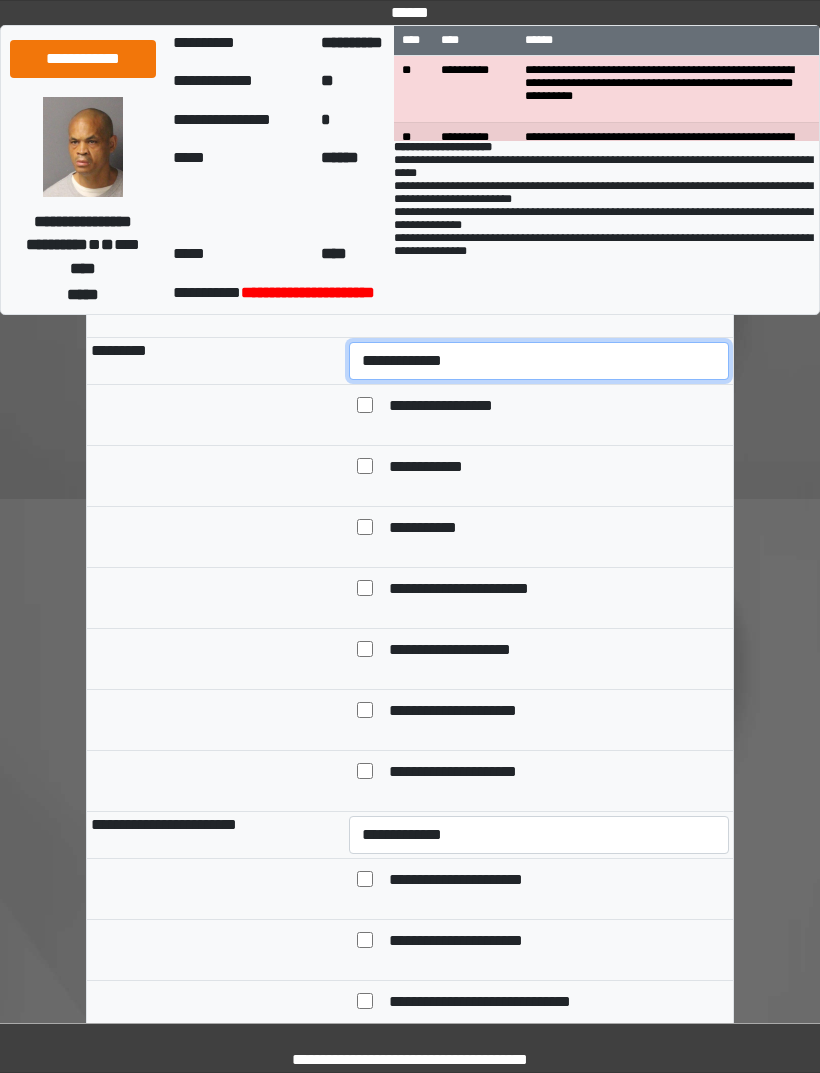 click on "**********" at bounding box center [539, 361] 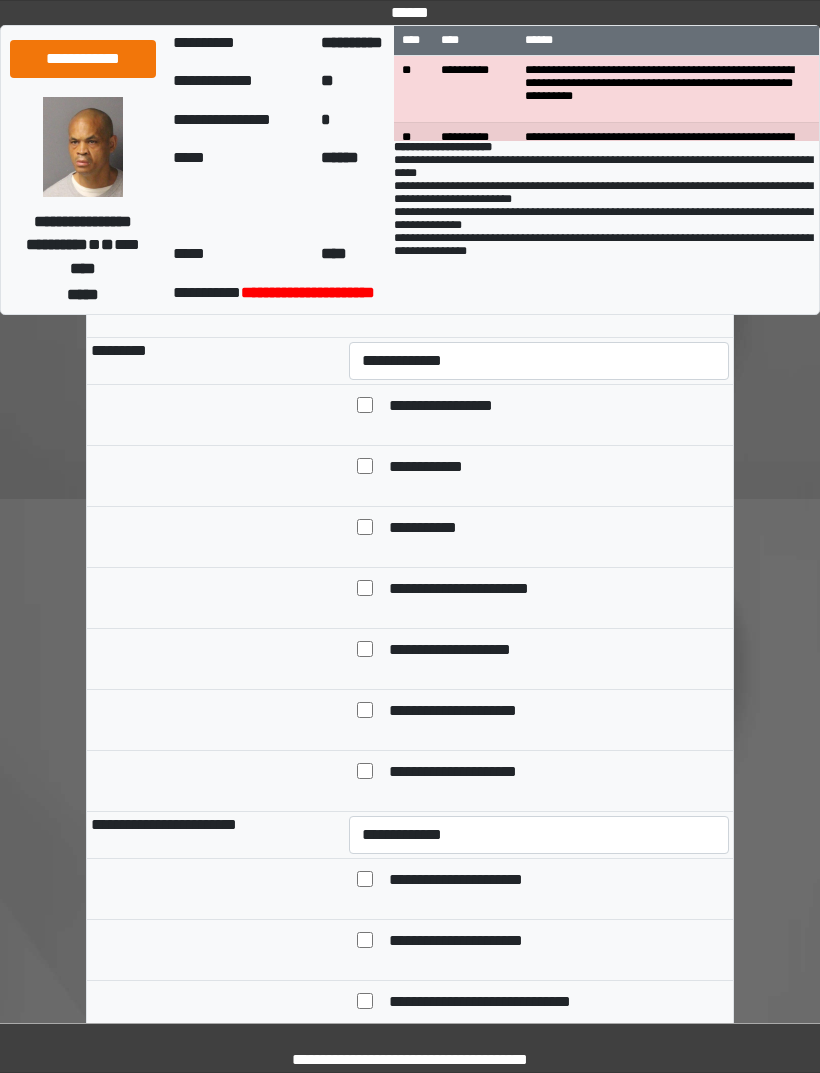 click on "**********" at bounding box center (431, 529) 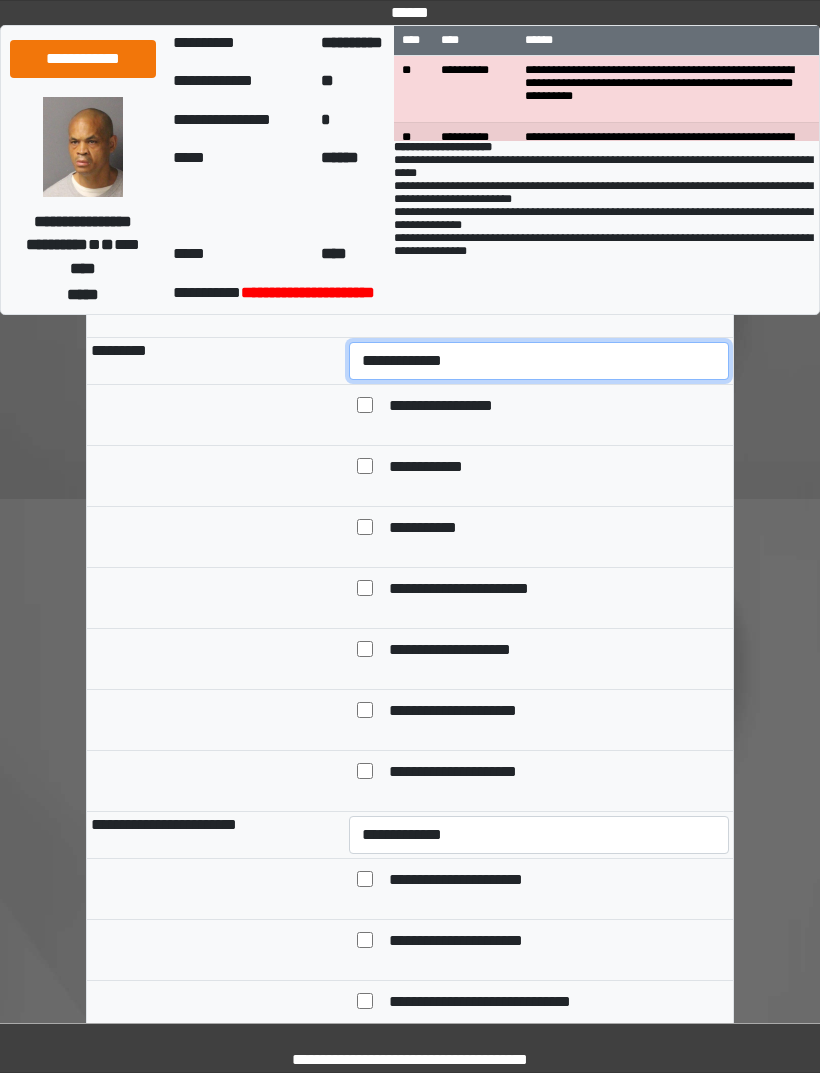click on "**********" at bounding box center [539, 361] 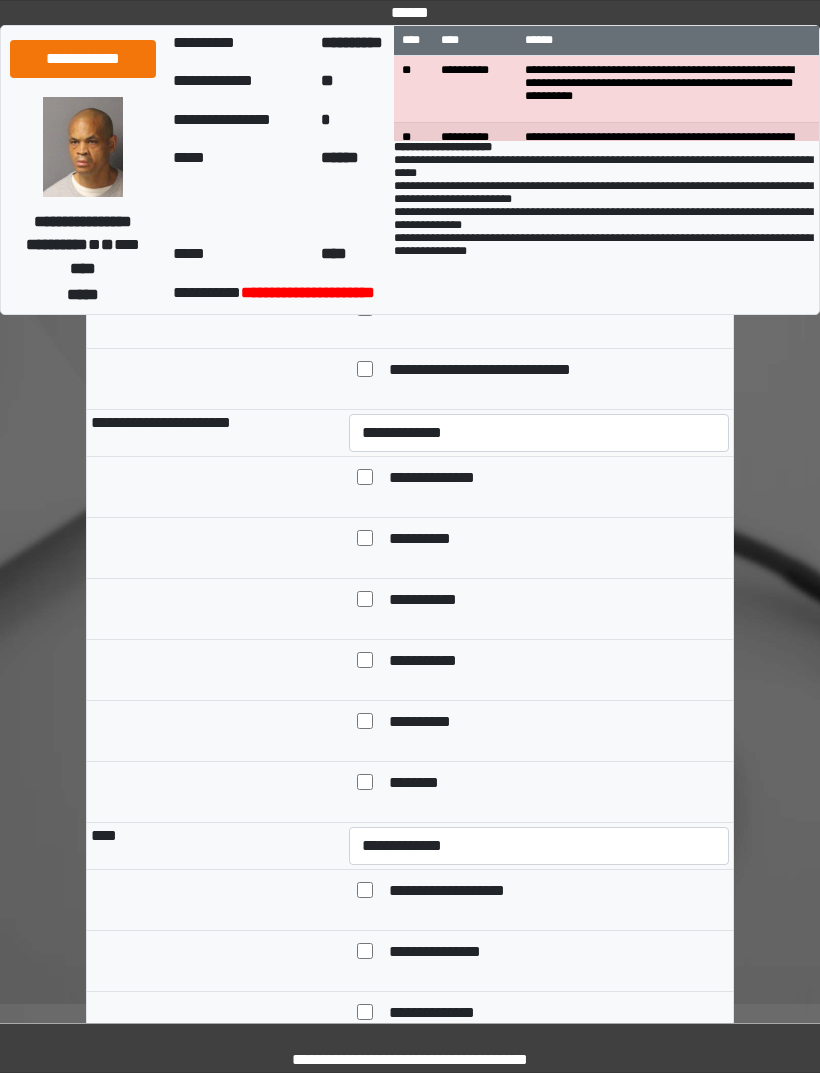 scroll, scrollTop: 6969, scrollLeft: 0, axis: vertical 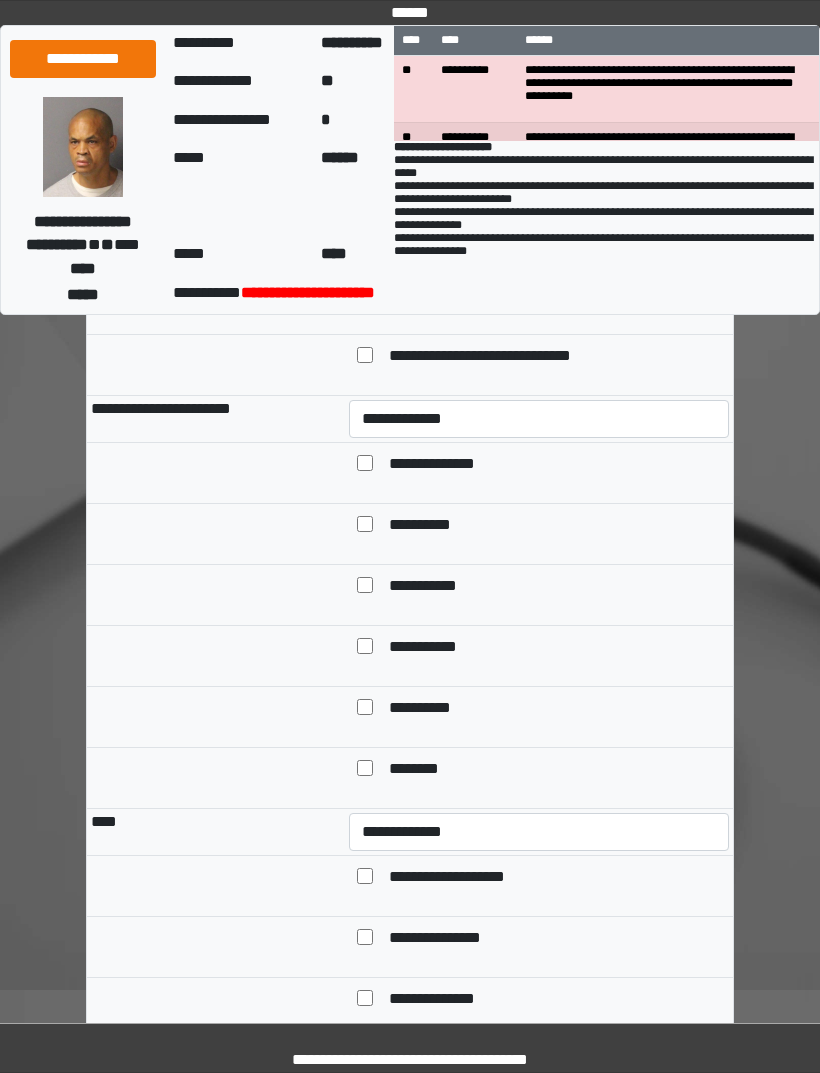 click on "**********" at bounding box center (539, 189) 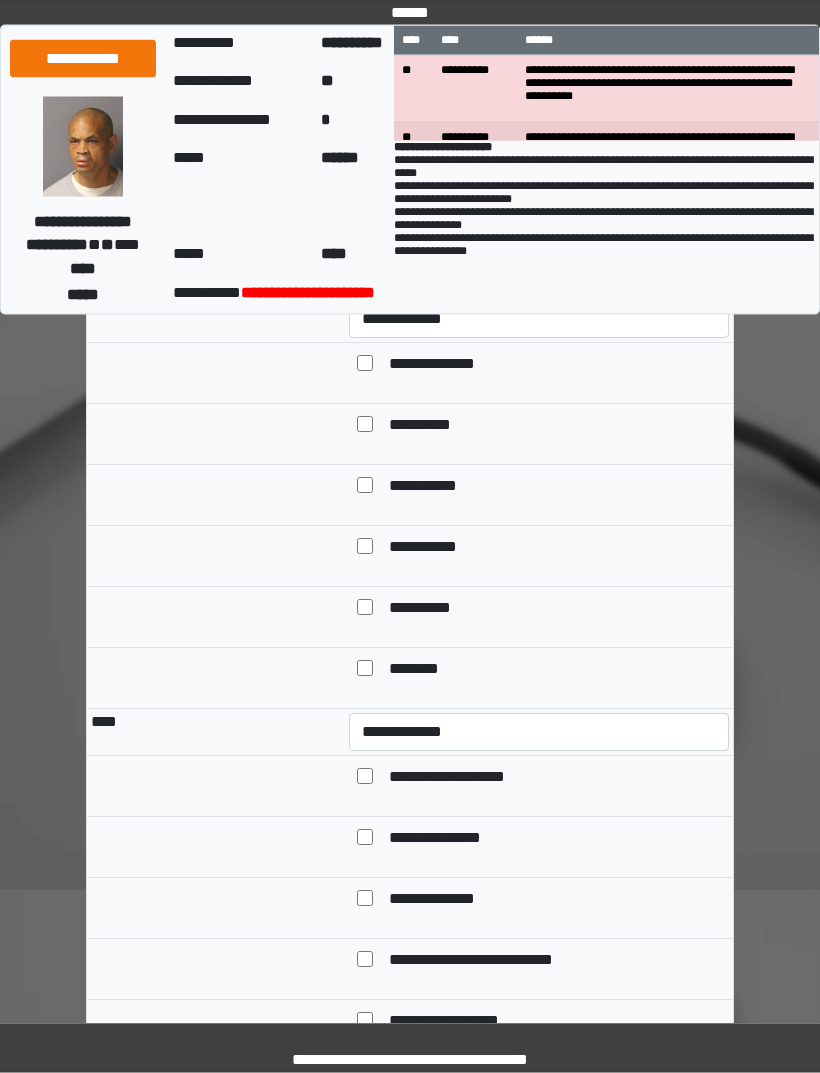 scroll, scrollTop: 7140, scrollLeft: 0, axis: vertical 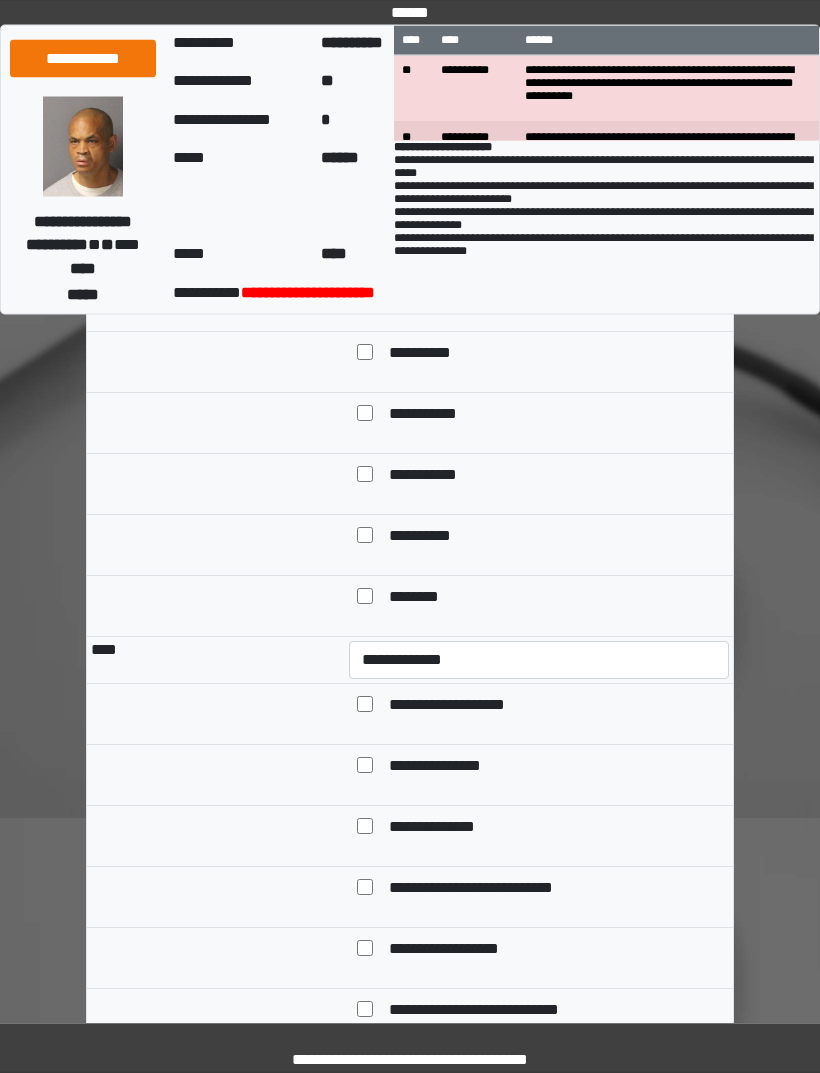 click on "**********" at bounding box center [555, 355] 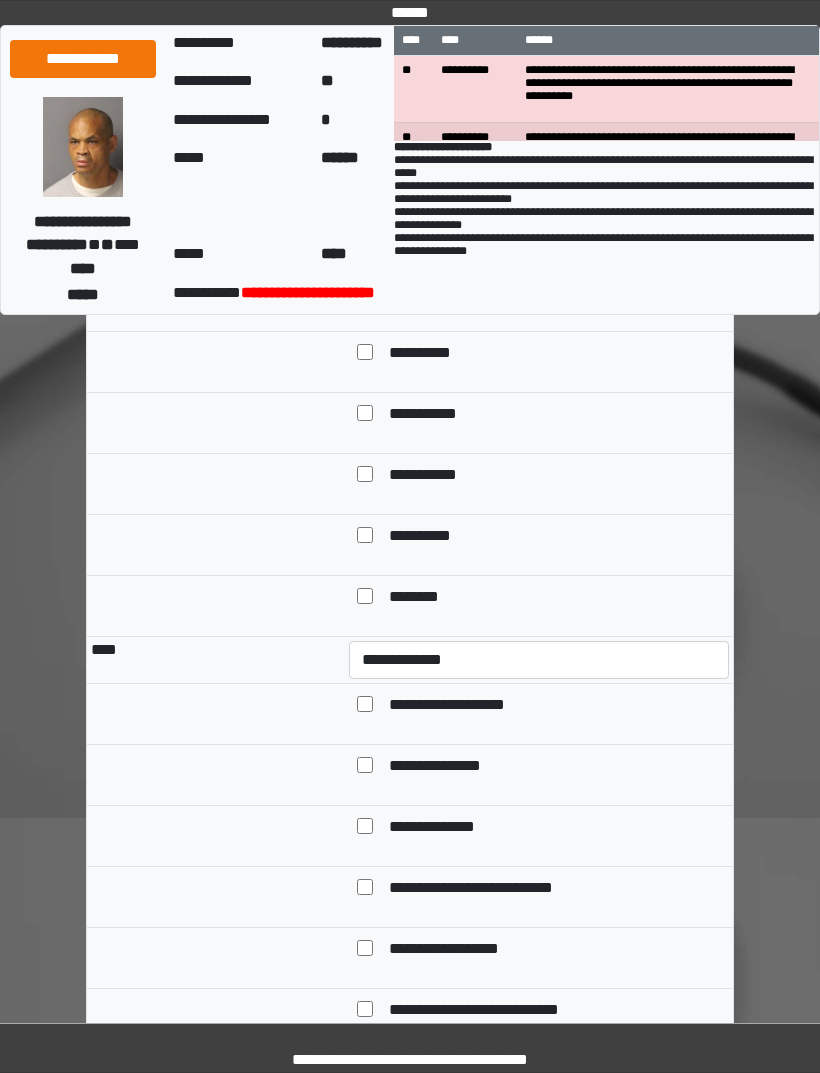 click on "**********" at bounding box center (429, 354) 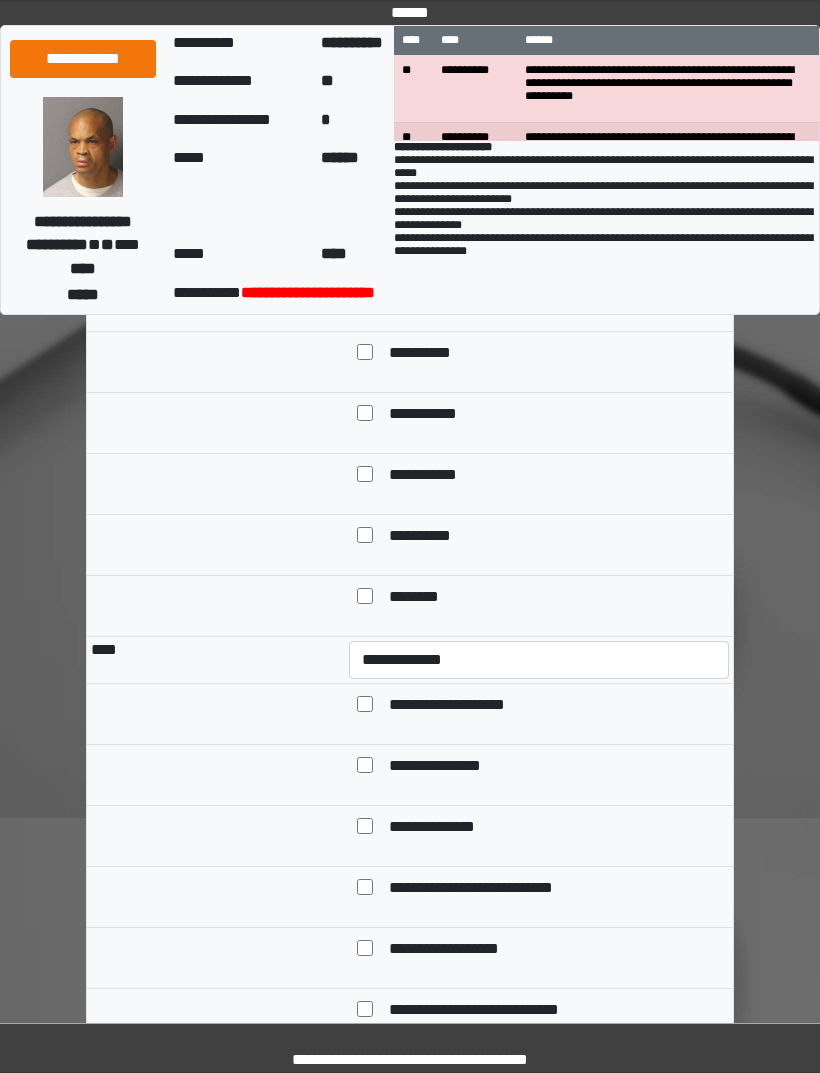 click on "**********" at bounding box center [428, 537] 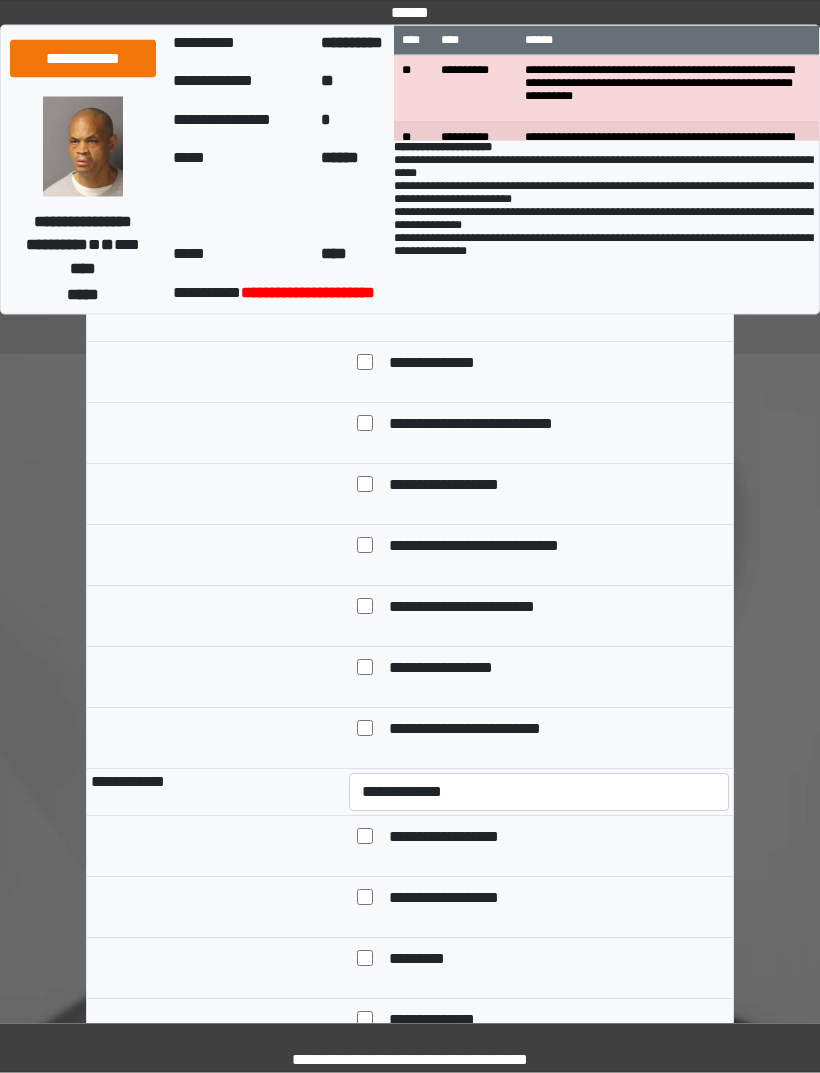 scroll, scrollTop: 7613, scrollLeft: 0, axis: vertical 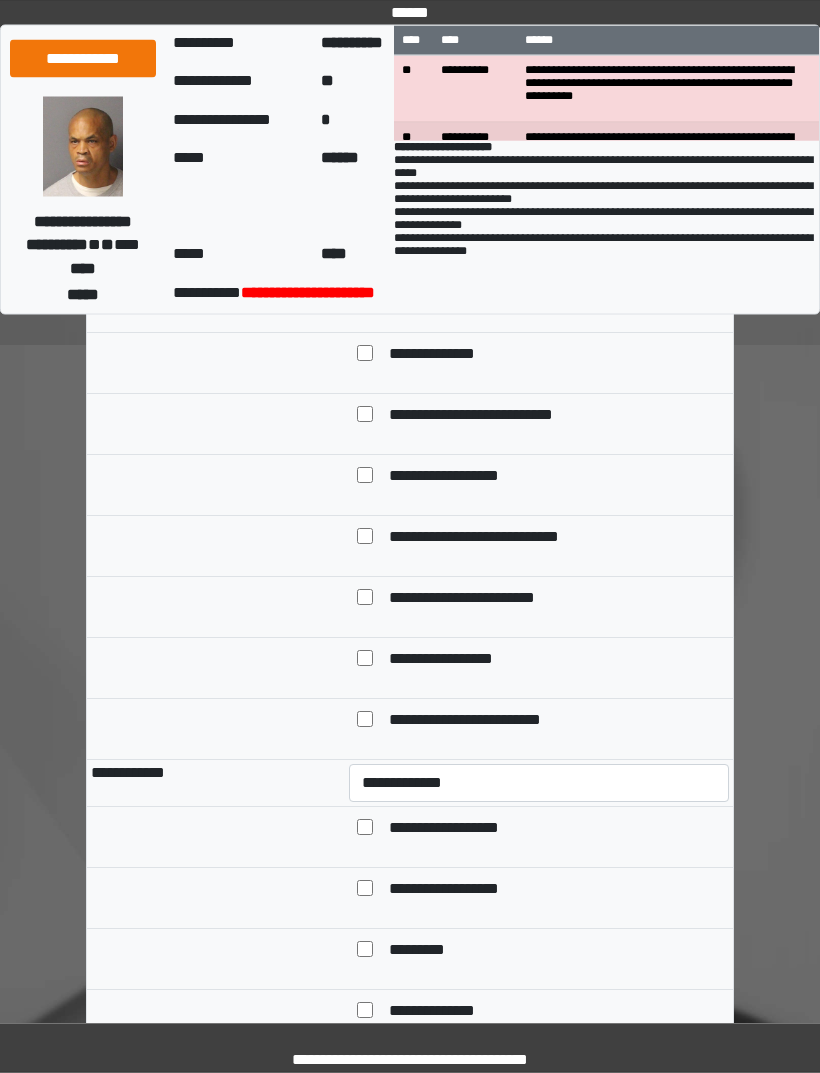 click on "**********" at bounding box center (459, 234) 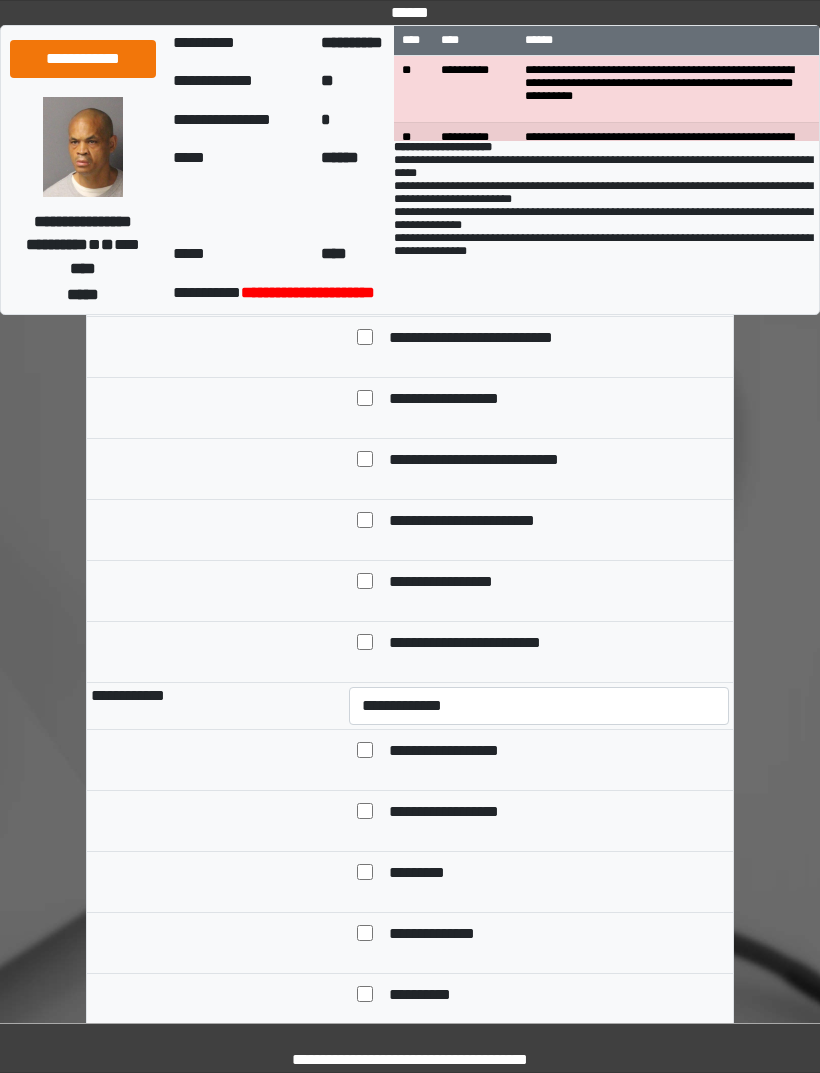 scroll, scrollTop: 7694, scrollLeft: 0, axis: vertical 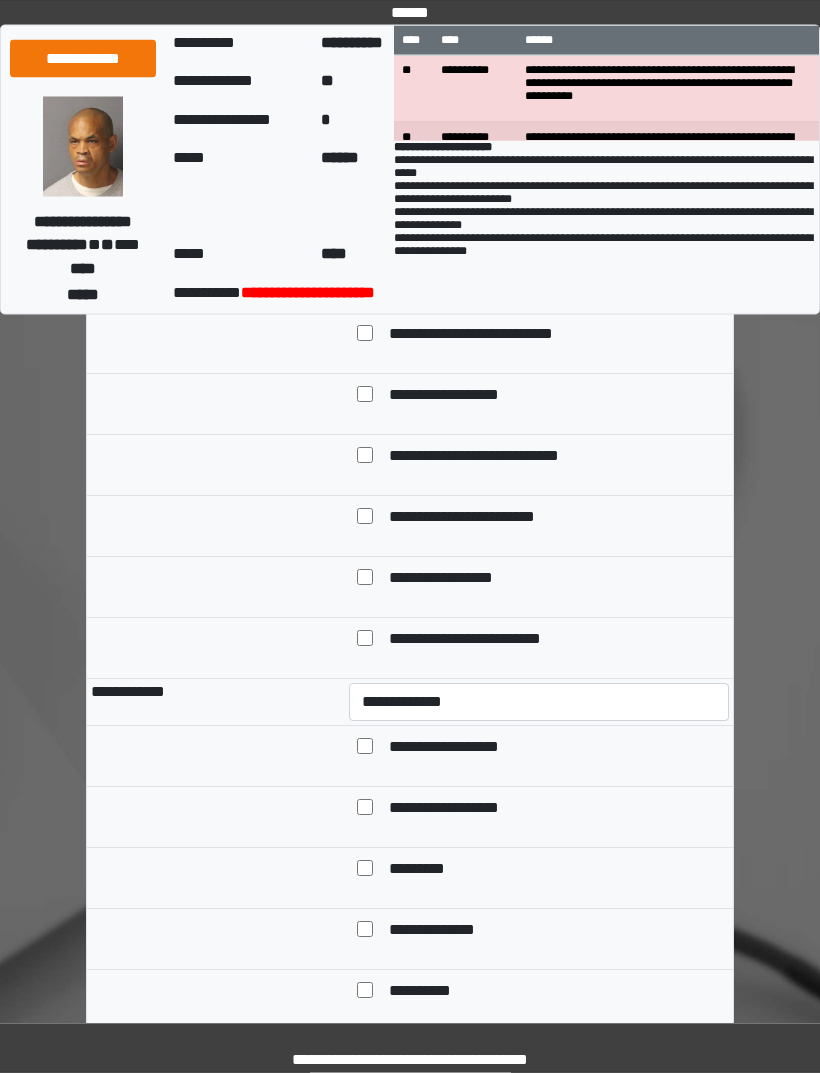 click on "**********" at bounding box center [487, 519] 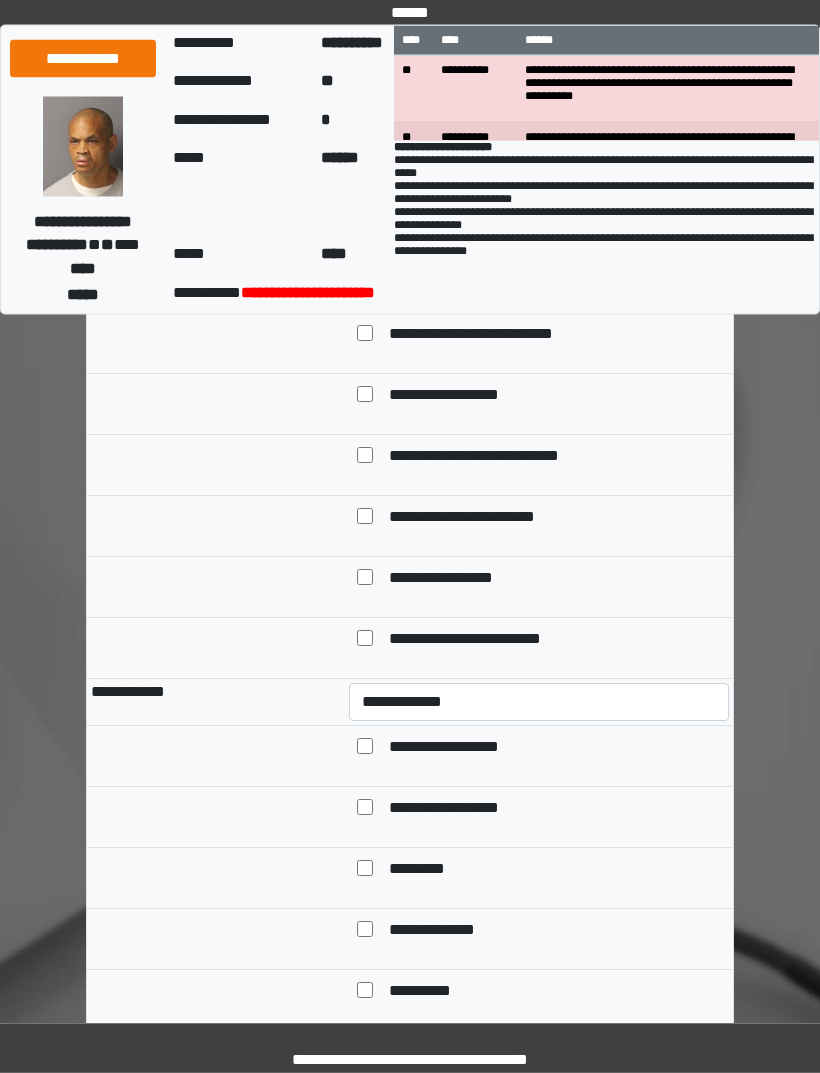 click on "**********" at bounding box center [454, 580] 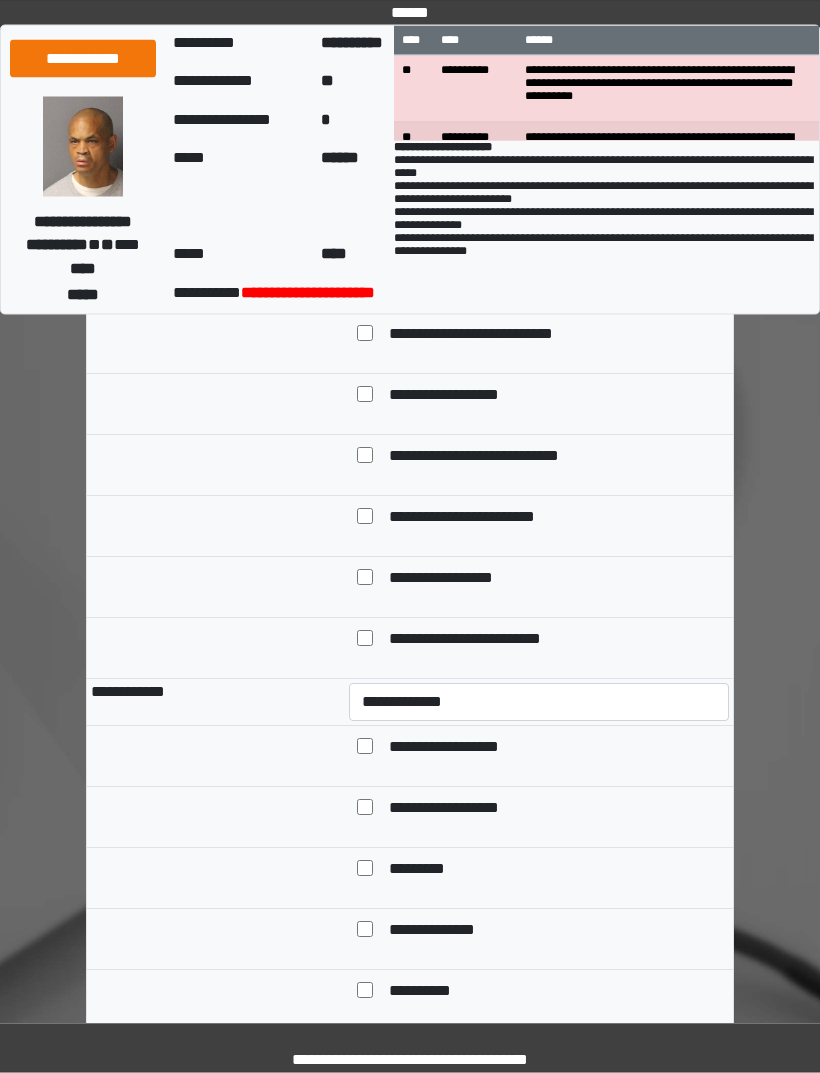 click on "**********" at bounding box center [539, 107] 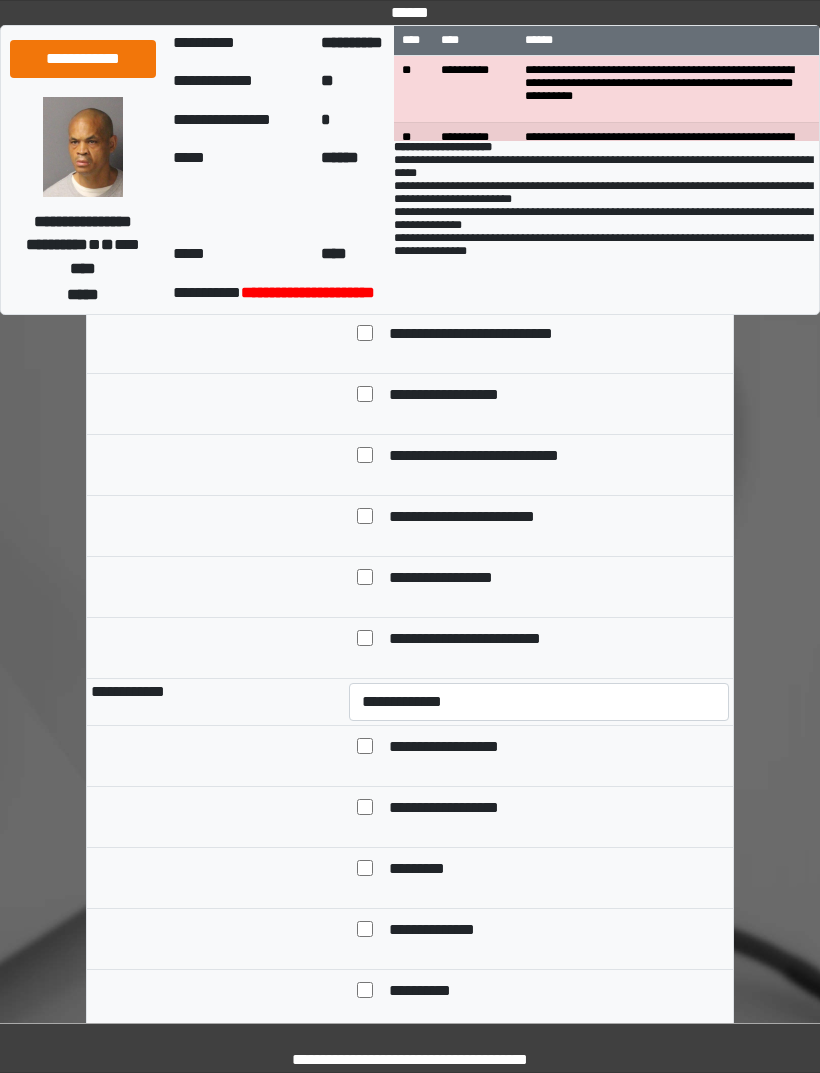 select on "*" 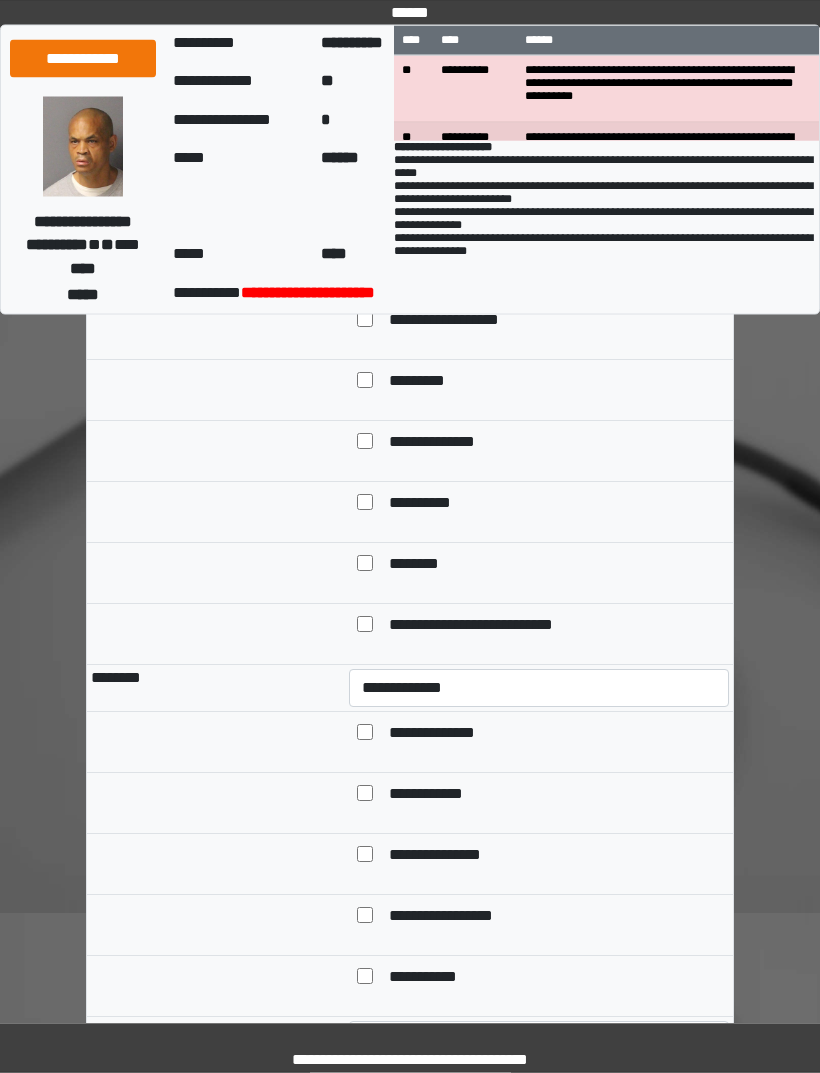 scroll, scrollTop: 8183, scrollLeft: 0, axis: vertical 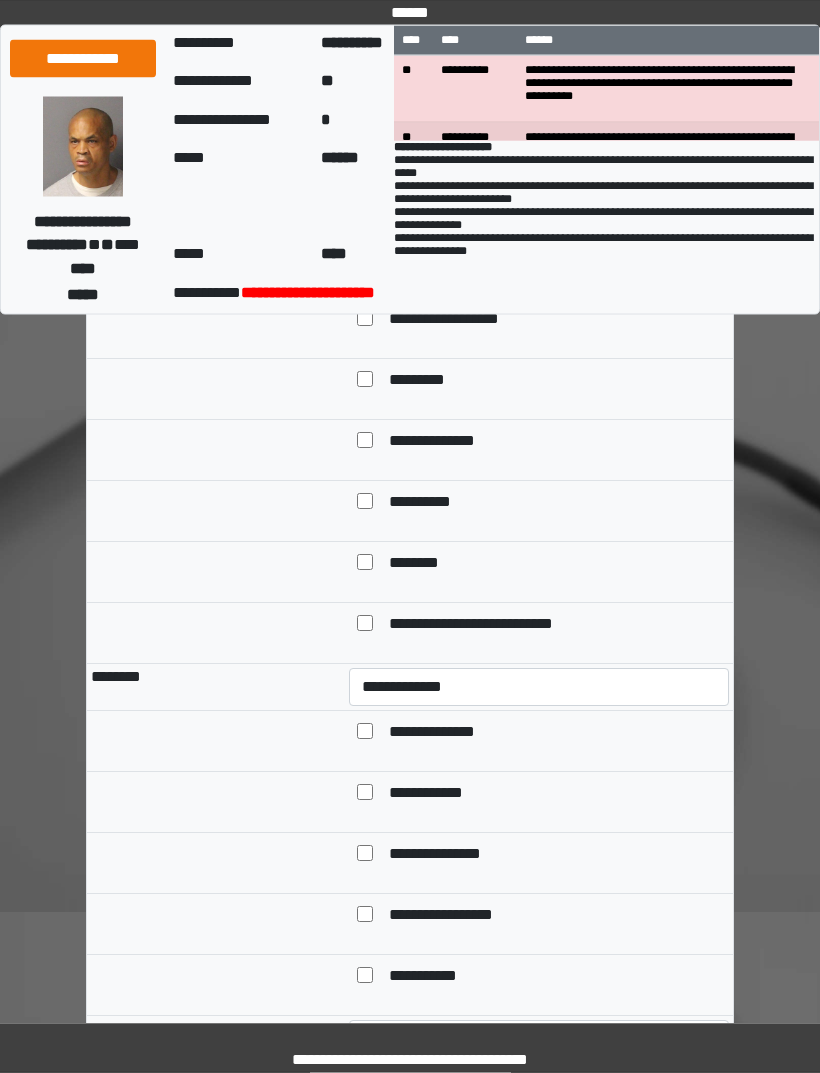 click on "**********" at bounding box center (539, 214) 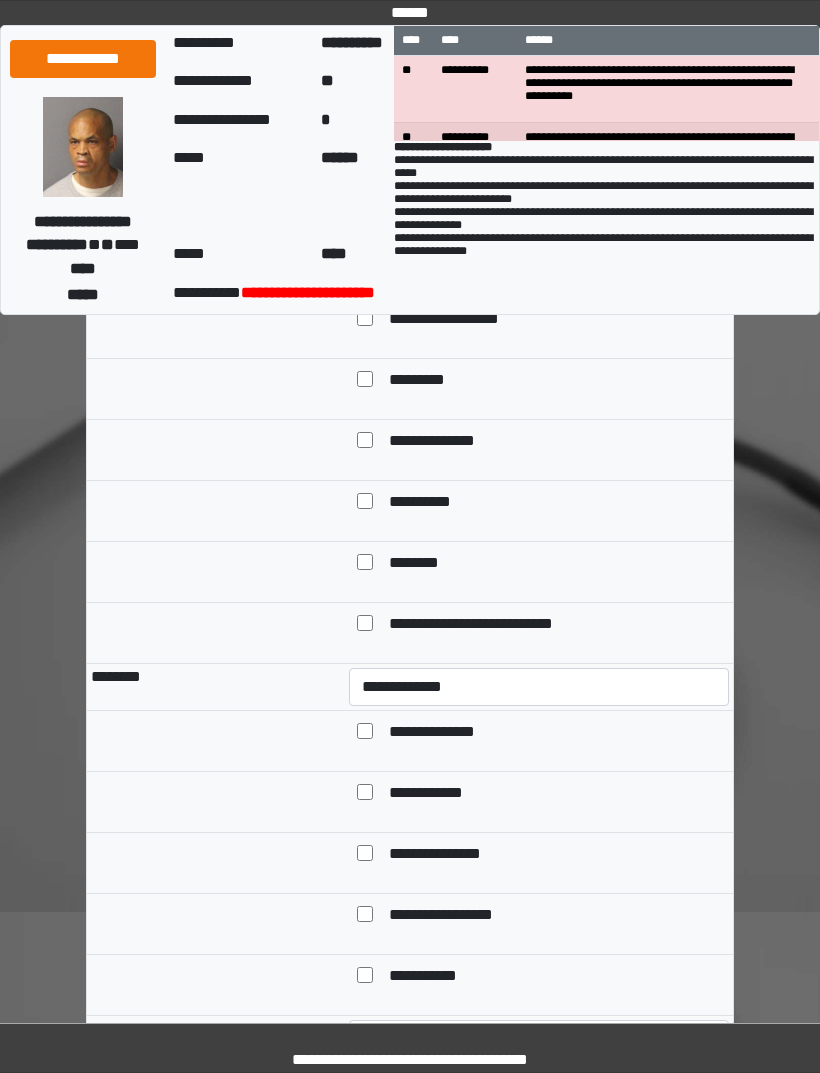 select on "*" 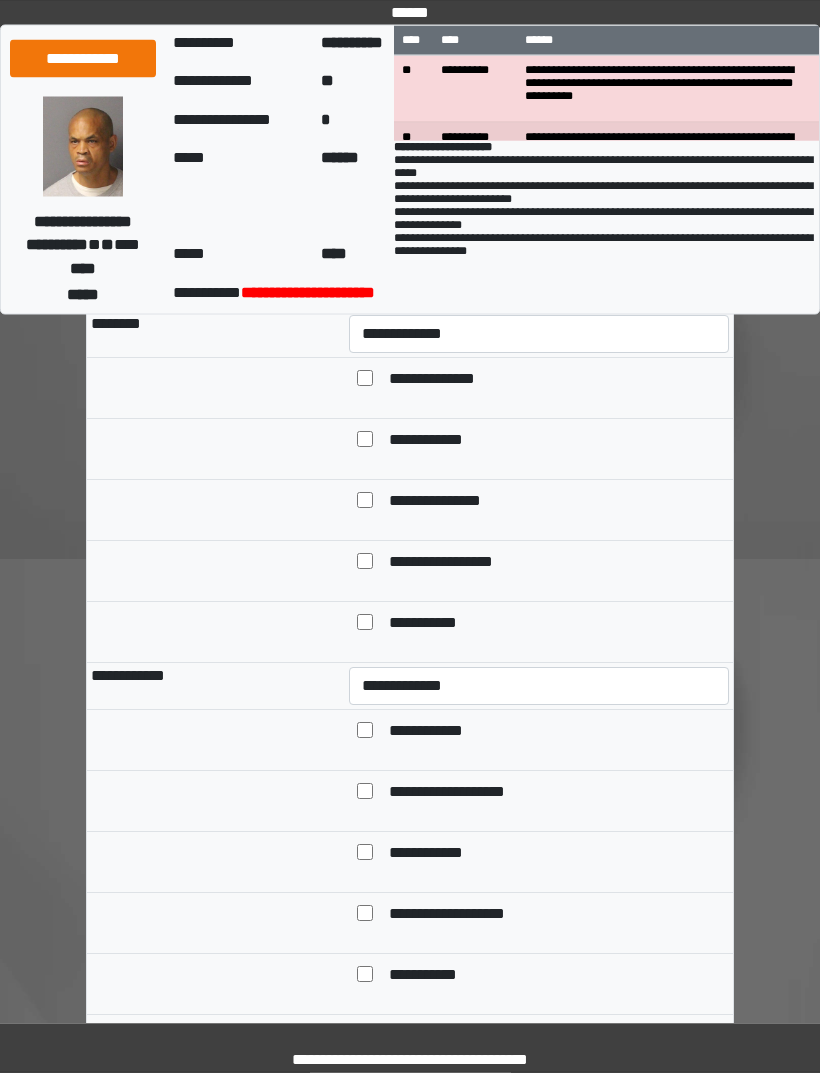 scroll, scrollTop: 8584, scrollLeft: 0, axis: vertical 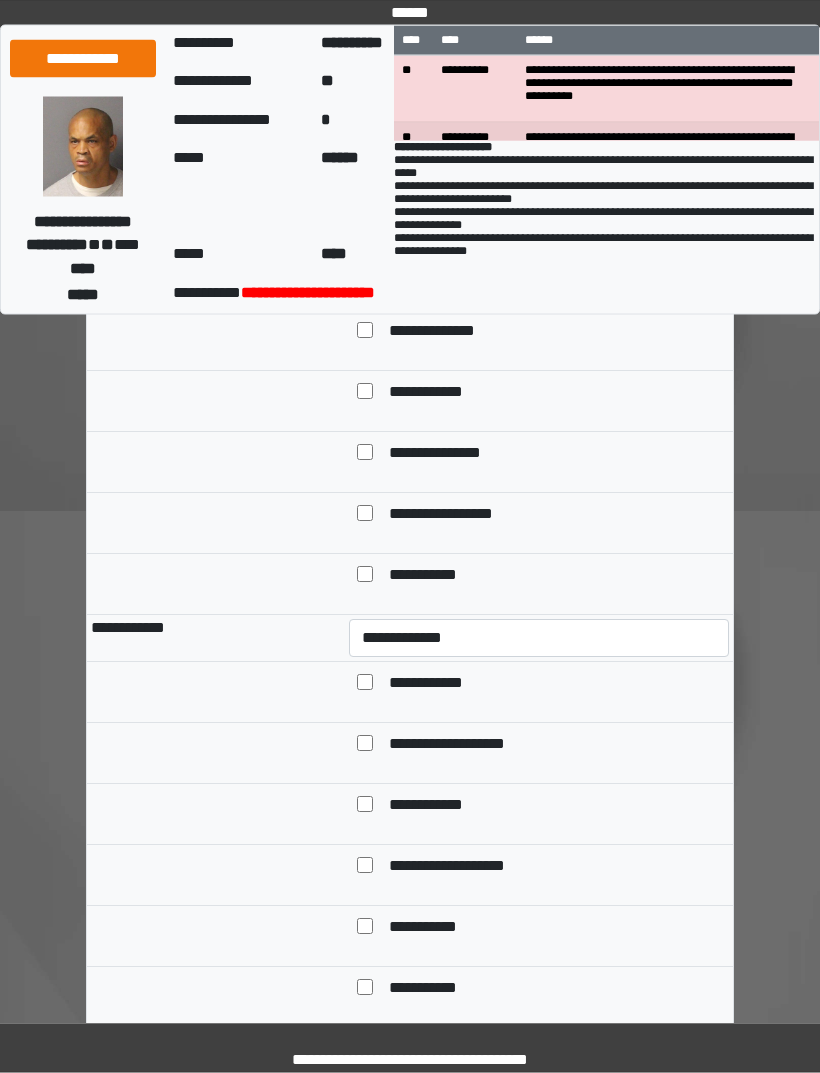click on "**********" at bounding box center (539, 287) 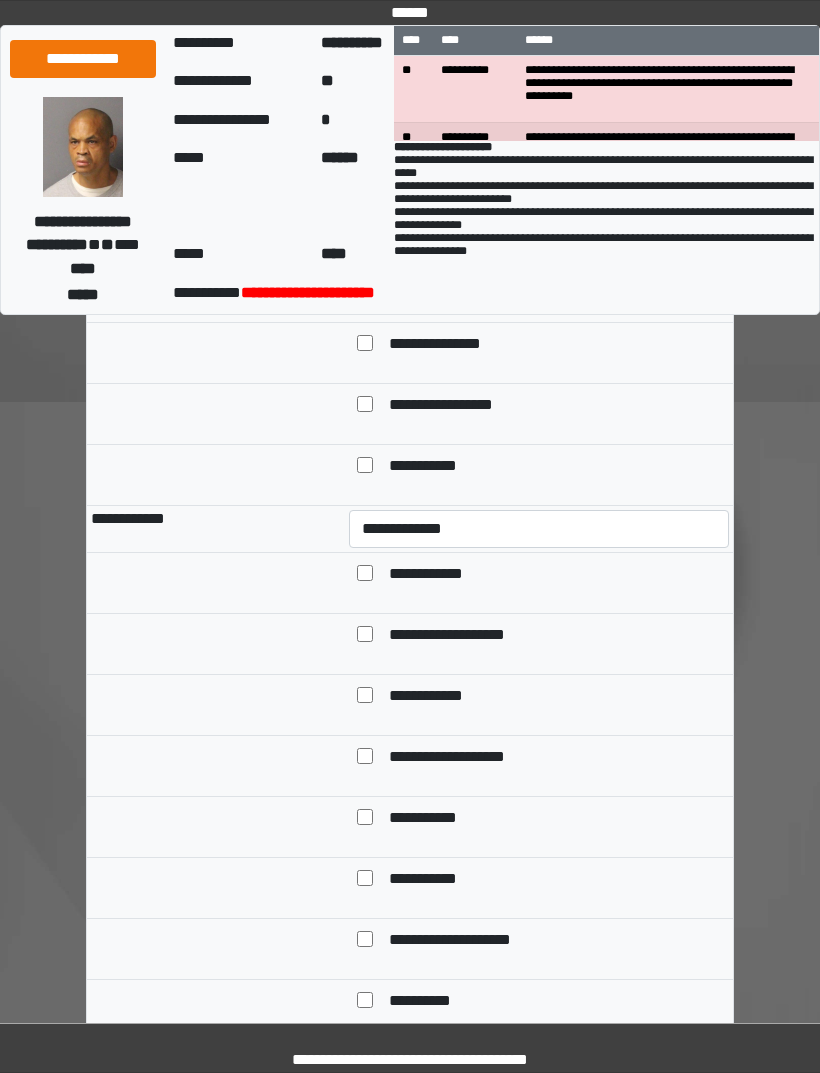 scroll, scrollTop: 8714, scrollLeft: 0, axis: vertical 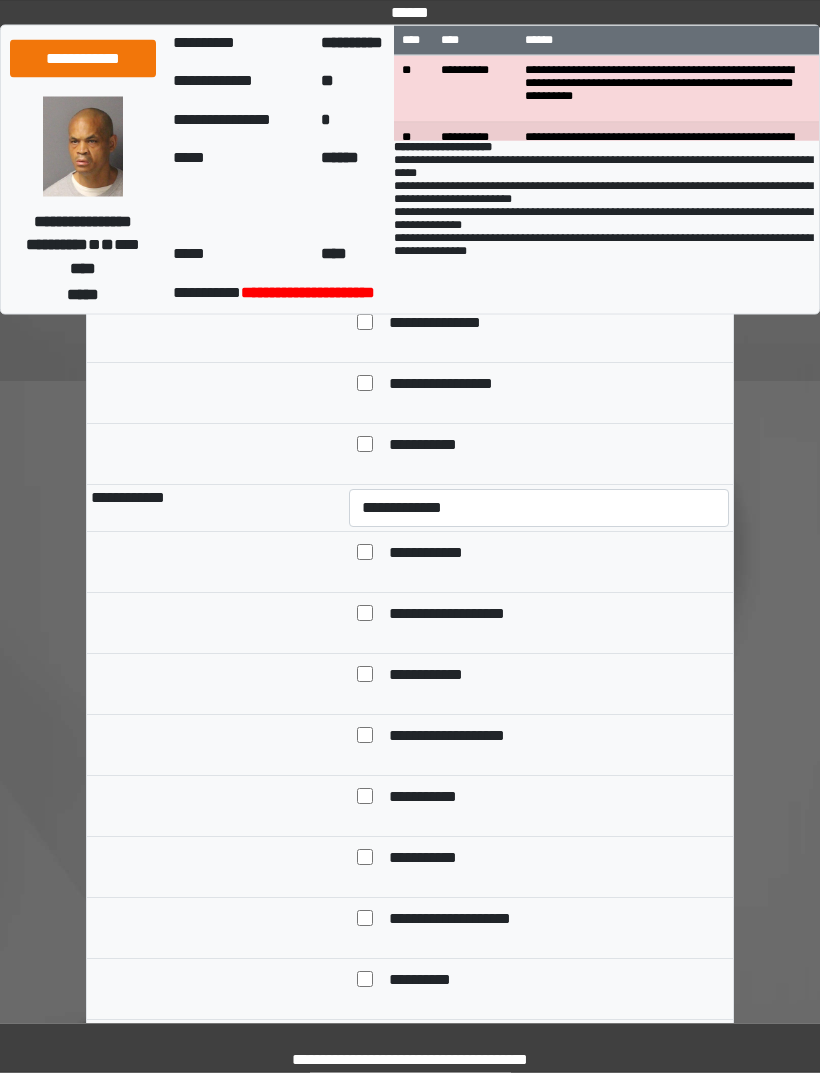 click on "**********" at bounding box center [539, 157] 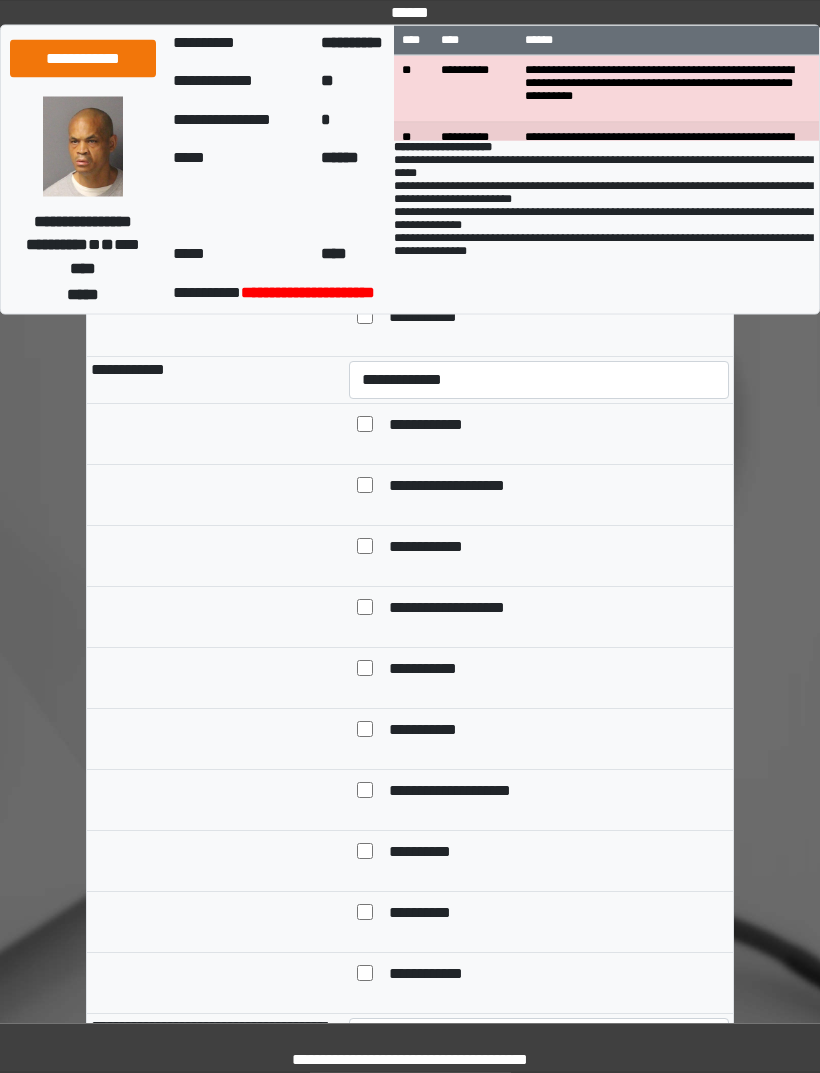 scroll, scrollTop: 8938, scrollLeft: 0, axis: vertical 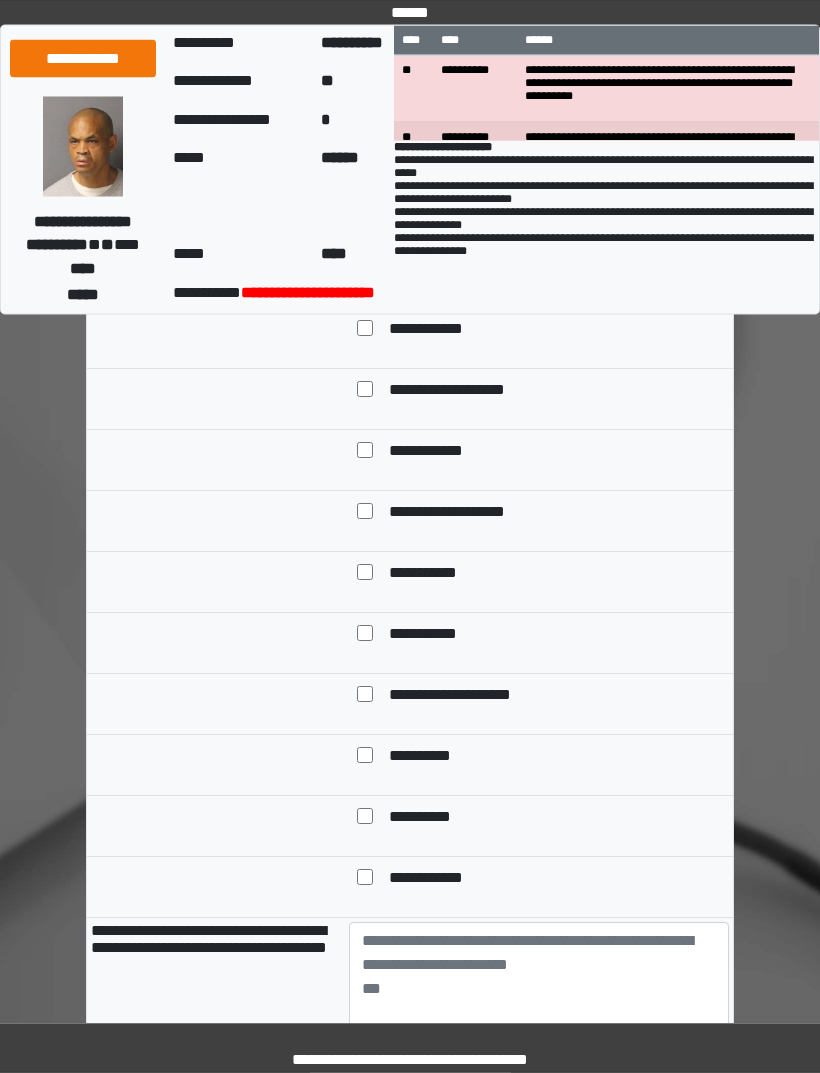 click on "**********" at bounding box center (539, 285) 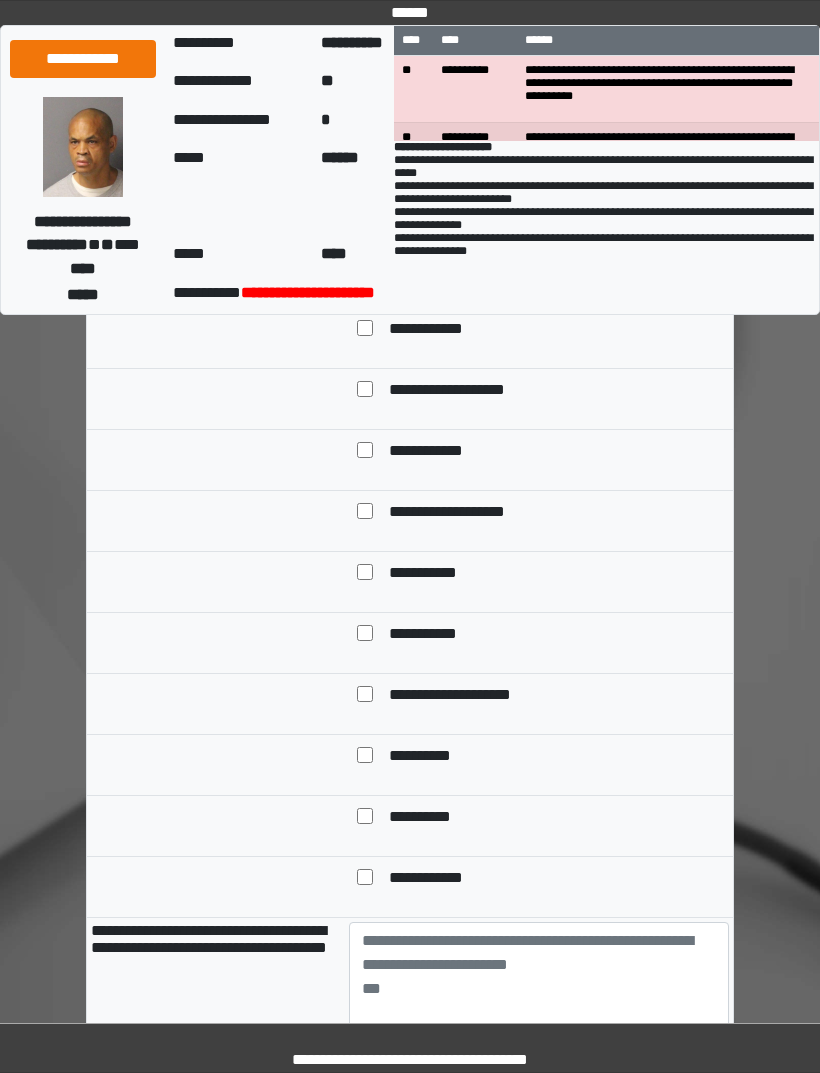 select on "*" 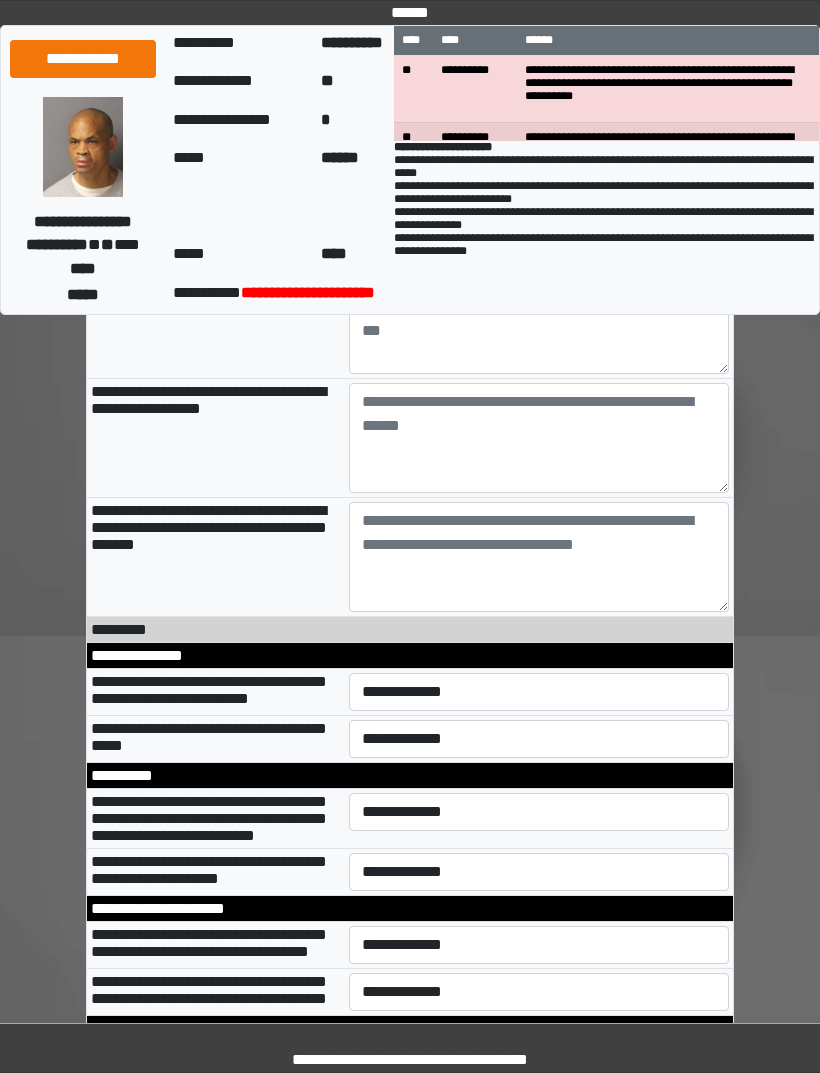scroll, scrollTop: 9598, scrollLeft: 0, axis: vertical 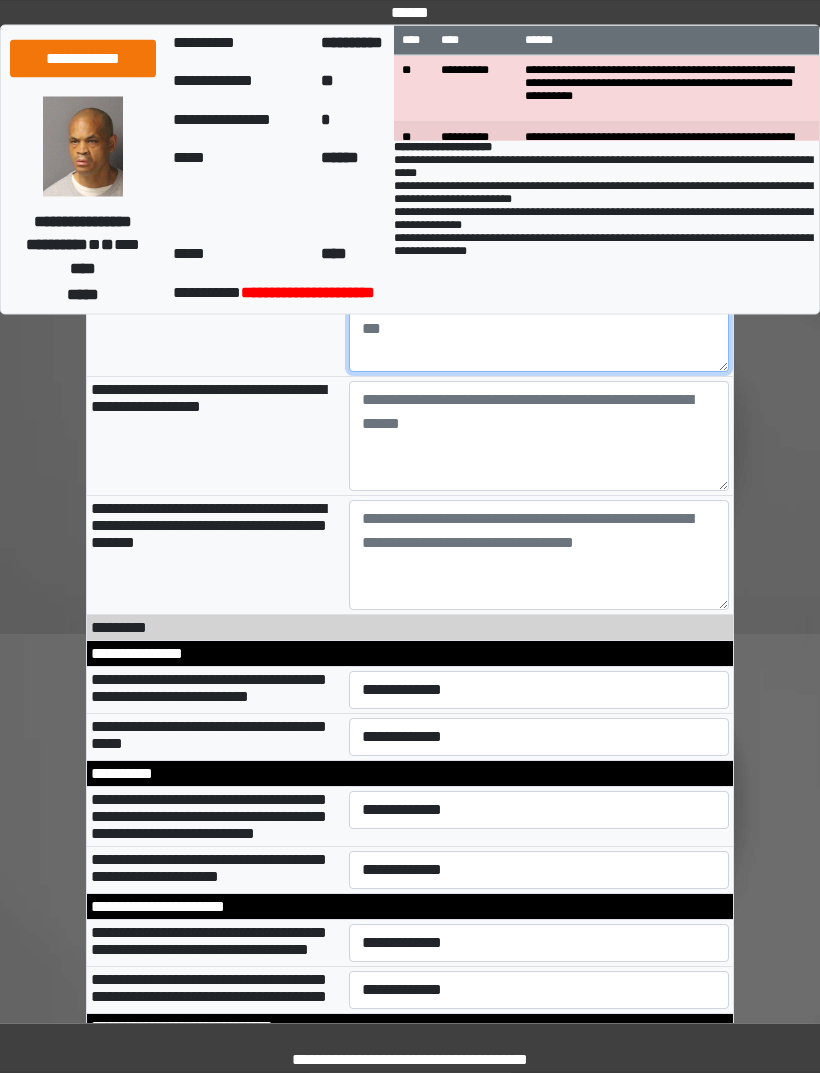 click at bounding box center (539, 318) 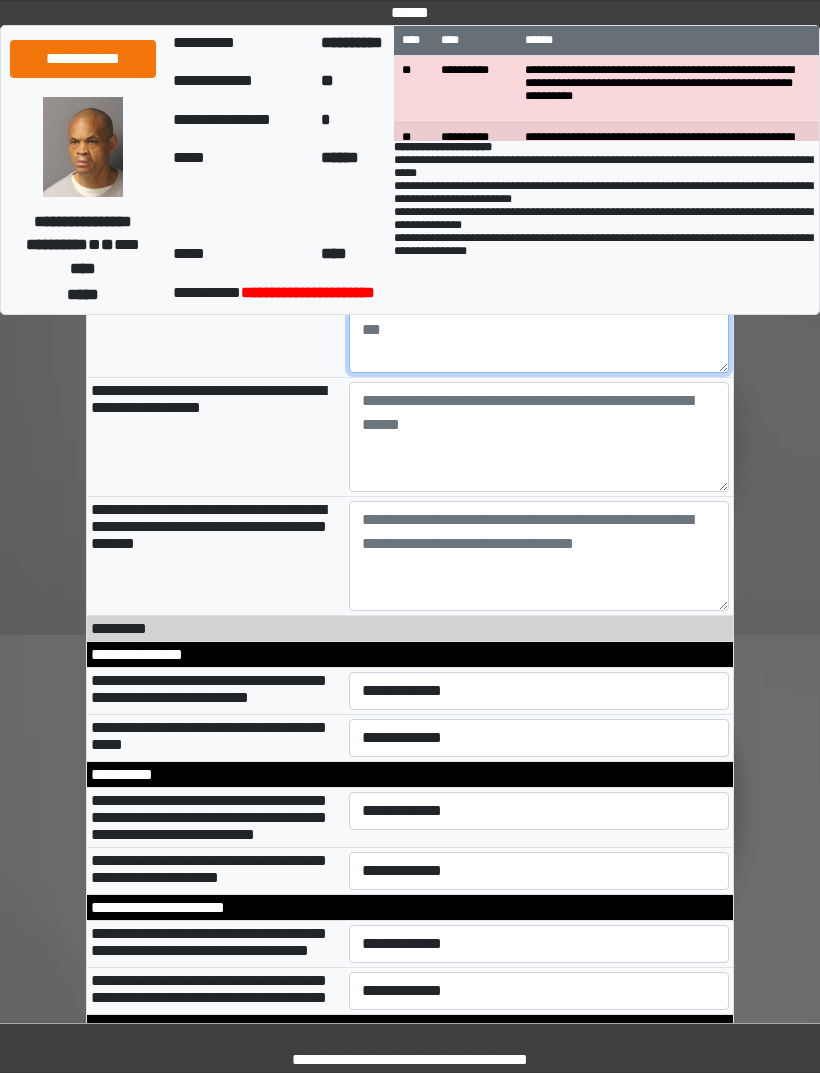 type on "*" 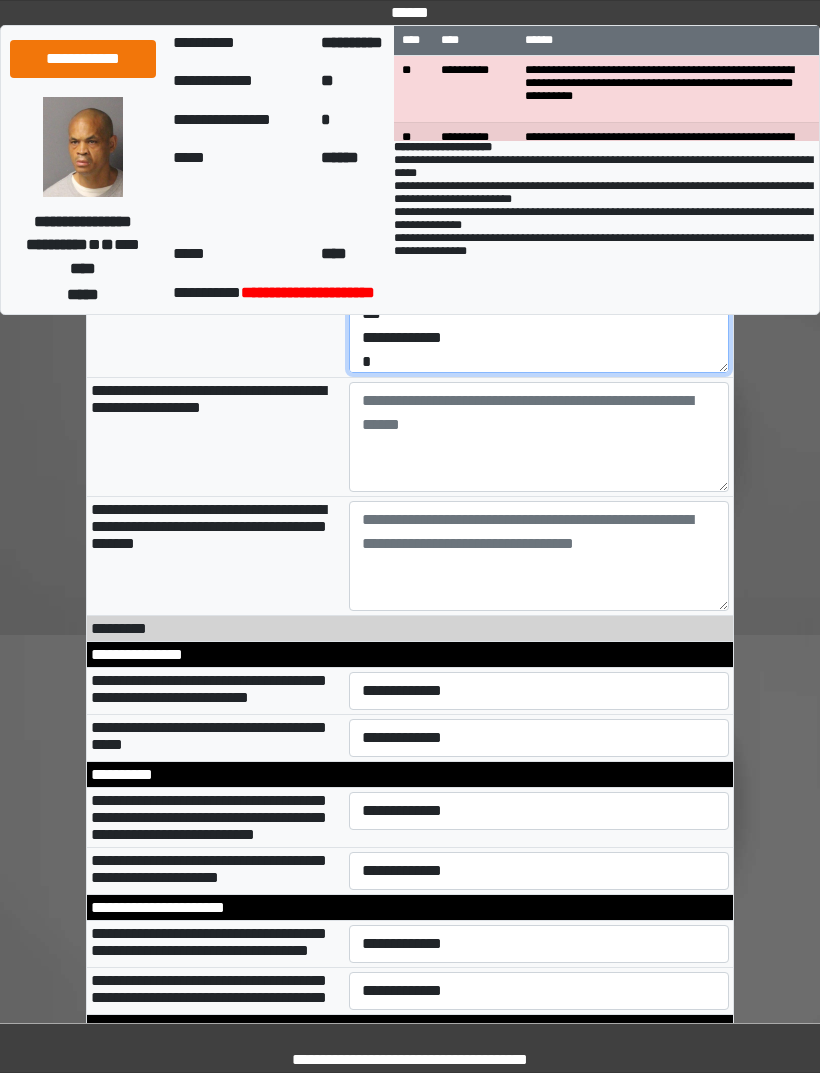 scroll, scrollTop: 88, scrollLeft: 0, axis: vertical 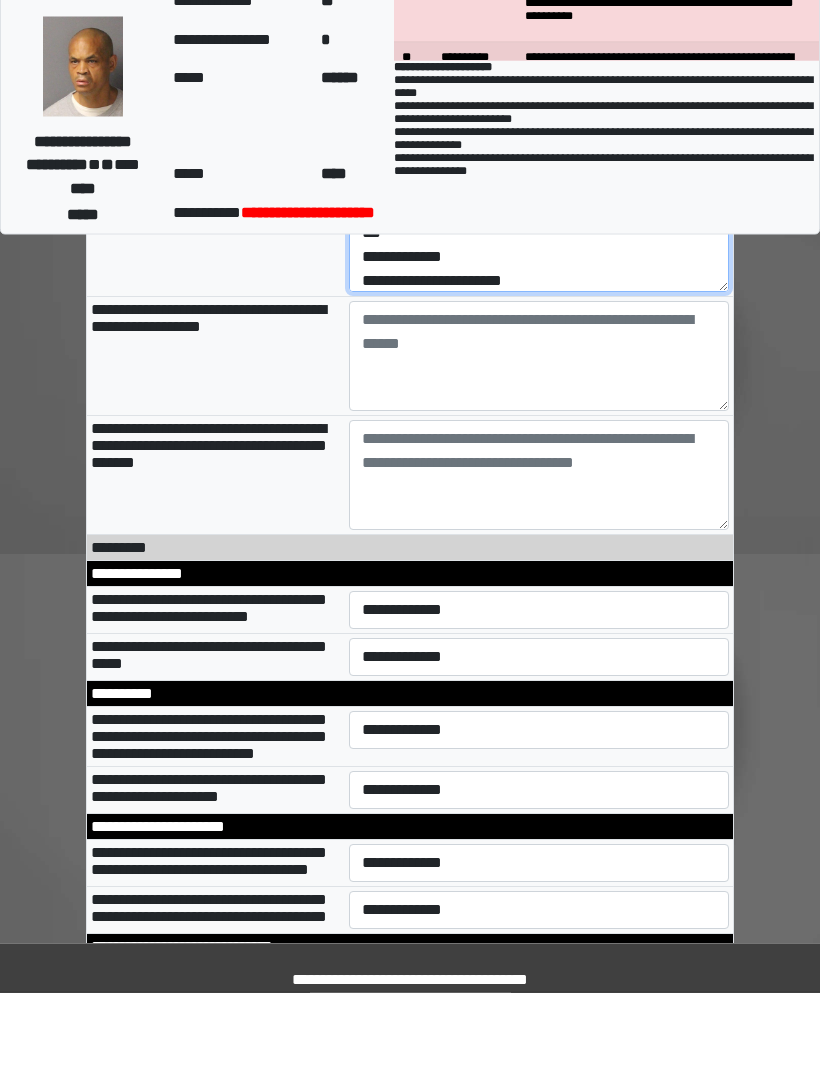 type on "**********" 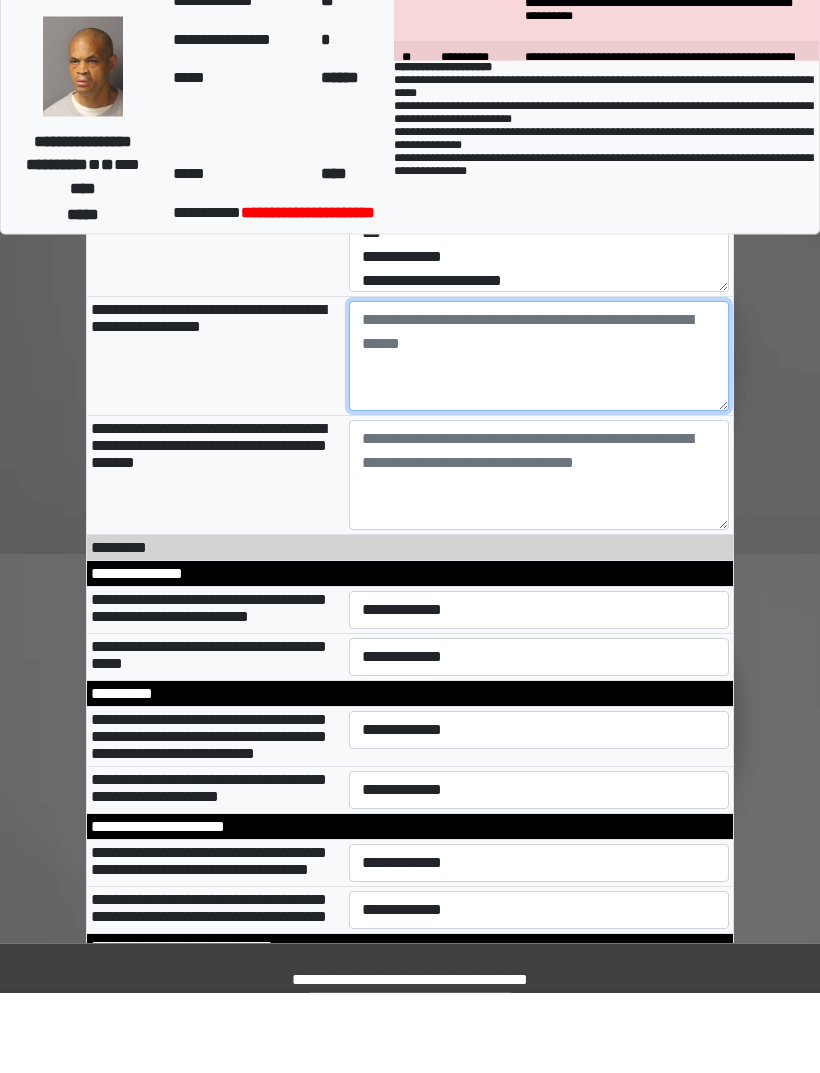 click at bounding box center (539, 437) 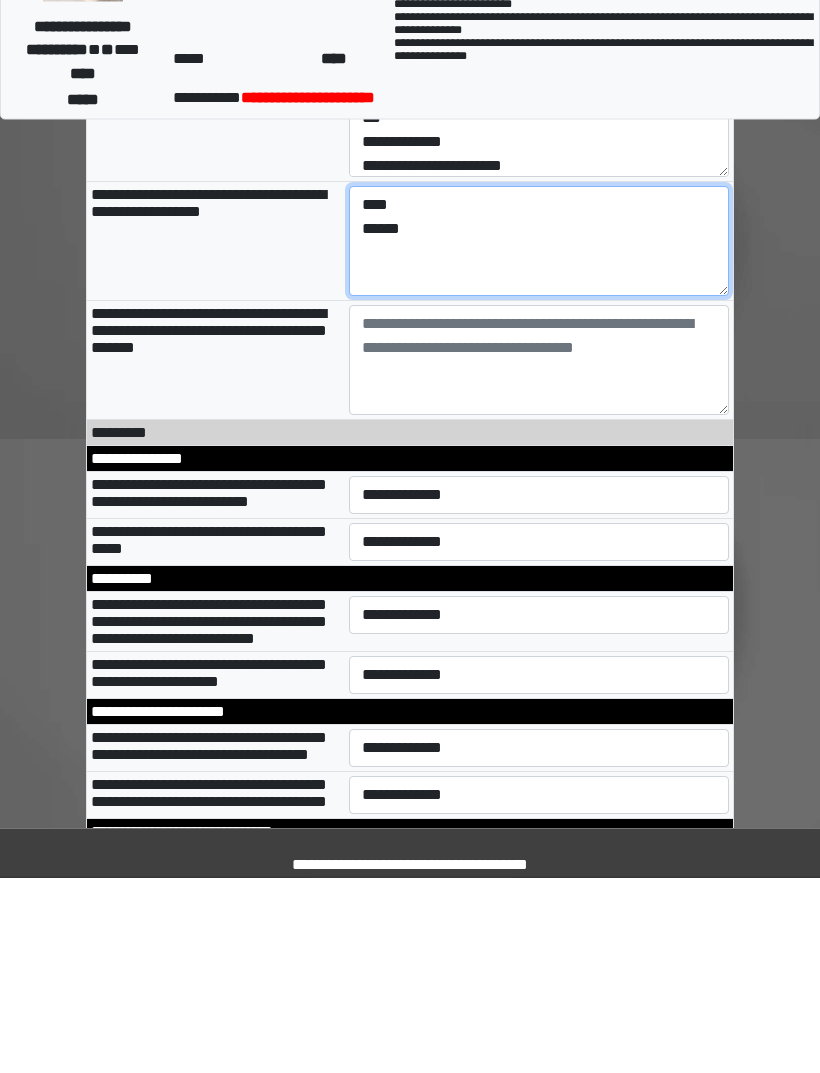 type on "****
******" 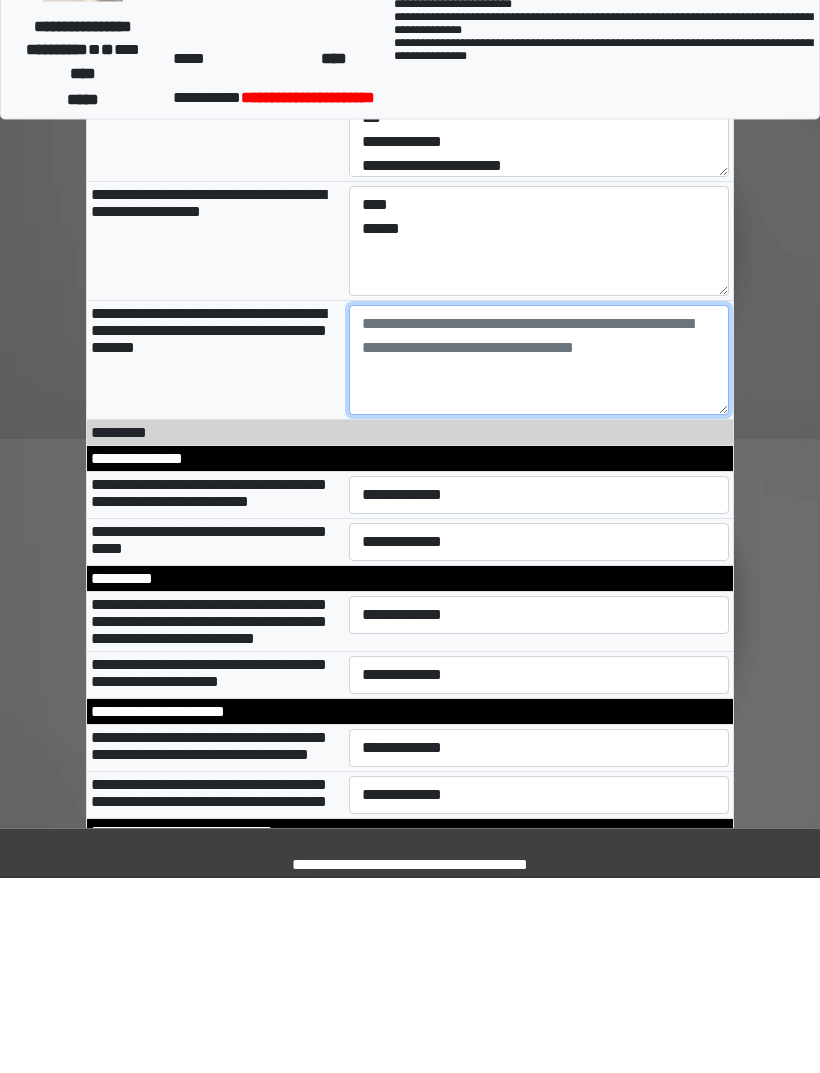 click at bounding box center (539, 556) 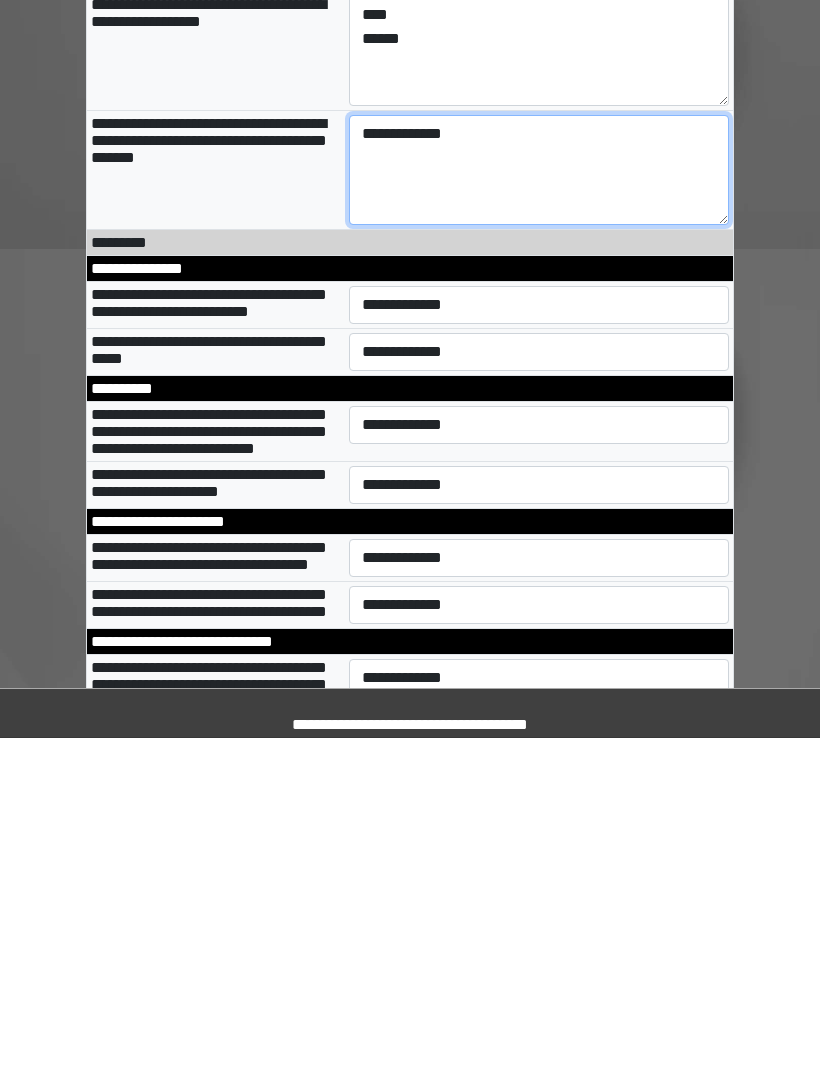 type on "**********" 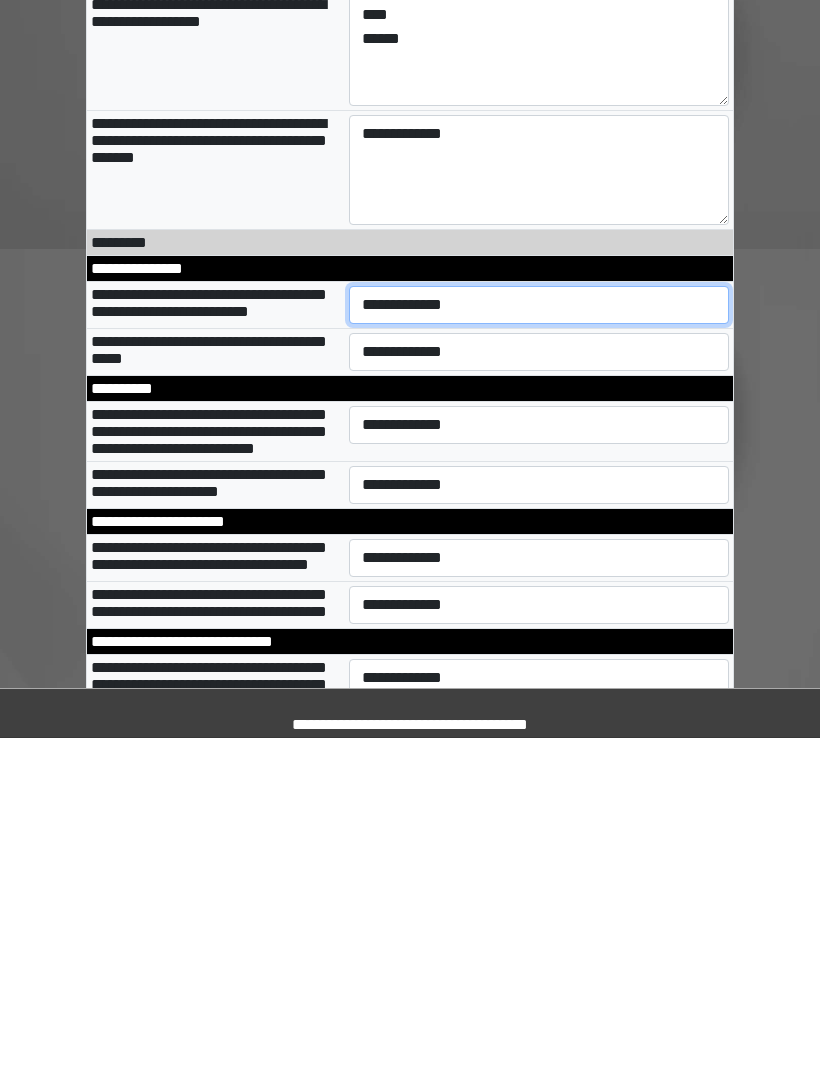 click on "**********" at bounding box center [539, 640] 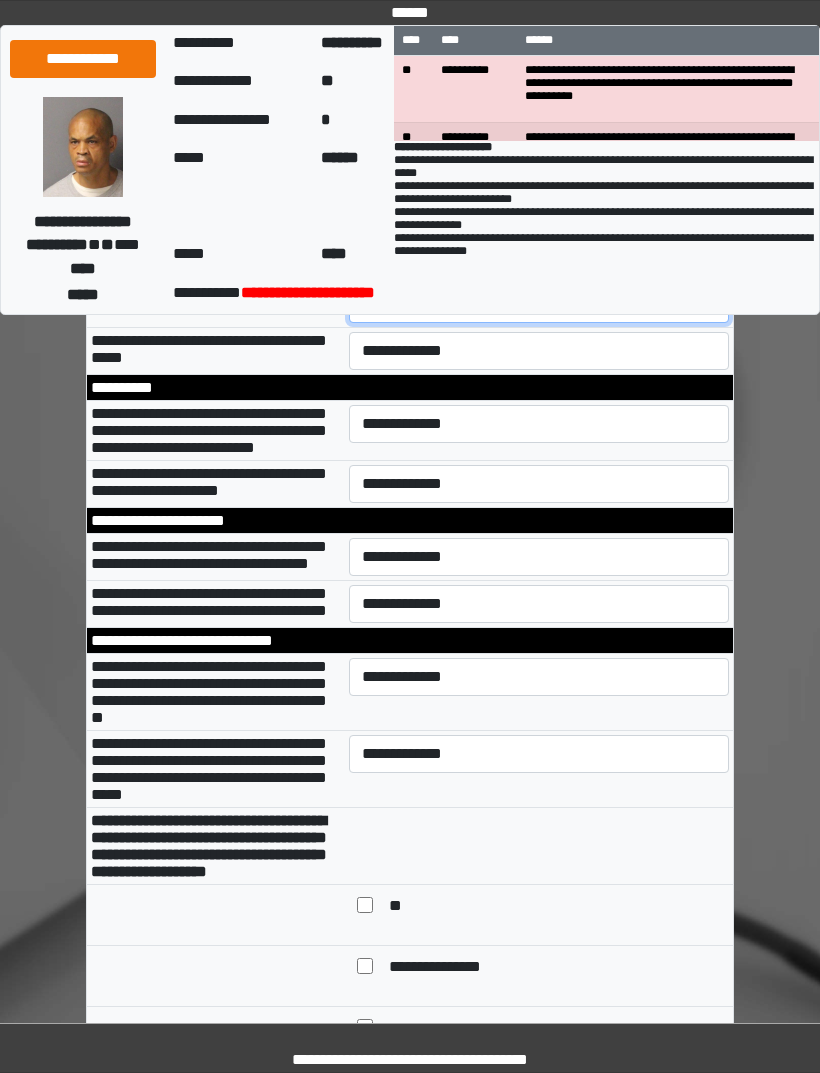 select on "*" 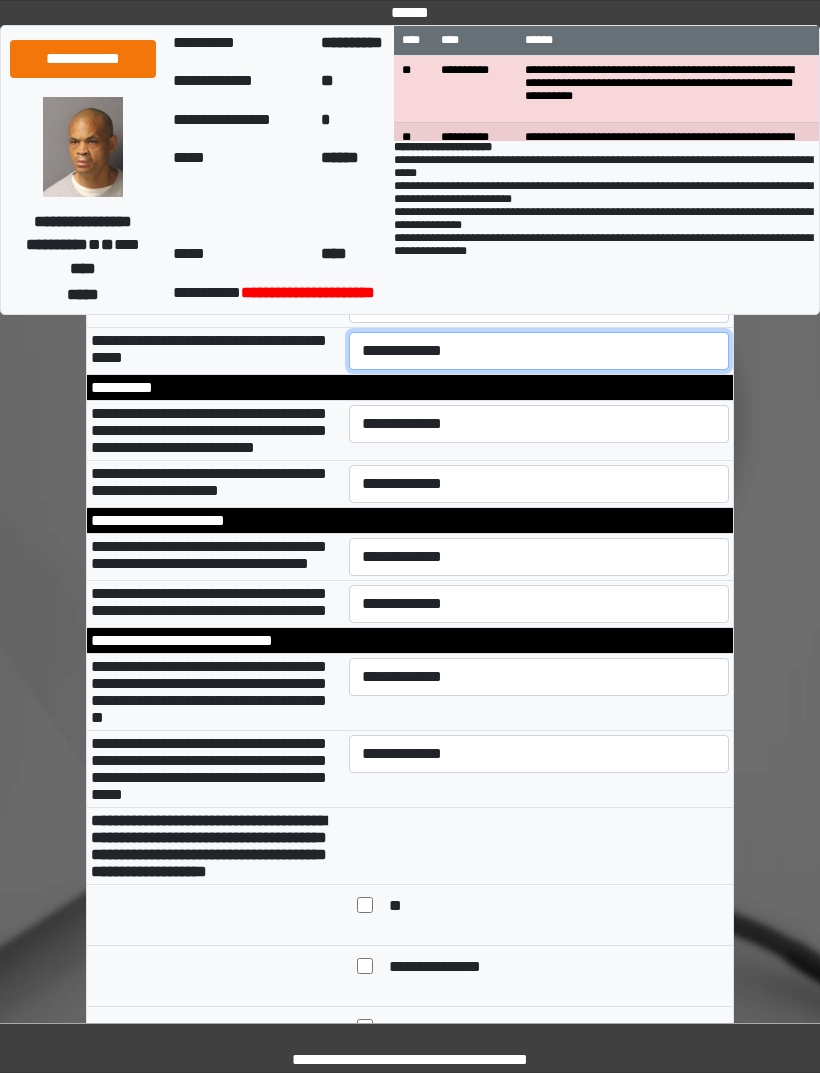 click on "**********" at bounding box center (539, 351) 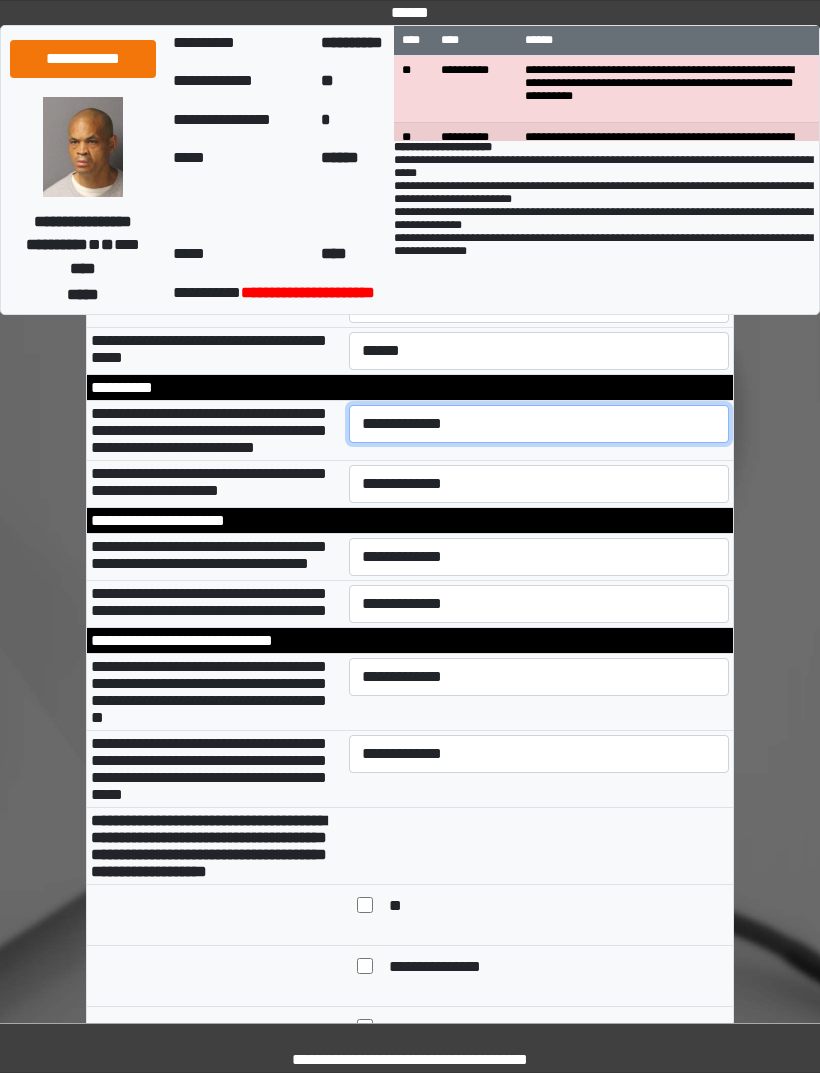 click on "**********" at bounding box center [539, 424] 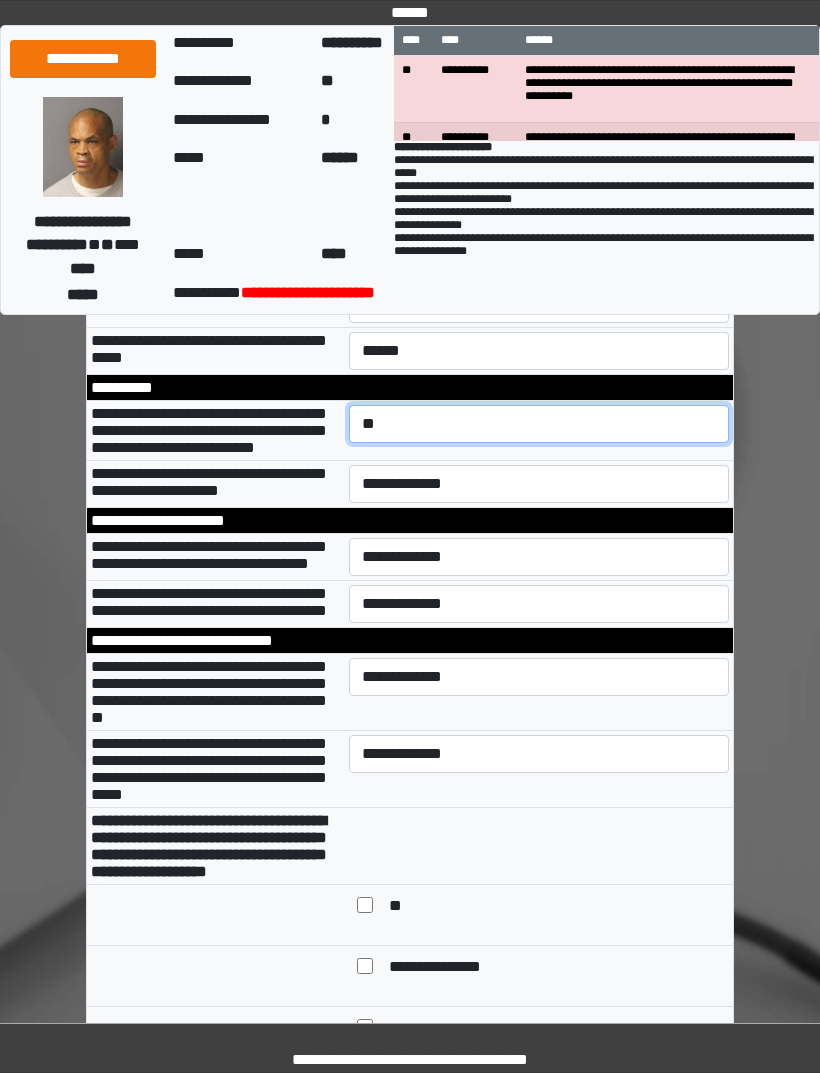 click on "**********" at bounding box center [539, 424] 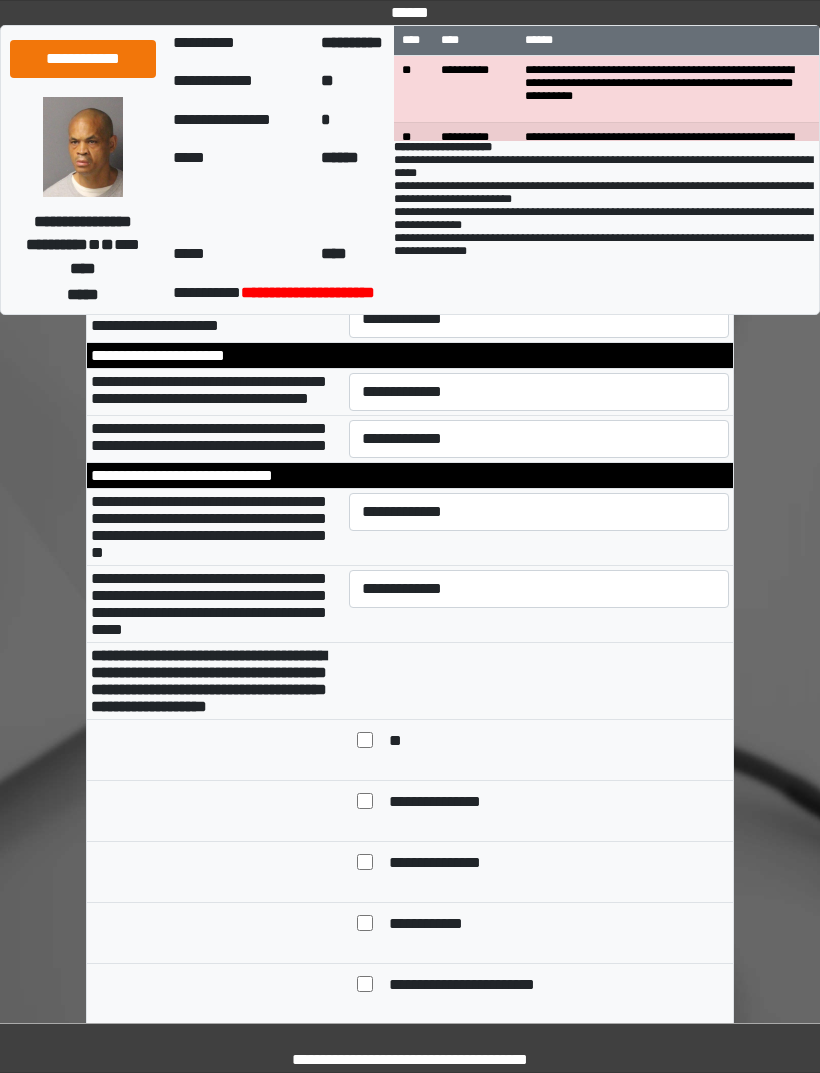 scroll, scrollTop: 10151, scrollLeft: 0, axis: vertical 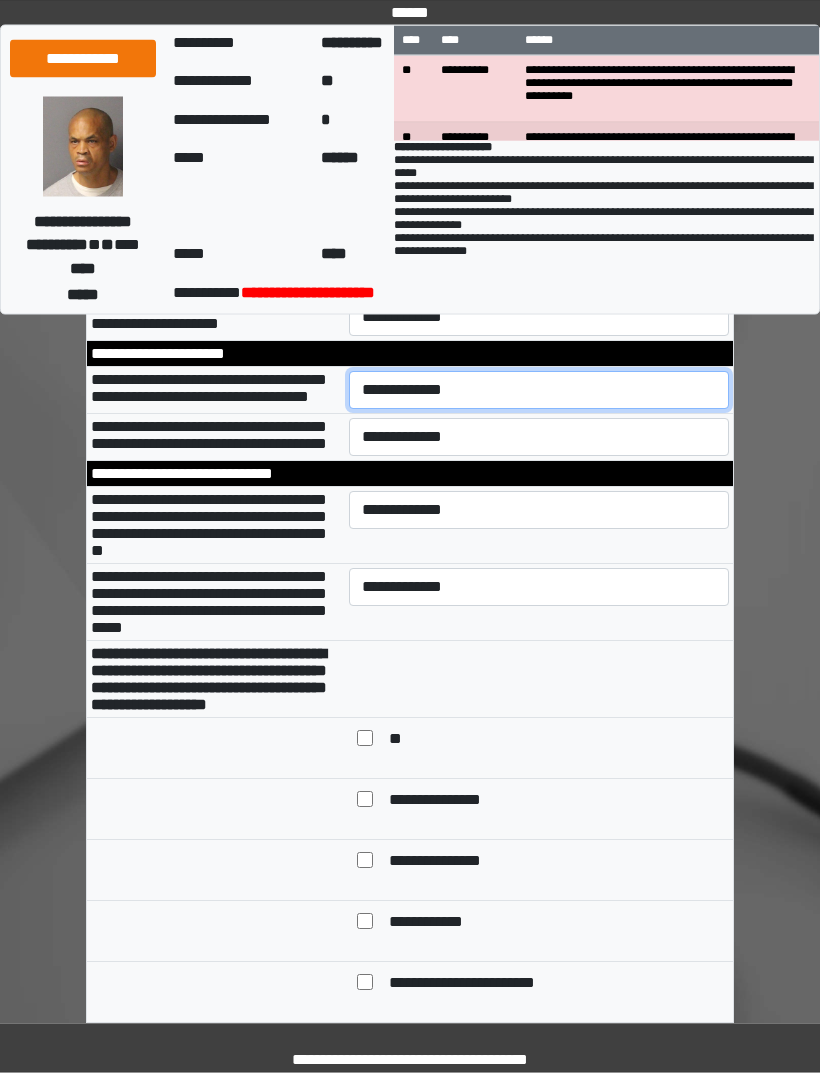 click on "**********" at bounding box center [539, 391] 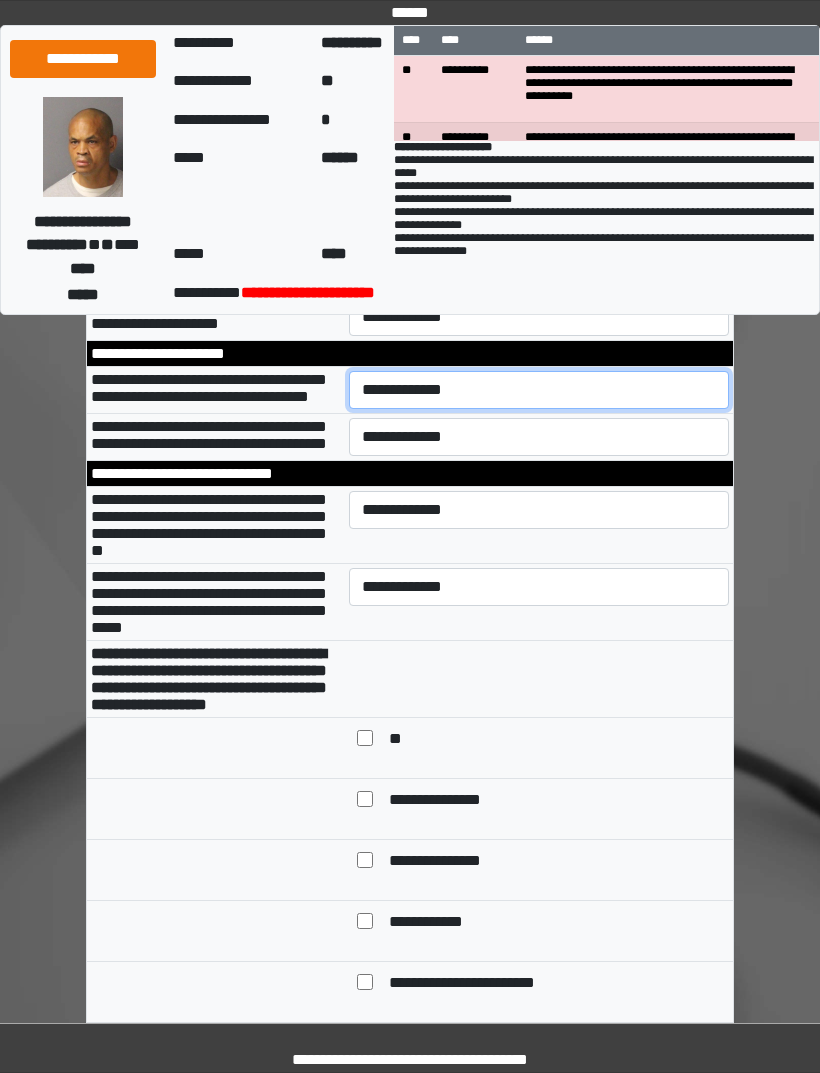 select on "*" 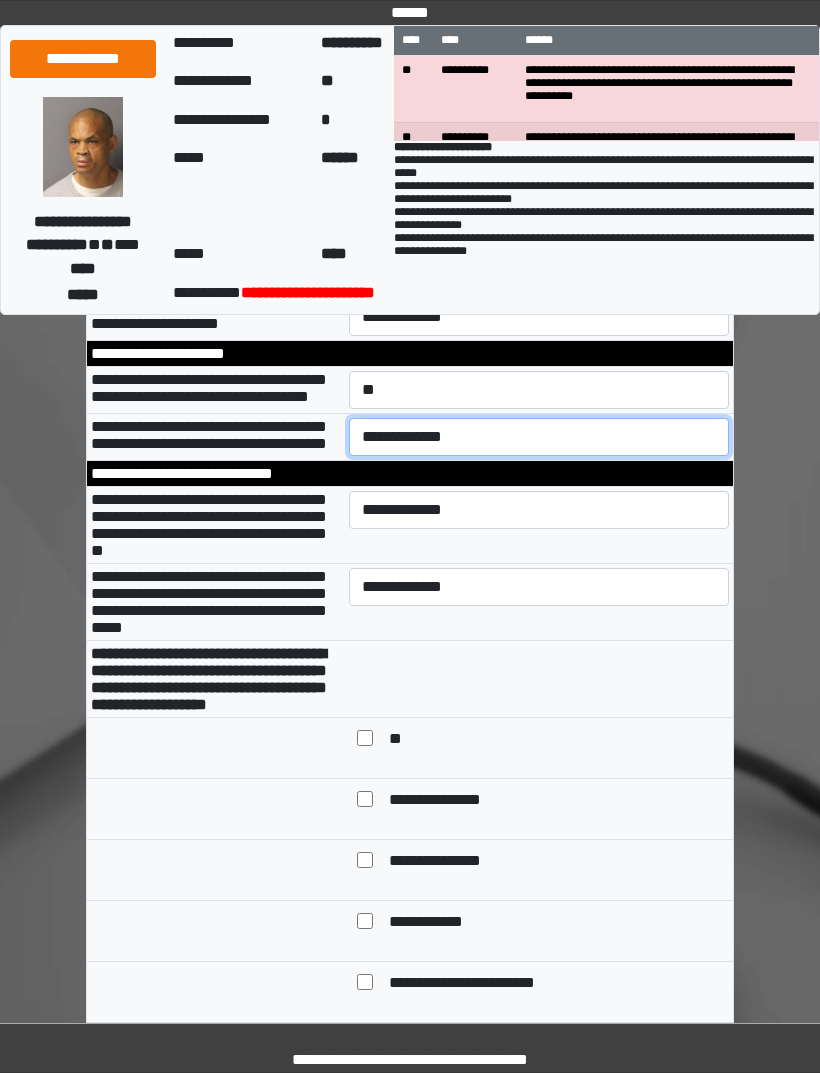 click on "**********" at bounding box center [539, 437] 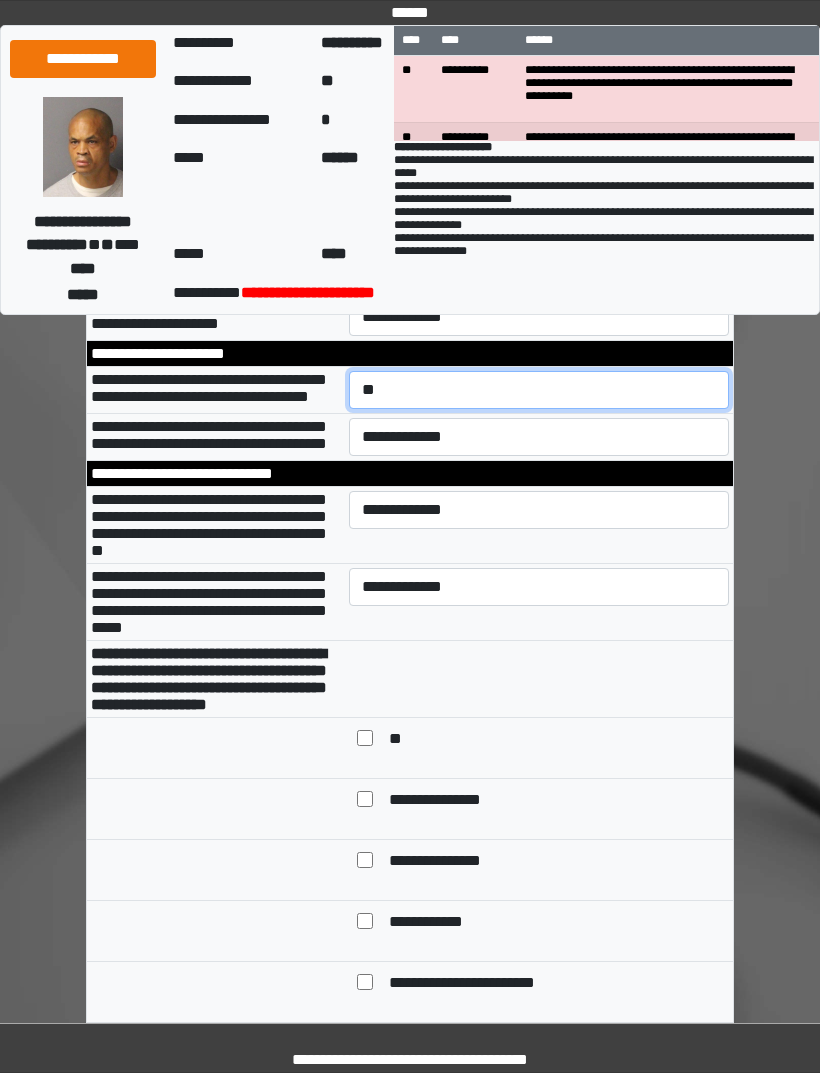 click on "**********" at bounding box center (539, 390) 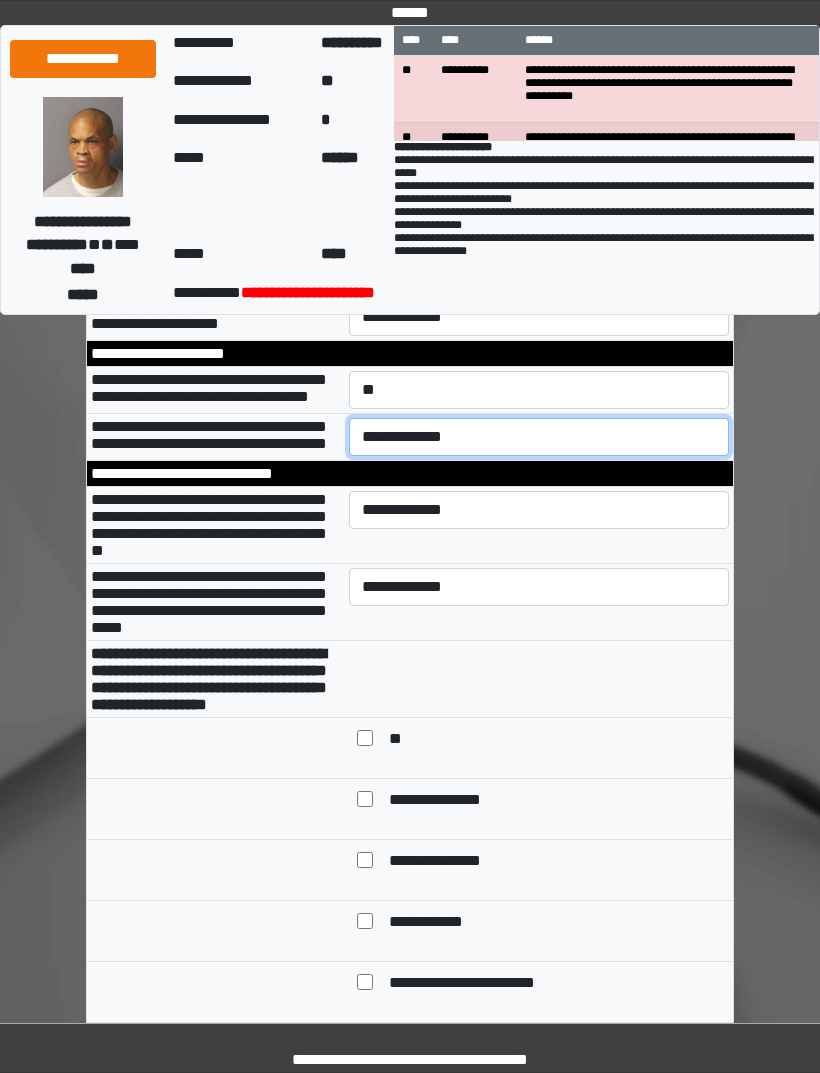 click on "**********" at bounding box center [539, 437] 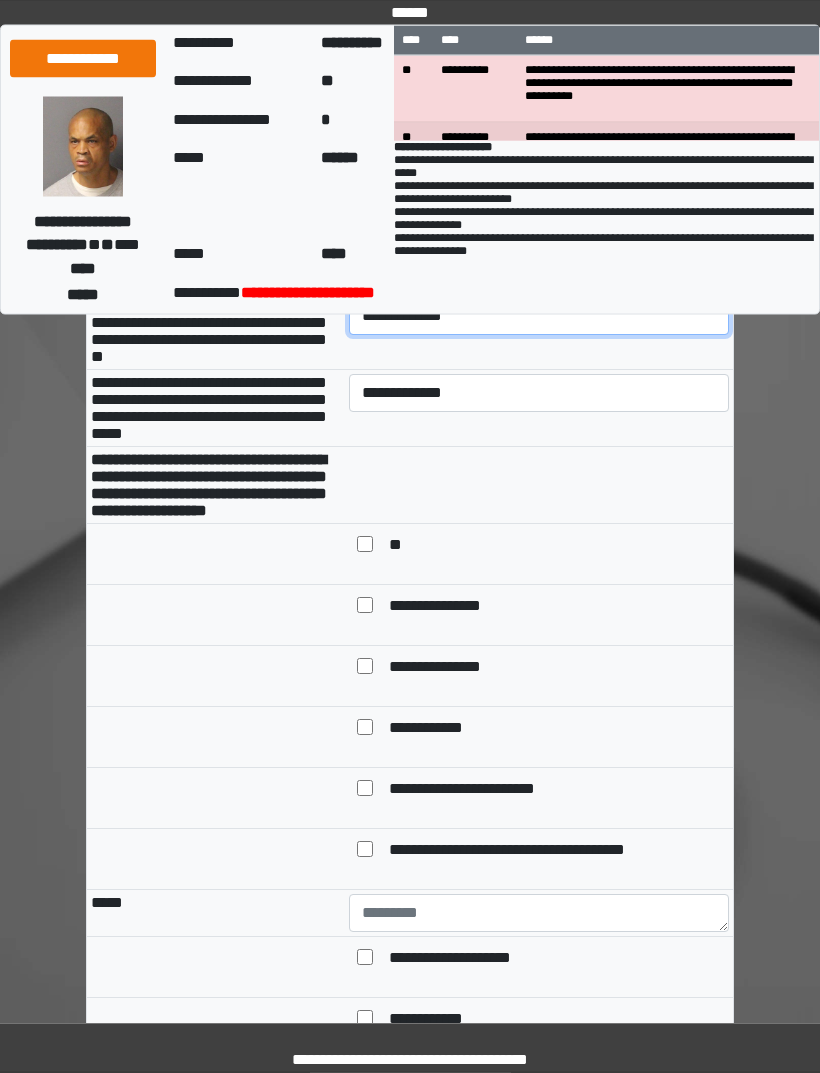 click on "**********" at bounding box center (539, 317) 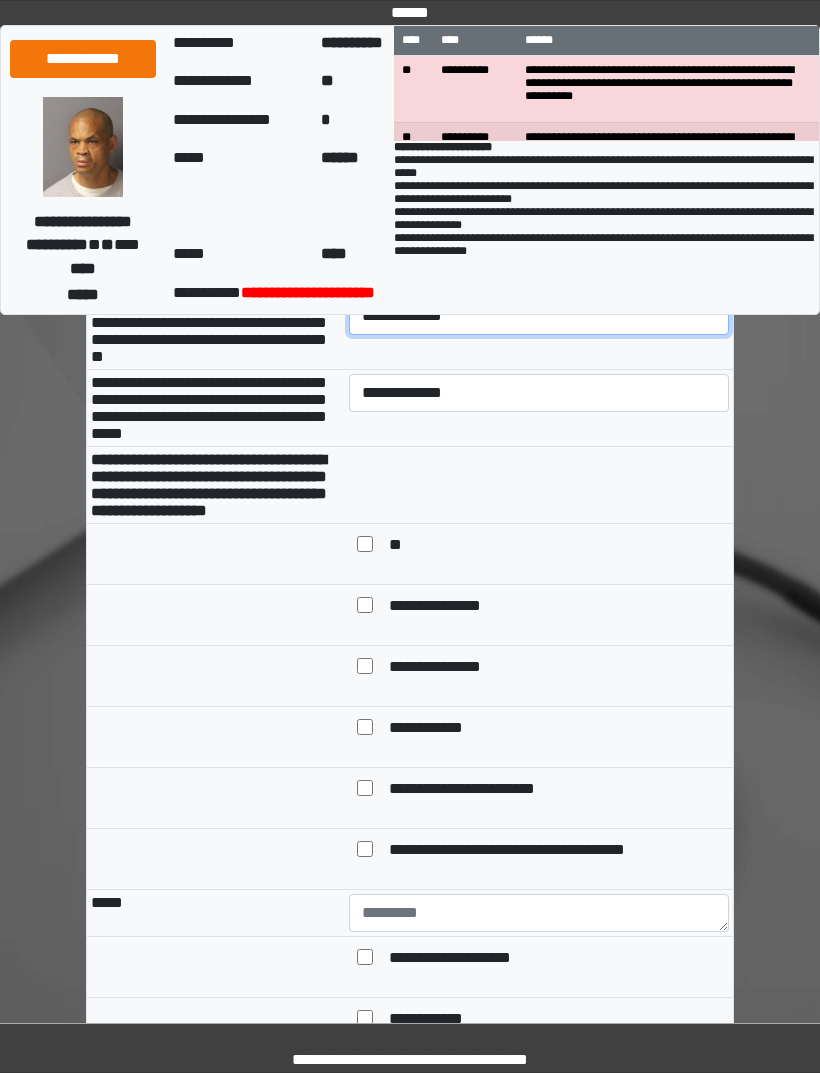 select on "*" 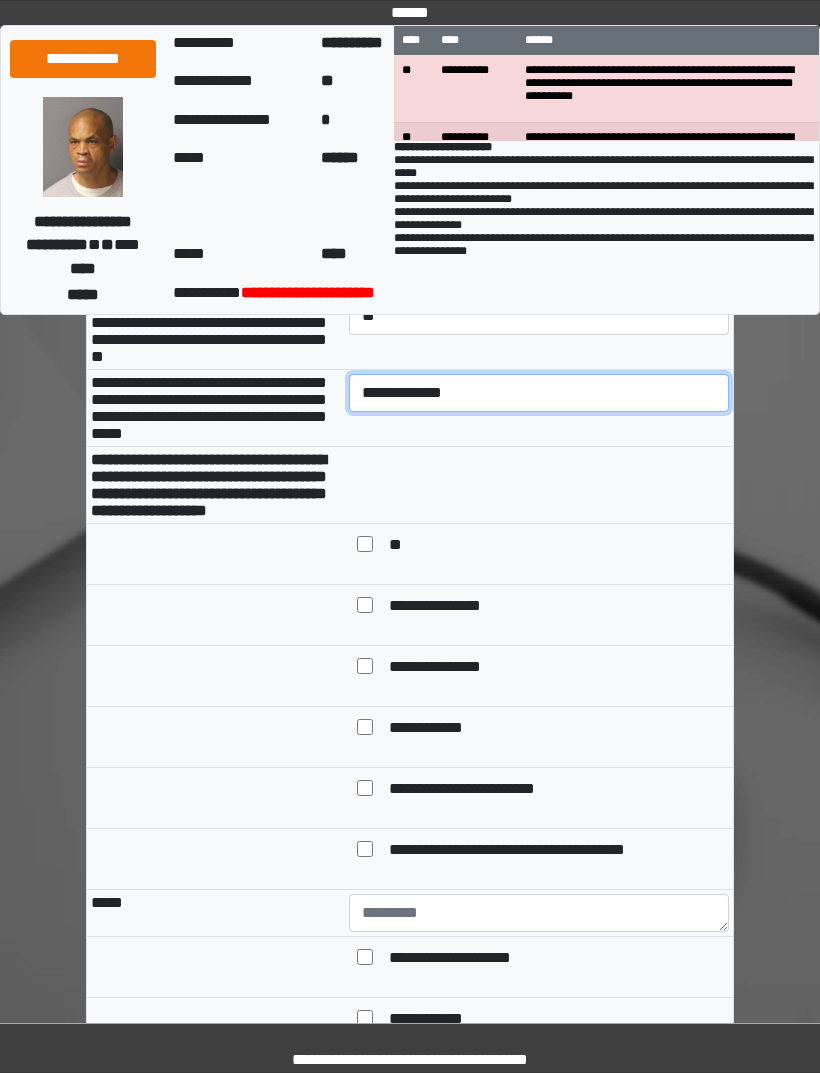 click on "**********" at bounding box center [539, 393] 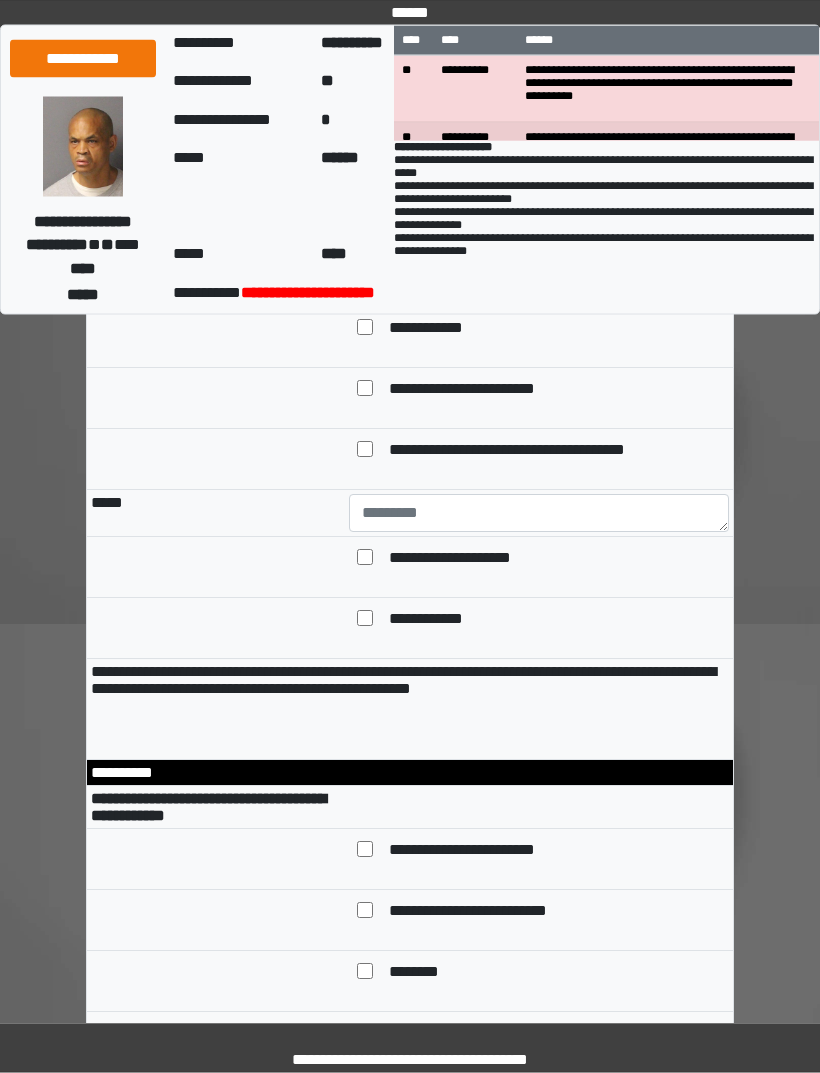 scroll, scrollTop: 10747, scrollLeft: 0, axis: vertical 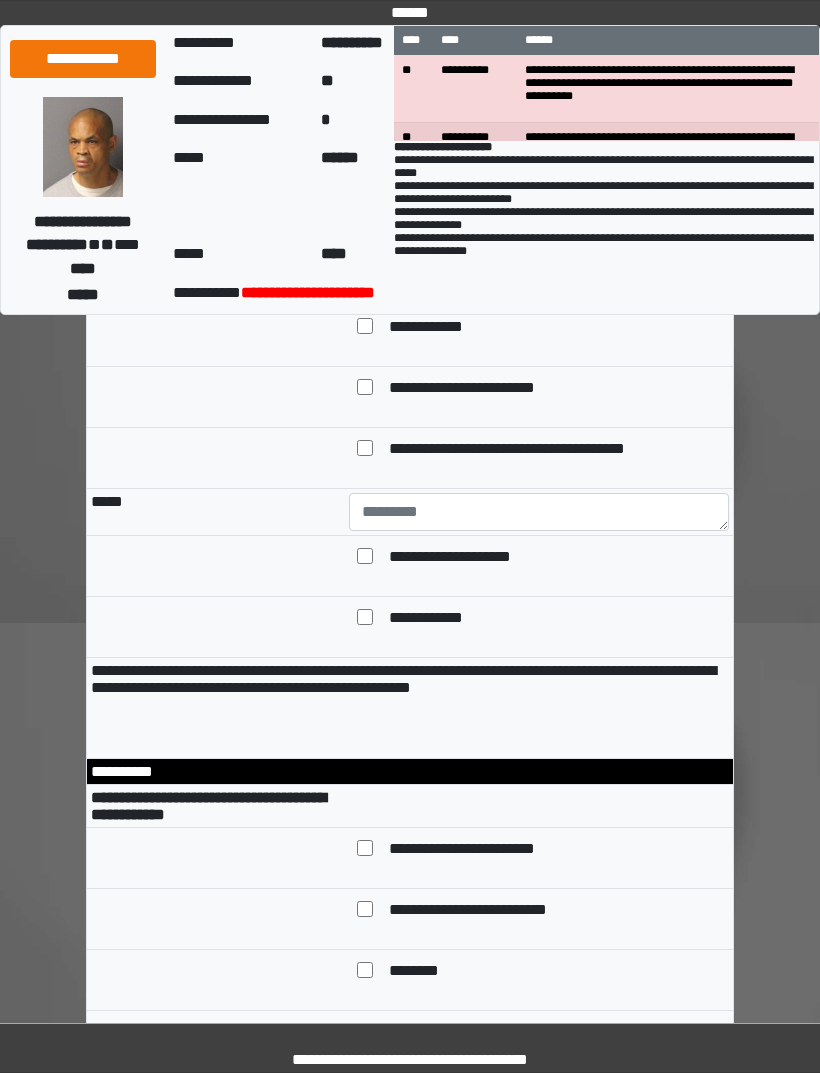 click on "**********" at bounding box center (482, 389) 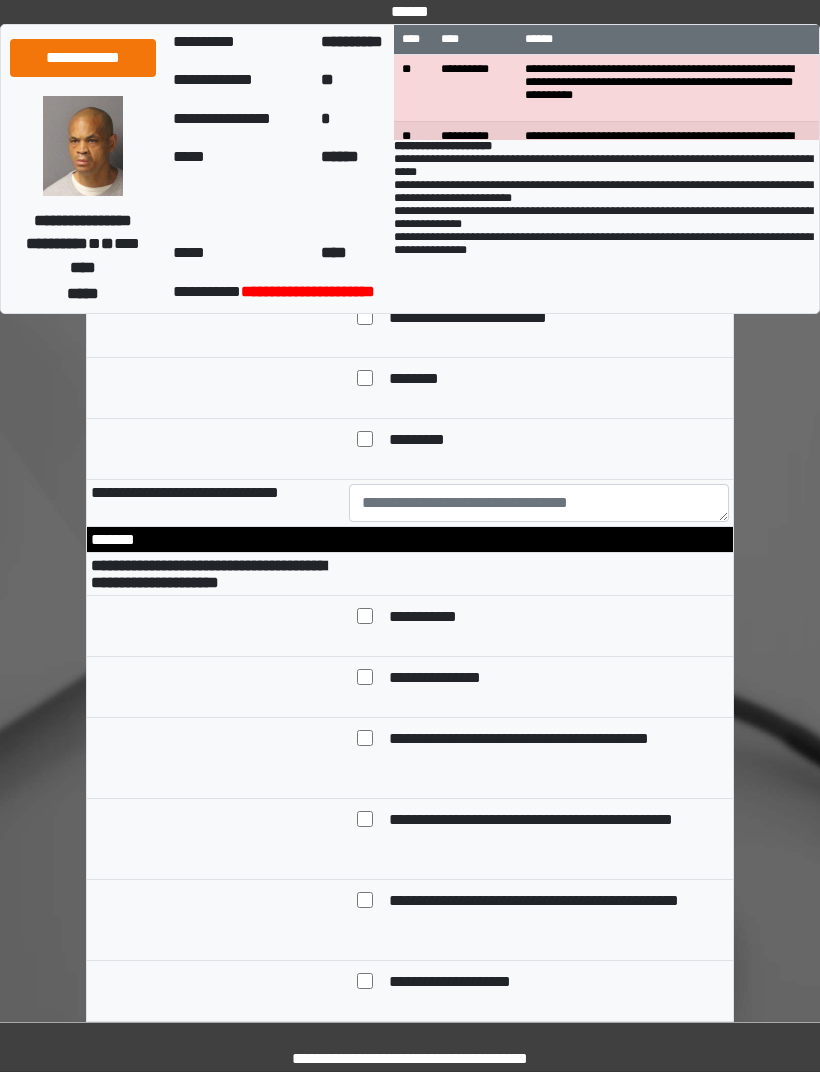 click on "**********" at bounding box center [478, 259] 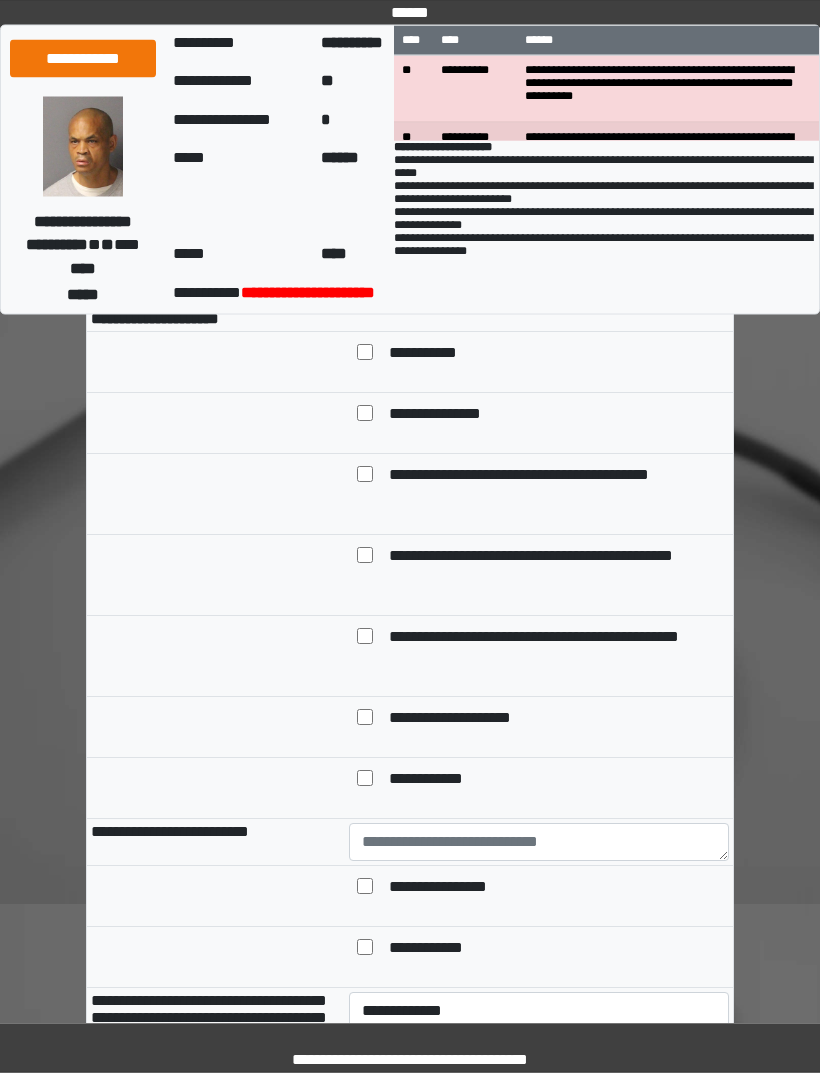 scroll, scrollTop: 11602, scrollLeft: 0, axis: vertical 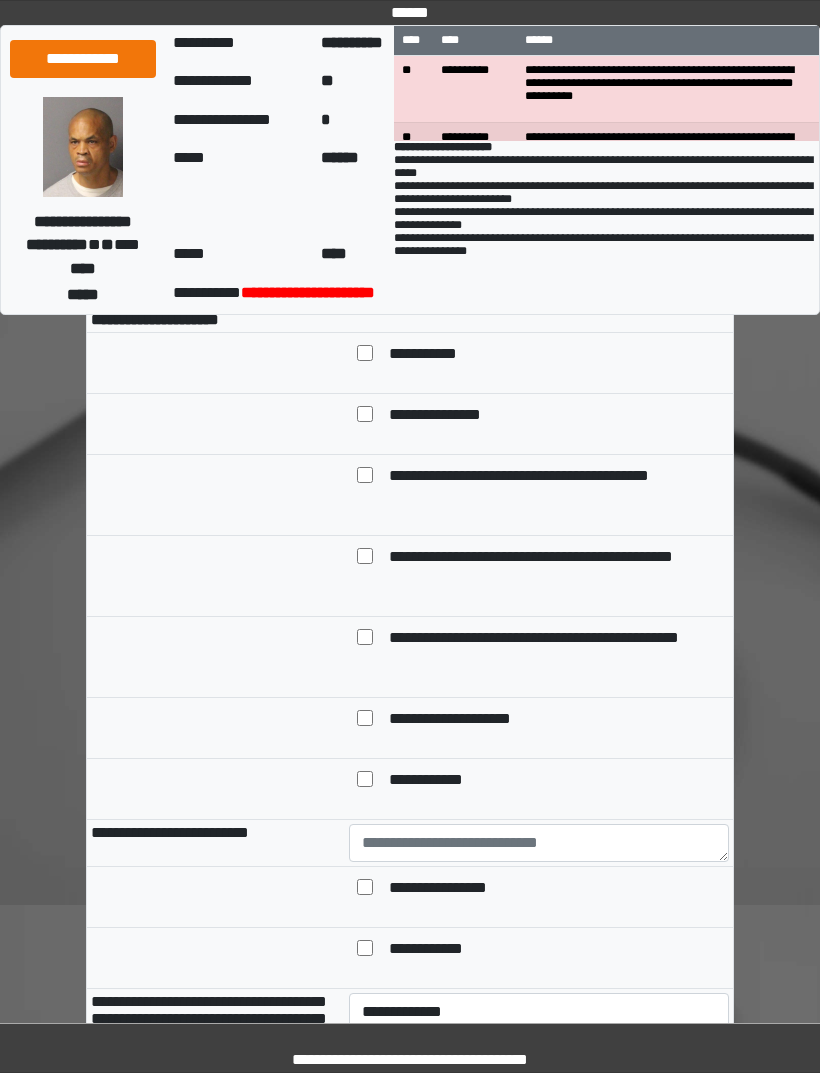 click on "**********" at bounding box center (439, 355) 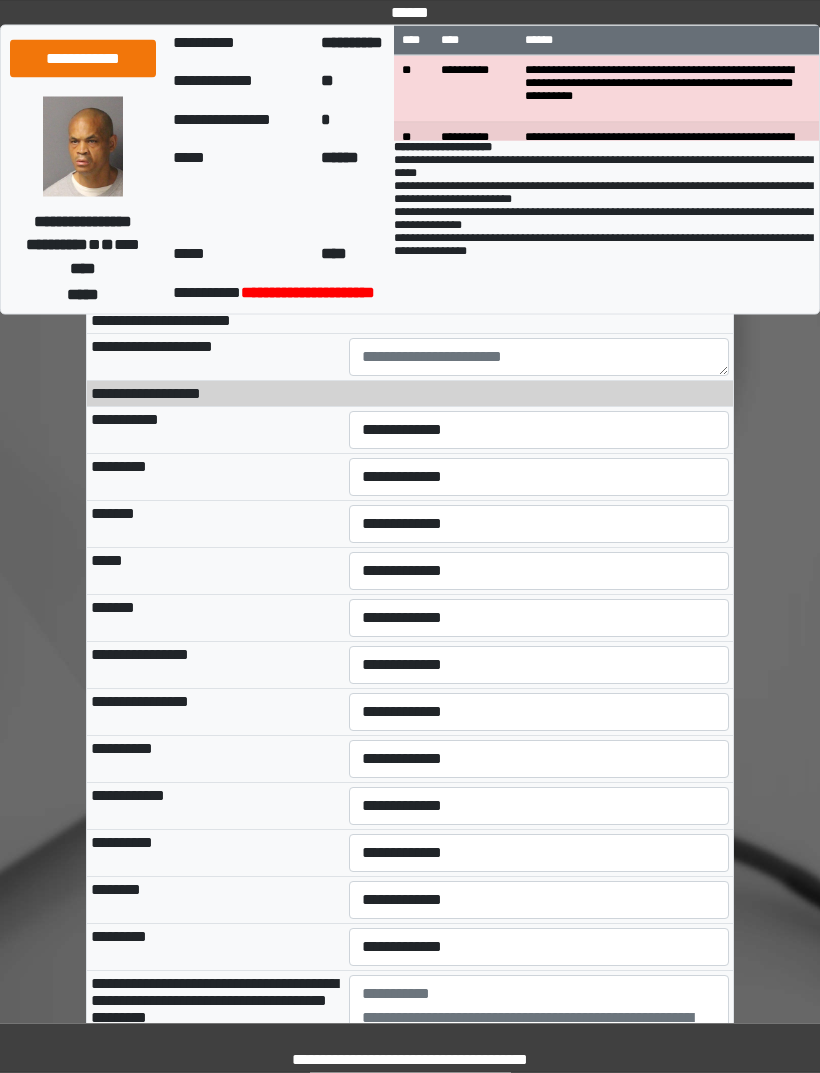 scroll, scrollTop: 12334, scrollLeft: 0, axis: vertical 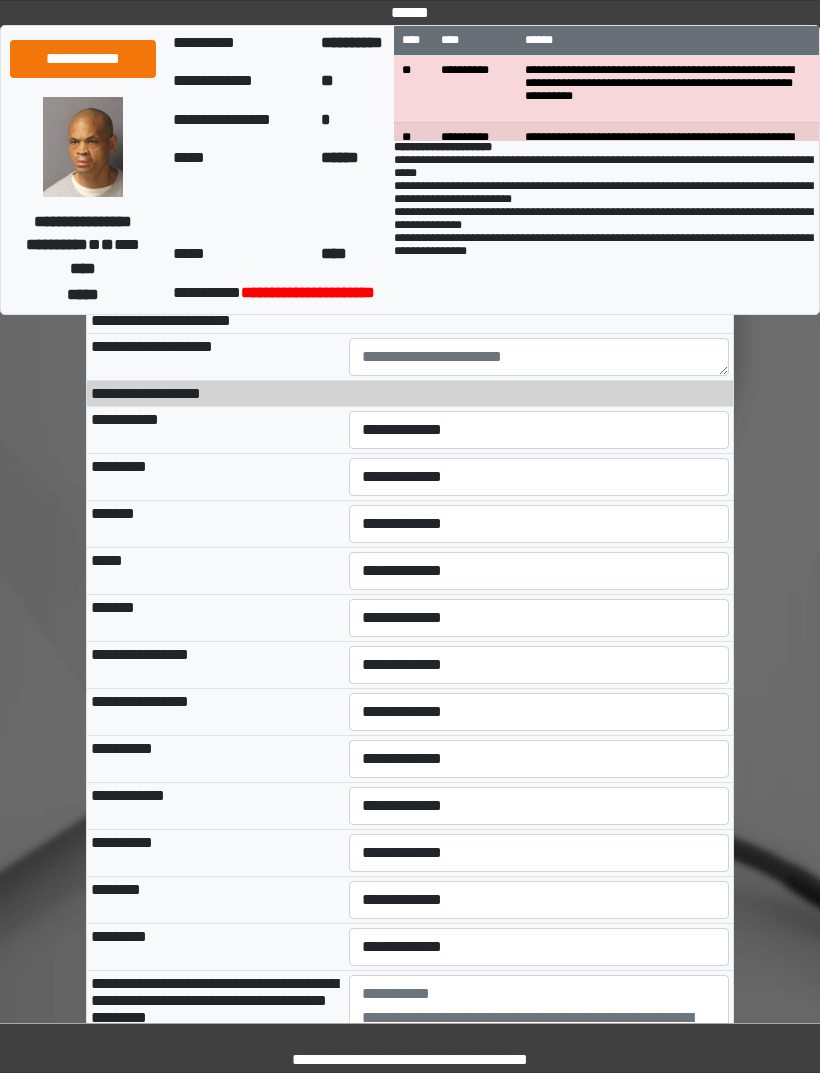 click on "**********" at bounding box center [539, 280] 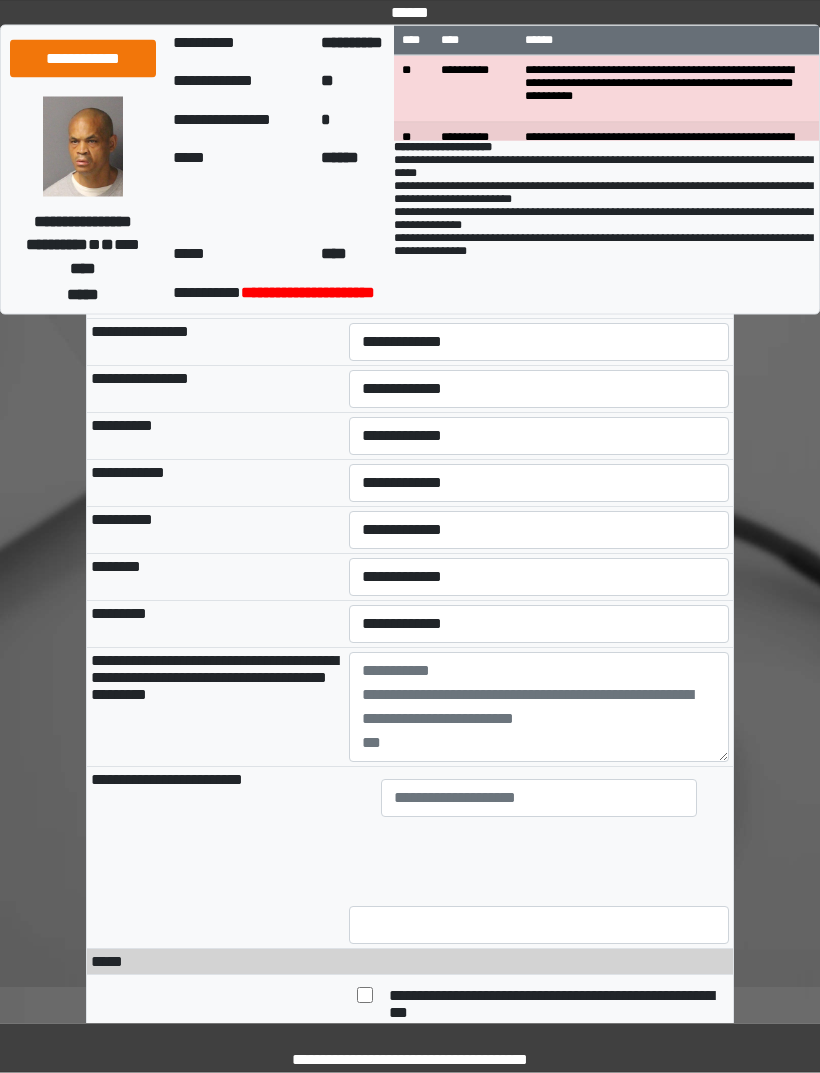 click on "**********" at bounding box center (539, 108) 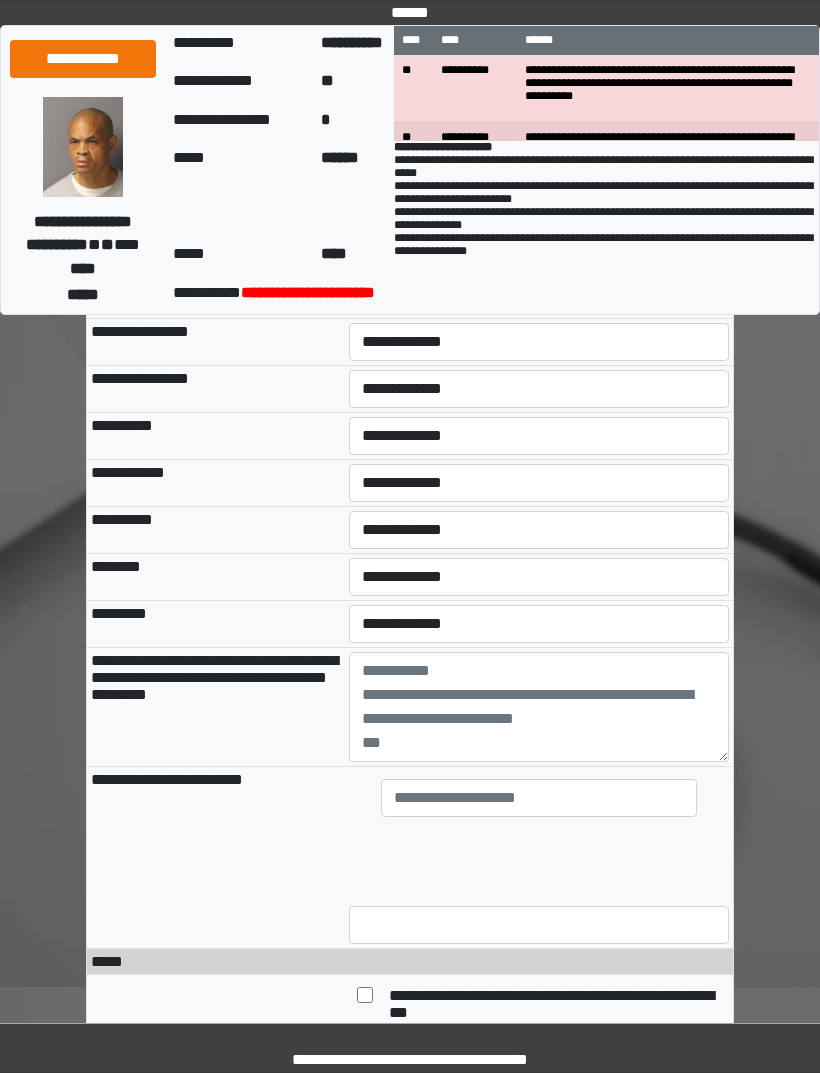 select on "***" 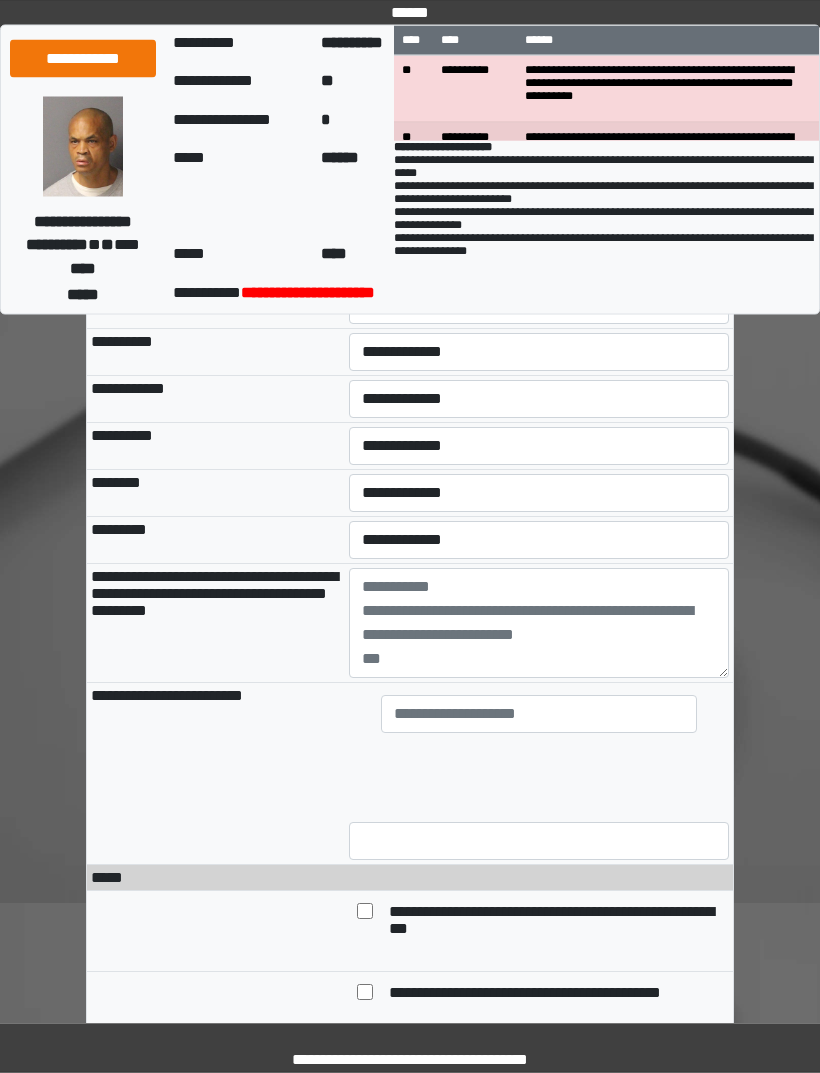 click on "**********" at bounding box center [539, 165] 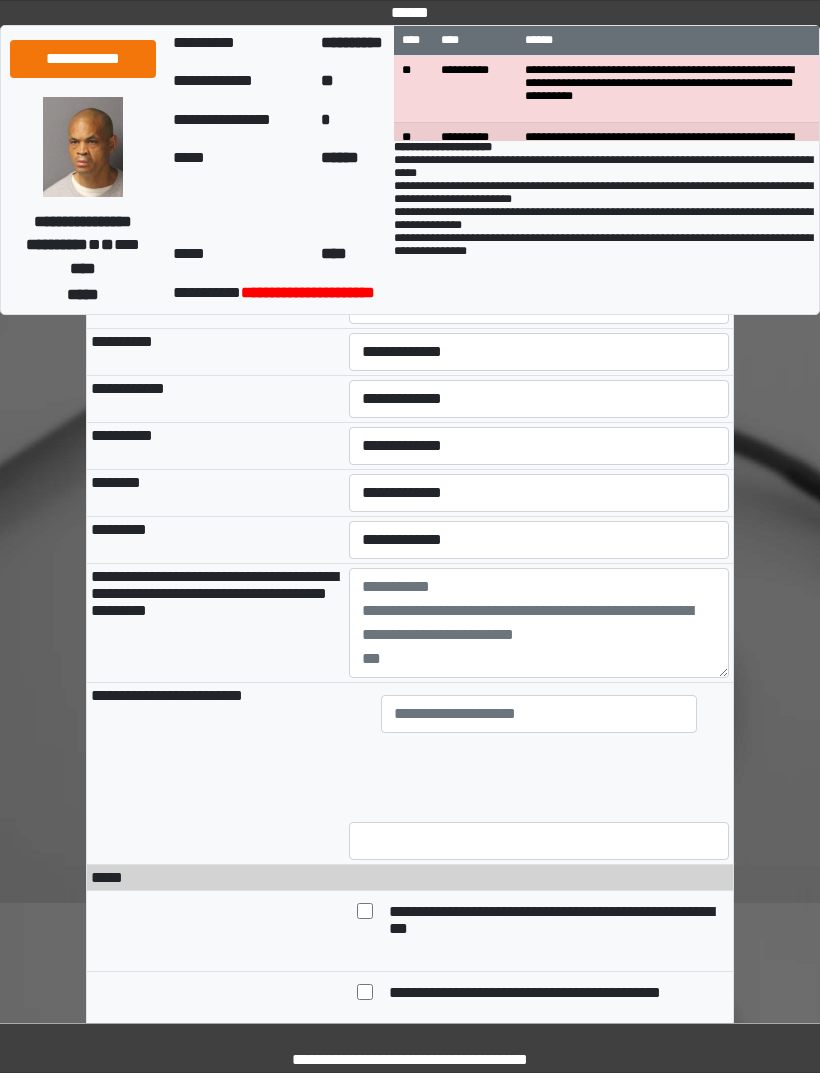 select on "***" 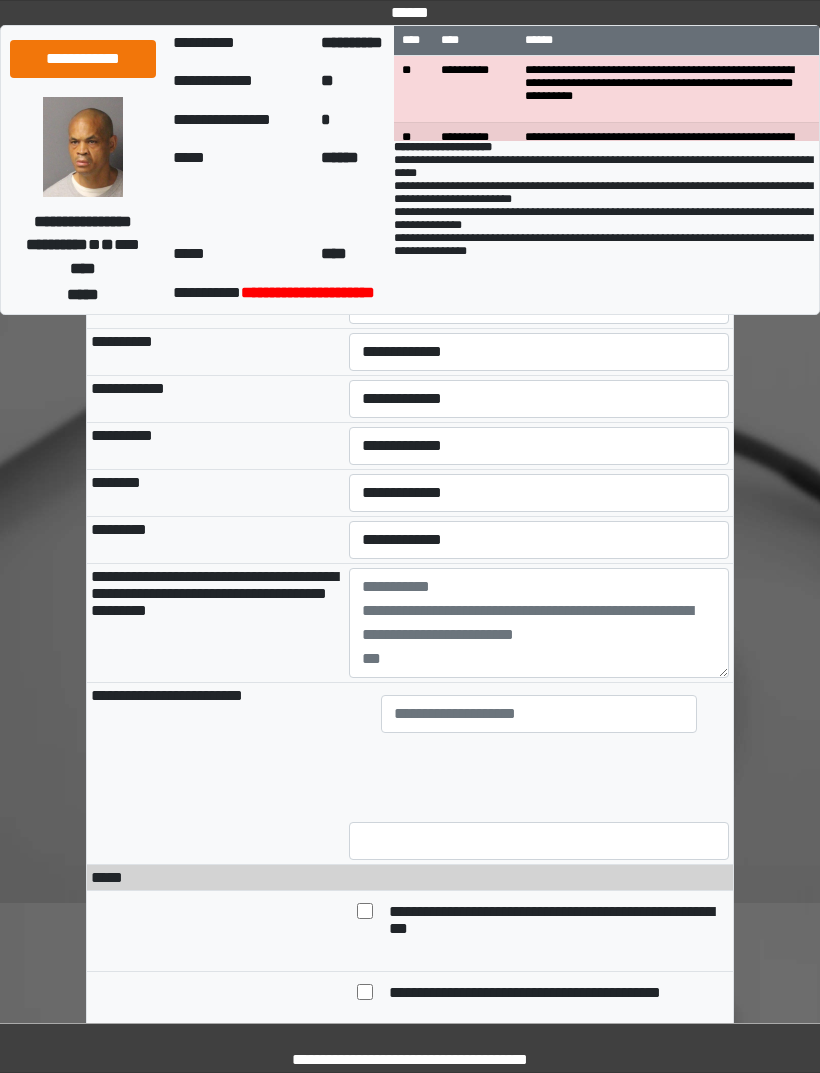 click on "**********" at bounding box center (539, 211) 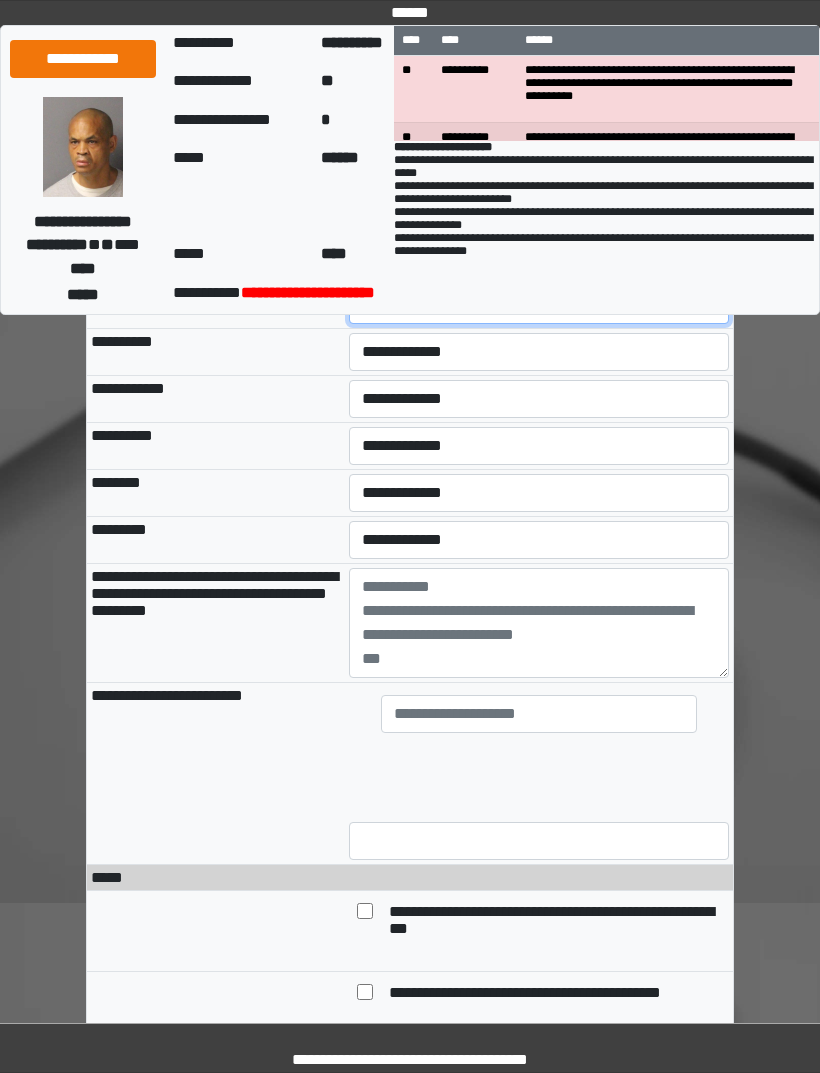 click on "**********" at bounding box center [539, 305] 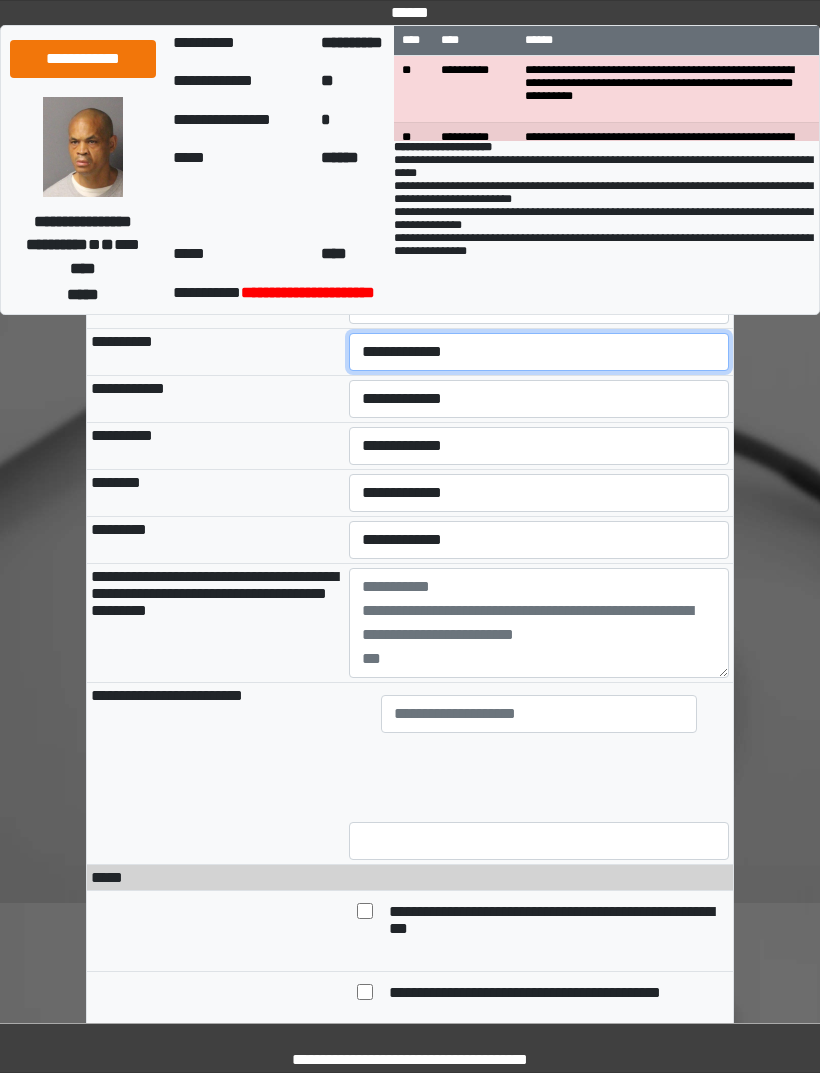 click on "**********" at bounding box center (539, 352) 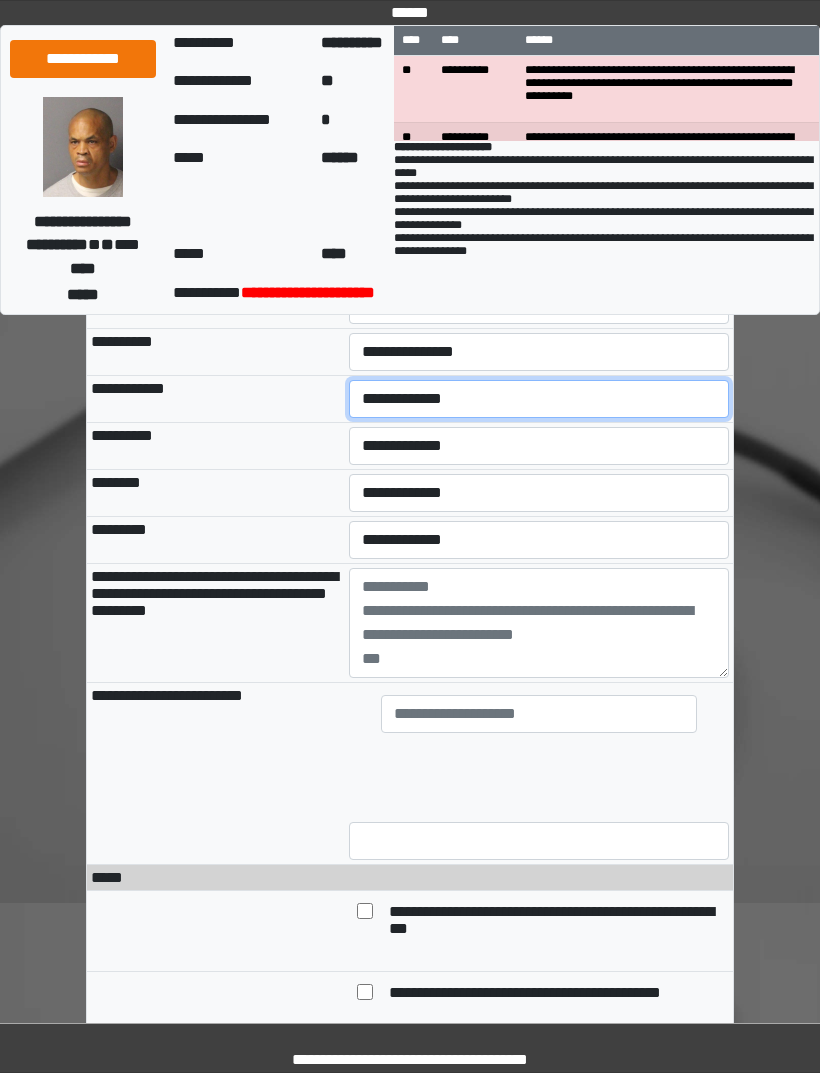 click on "**********" at bounding box center (539, 399) 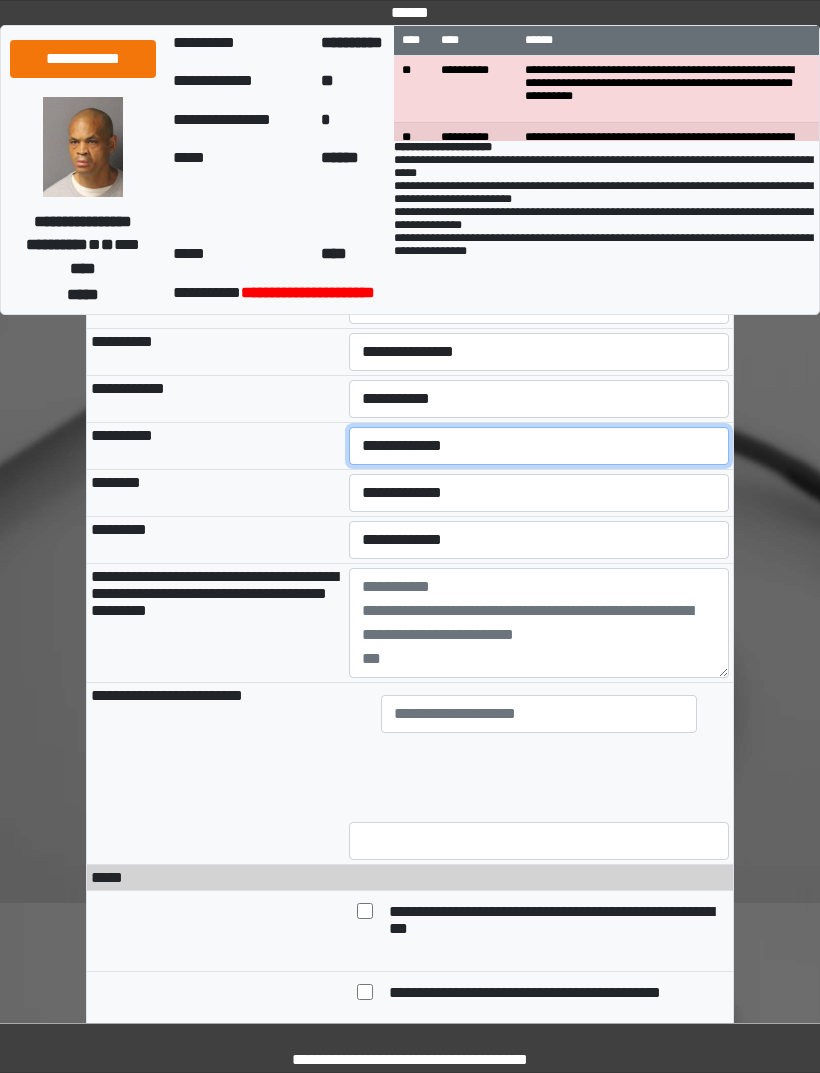 click on "**********" at bounding box center (539, 446) 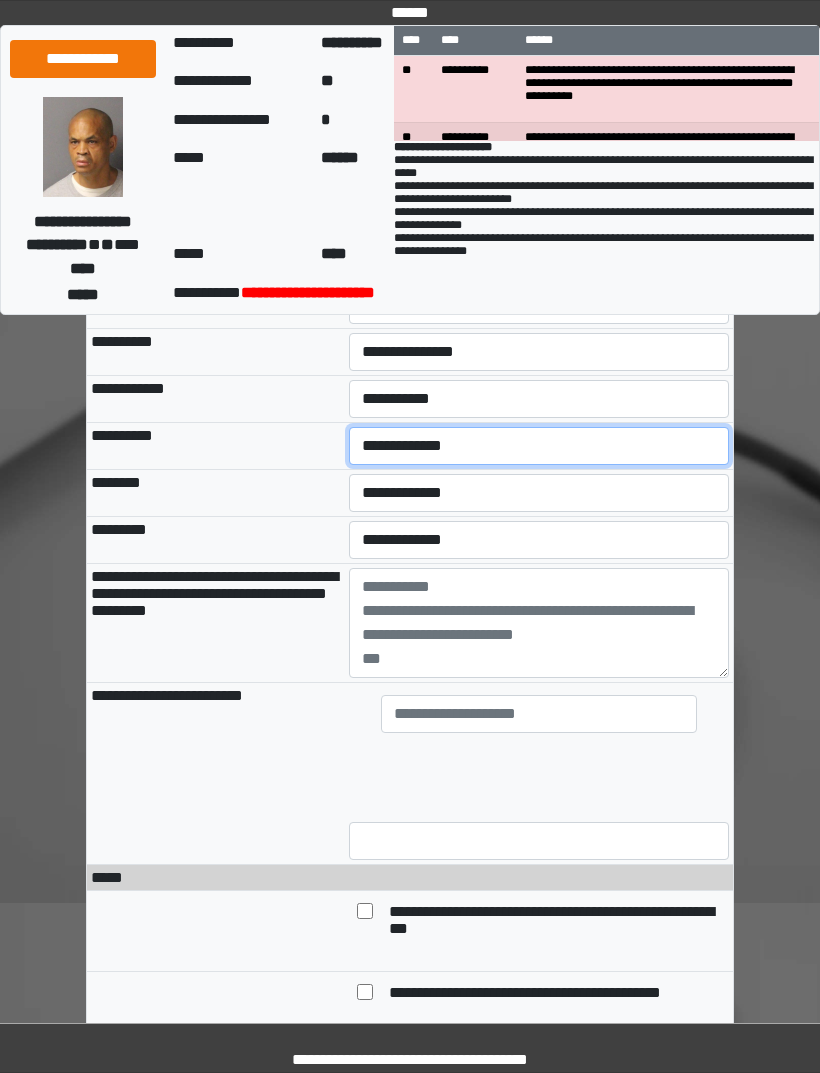select on "***" 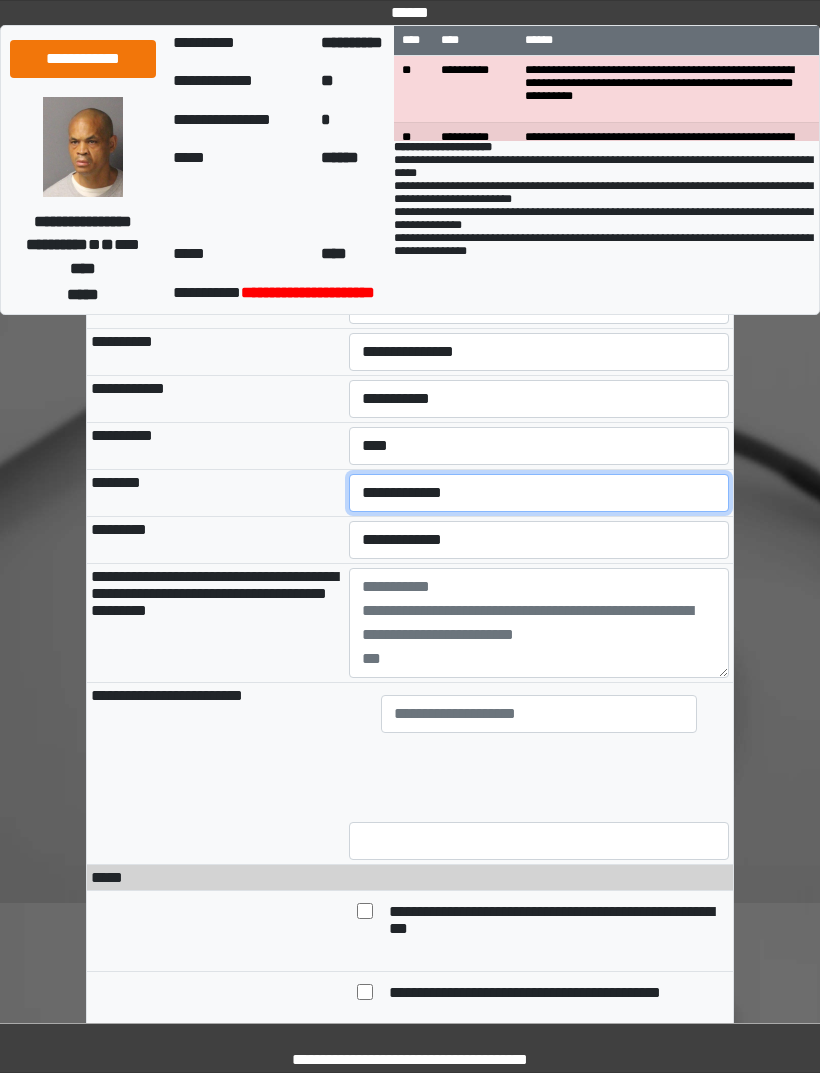 click on "**********" at bounding box center [539, 493] 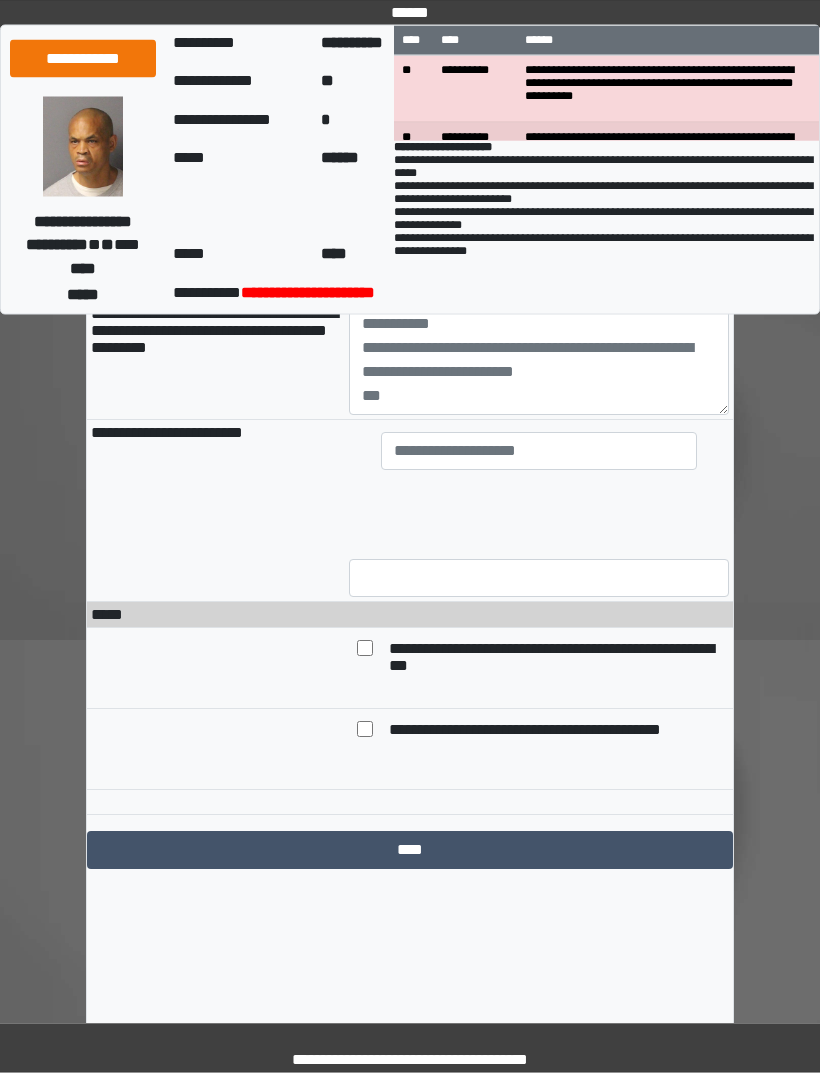 click on "**********" at bounding box center (539, 278) 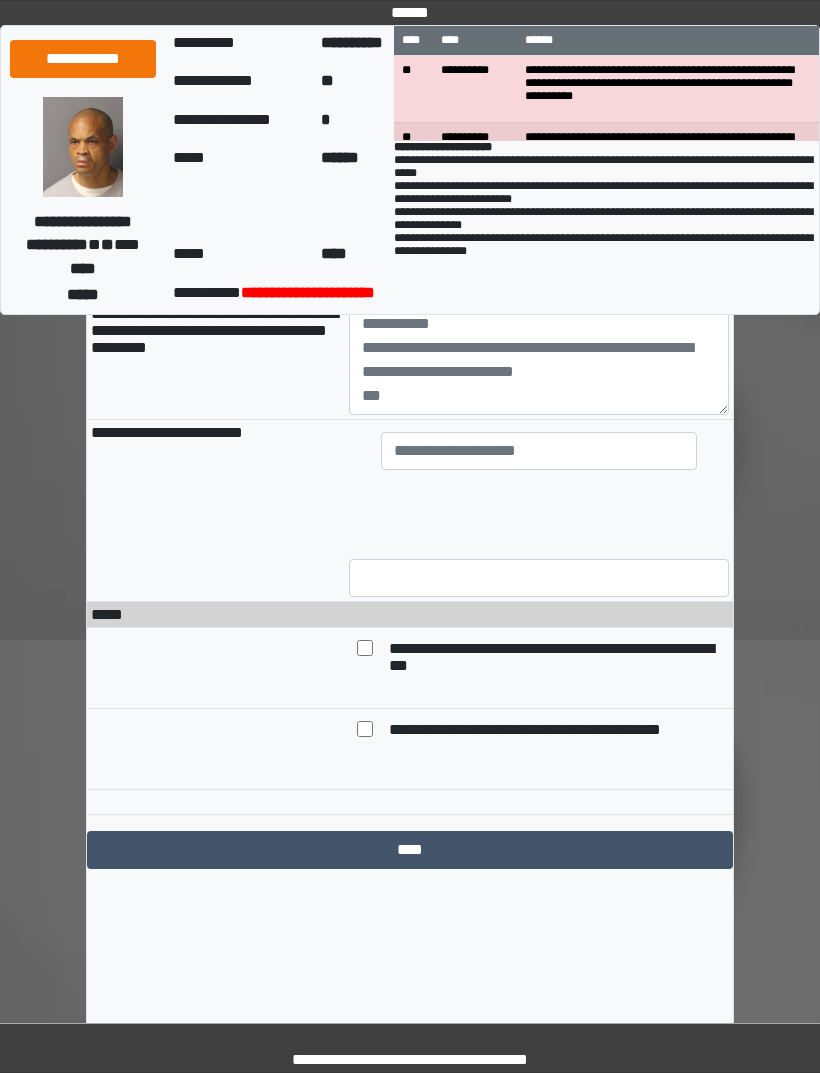 select on "***" 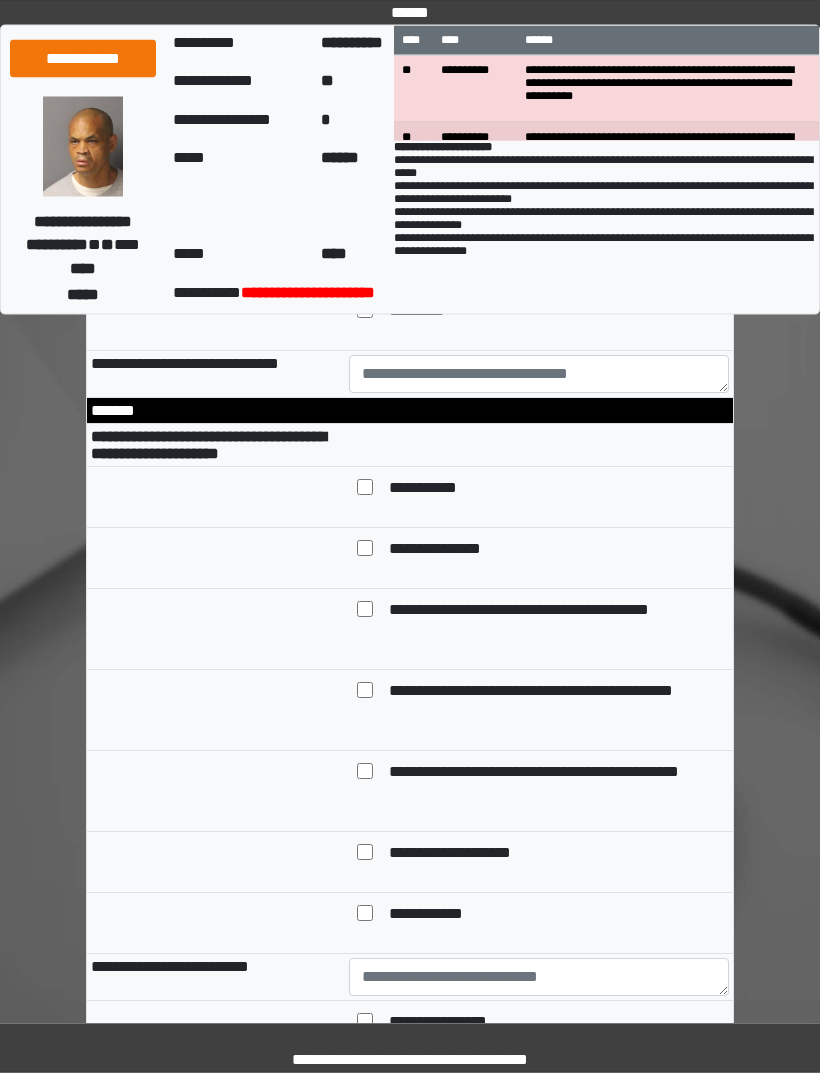 scroll, scrollTop: 11464, scrollLeft: 0, axis: vertical 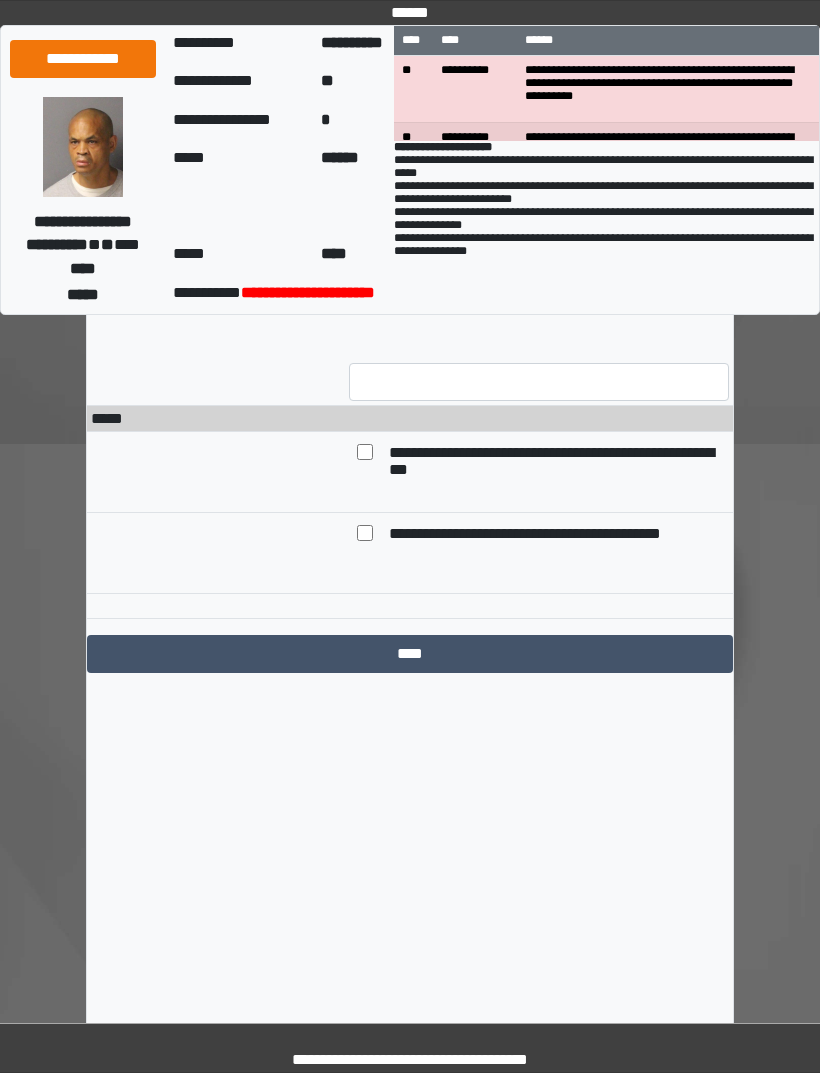click at bounding box center [539, 164] 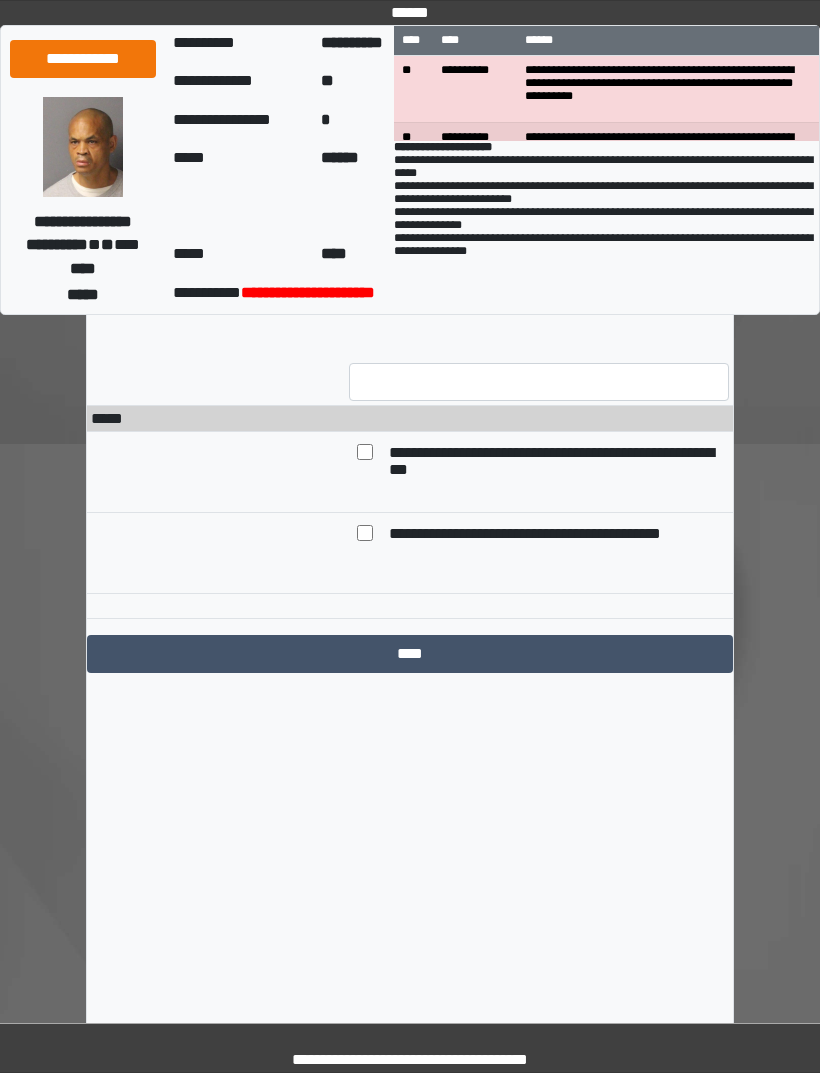 click at bounding box center [539, 255] 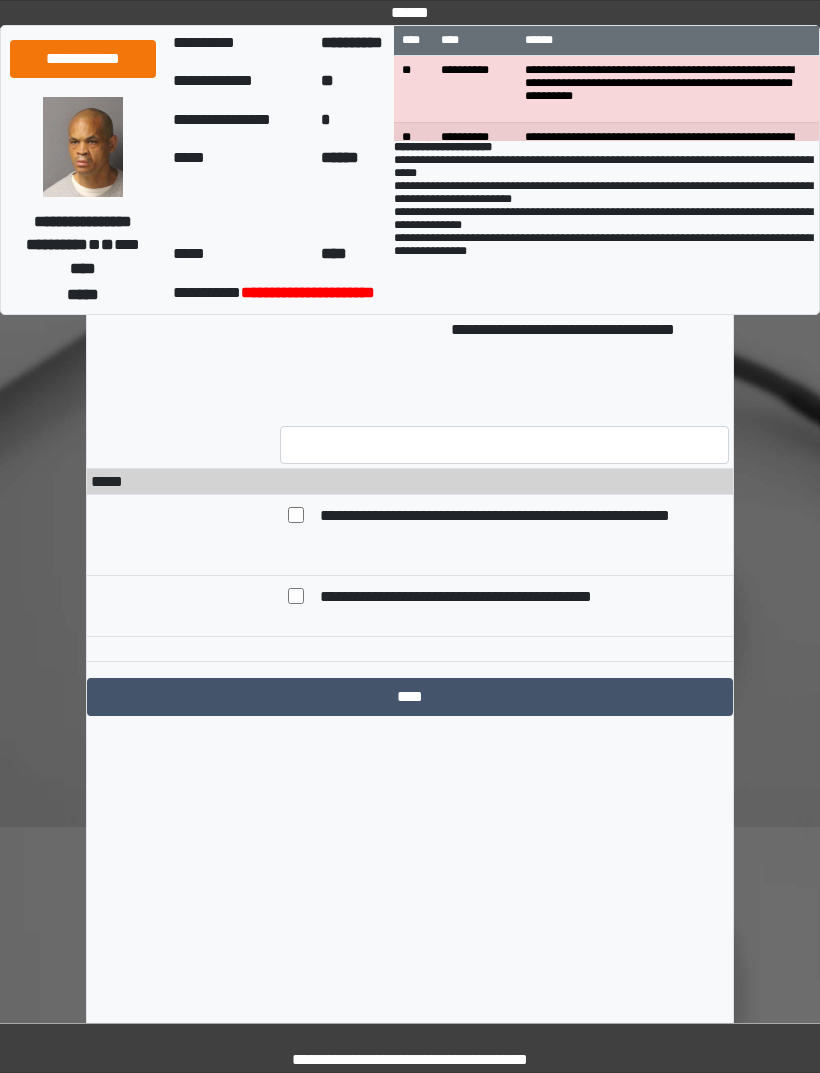 scroll, scrollTop: 13514, scrollLeft: 0, axis: vertical 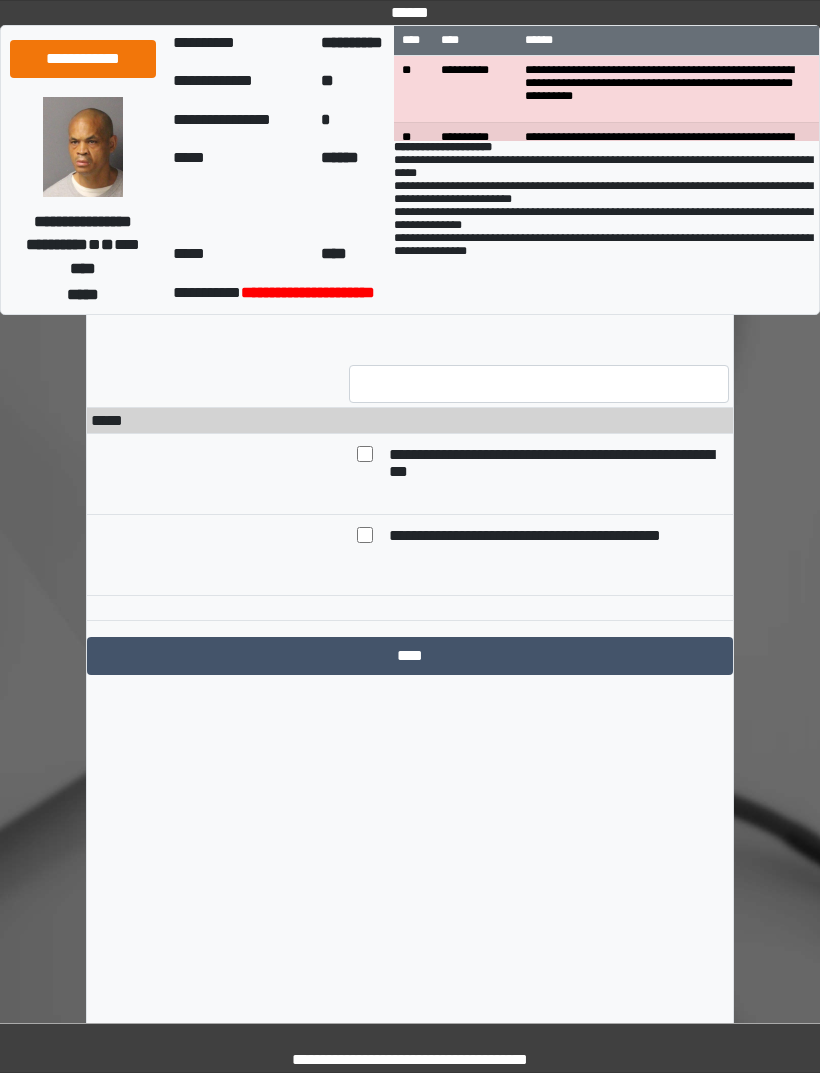 type on "**********" 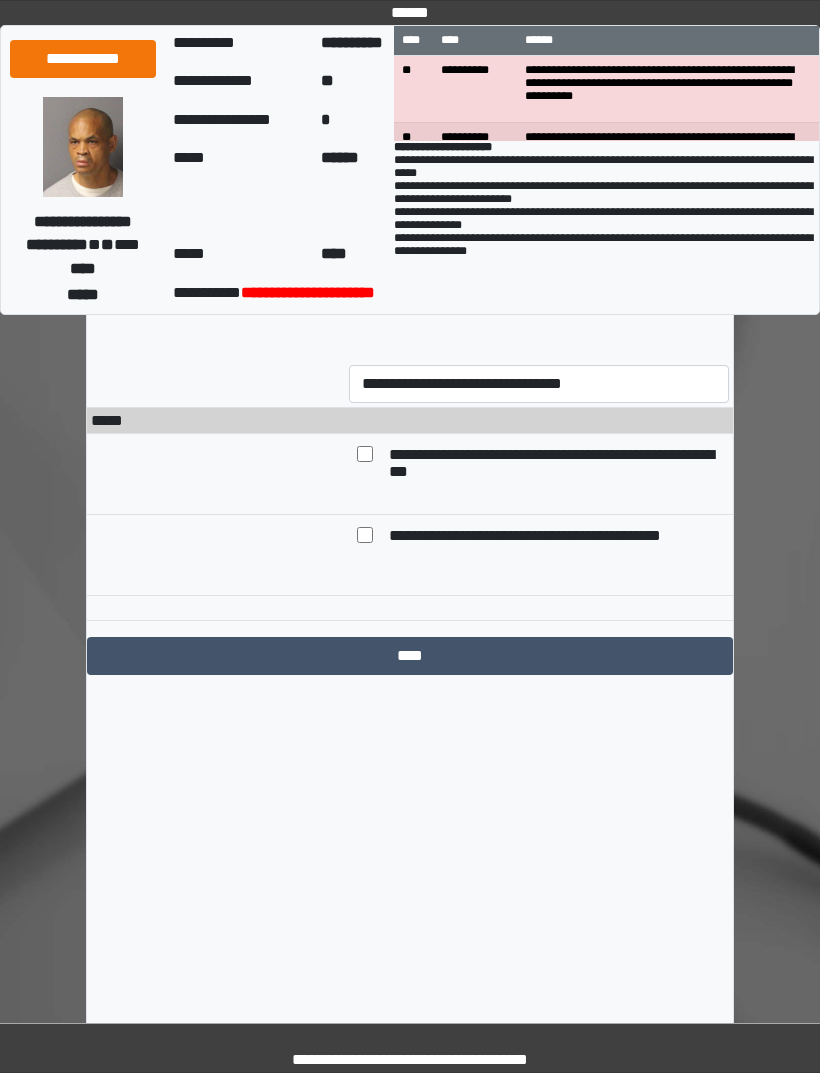 scroll, scrollTop: 13330, scrollLeft: 0, axis: vertical 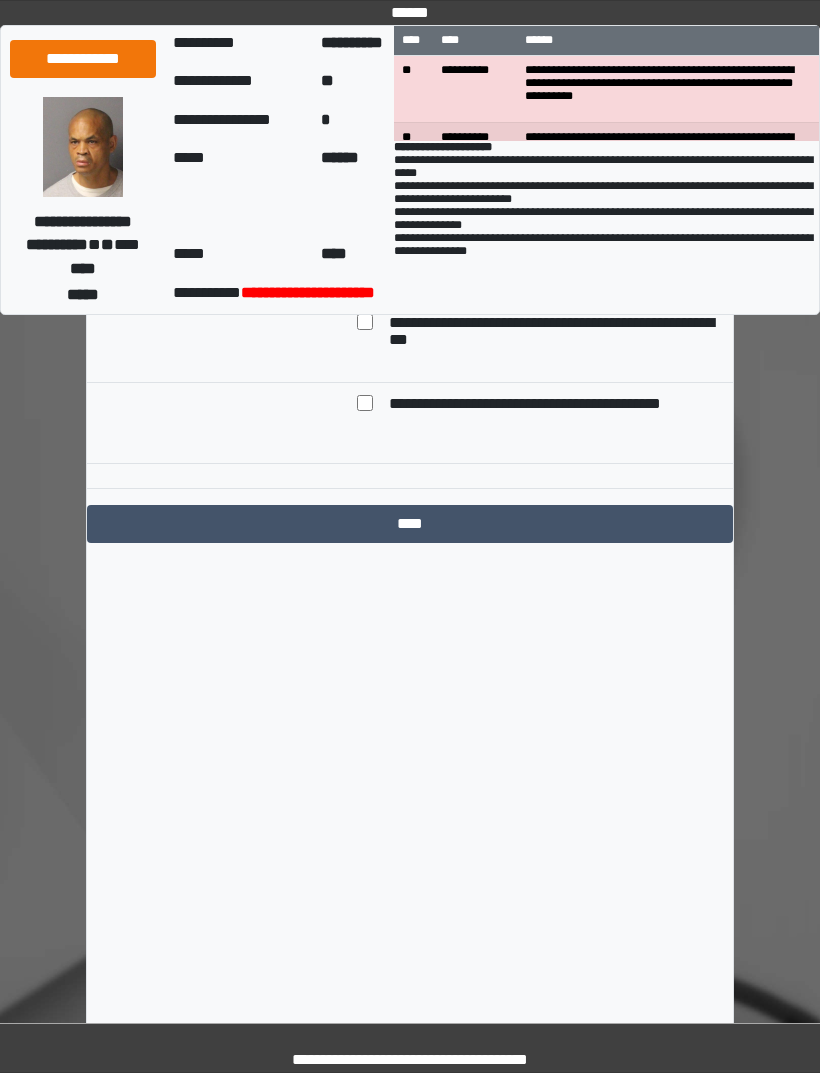 click at bounding box center [365, 334] 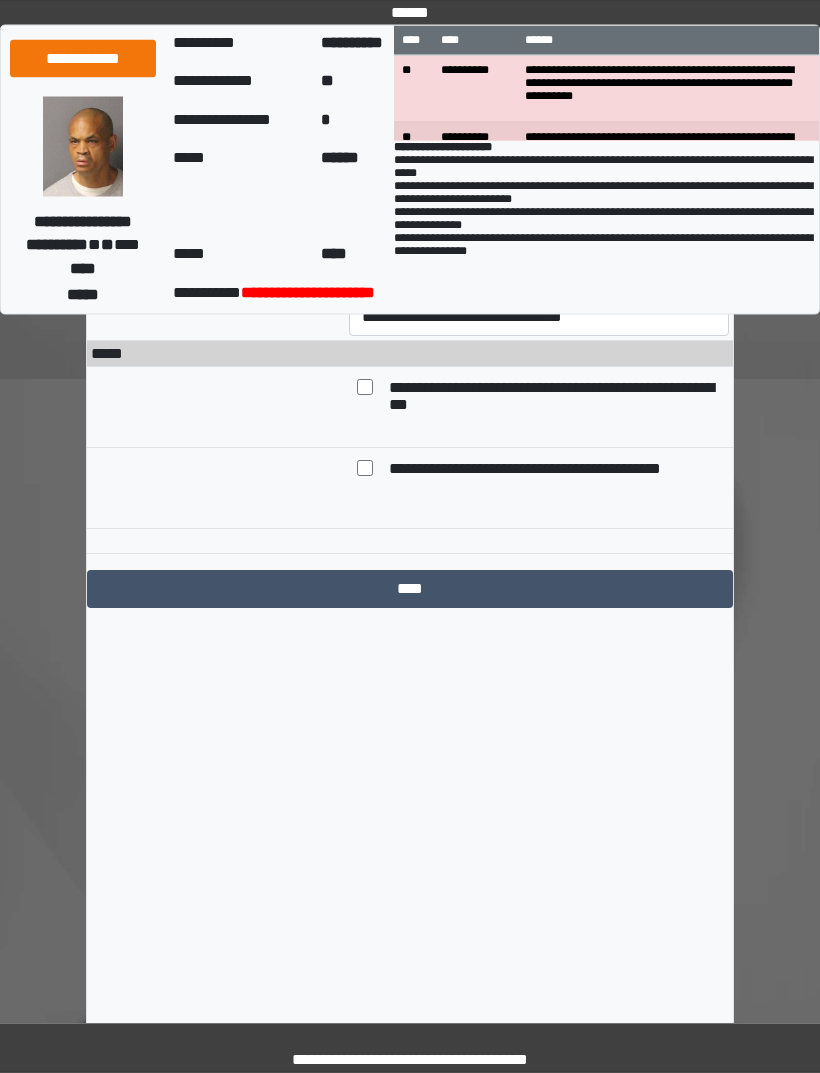 scroll, scrollTop: 13330, scrollLeft: 0, axis: vertical 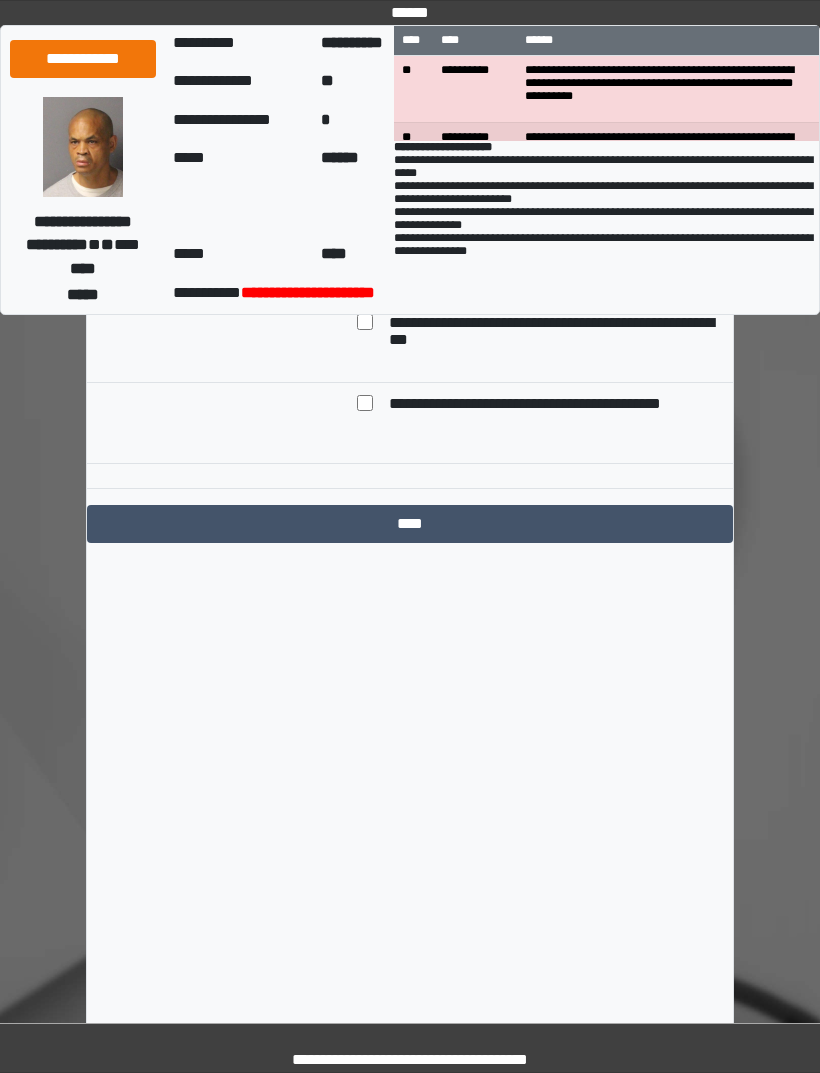click at bounding box center [539, 34] 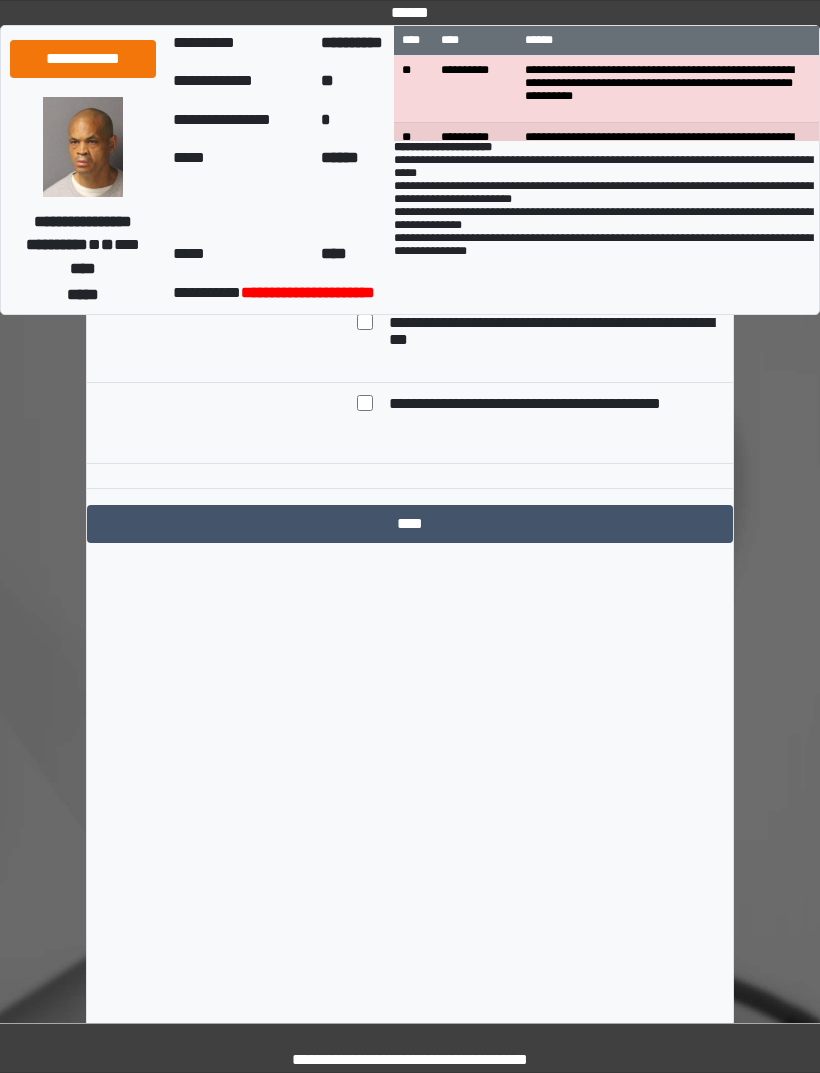 paste on "**********" 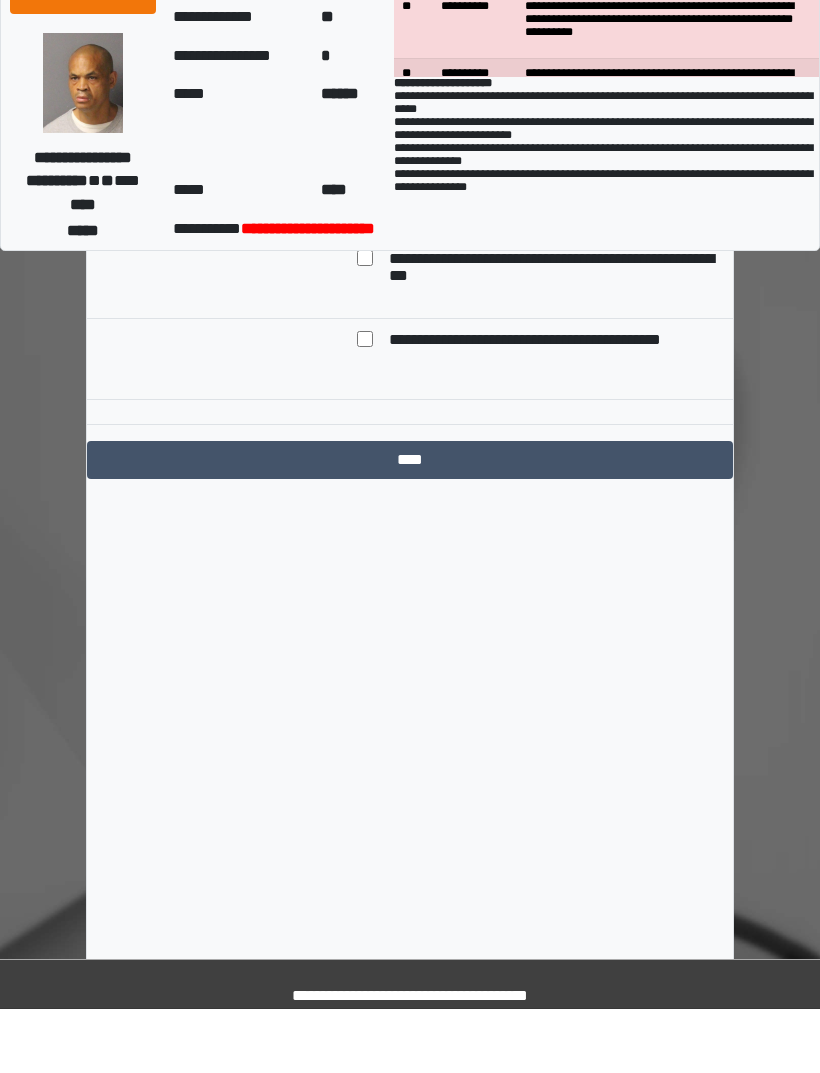 scroll, scrollTop: 13394, scrollLeft: 0, axis: vertical 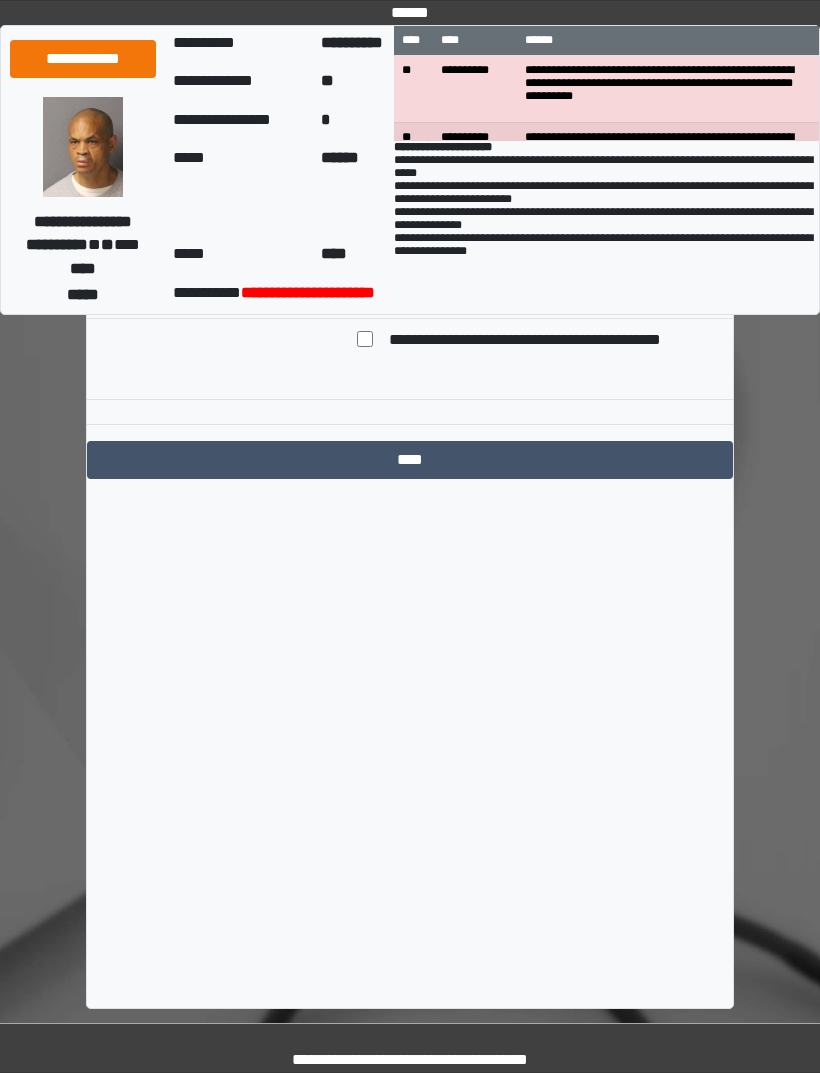click on "**********" at bounding box center (539, -30) 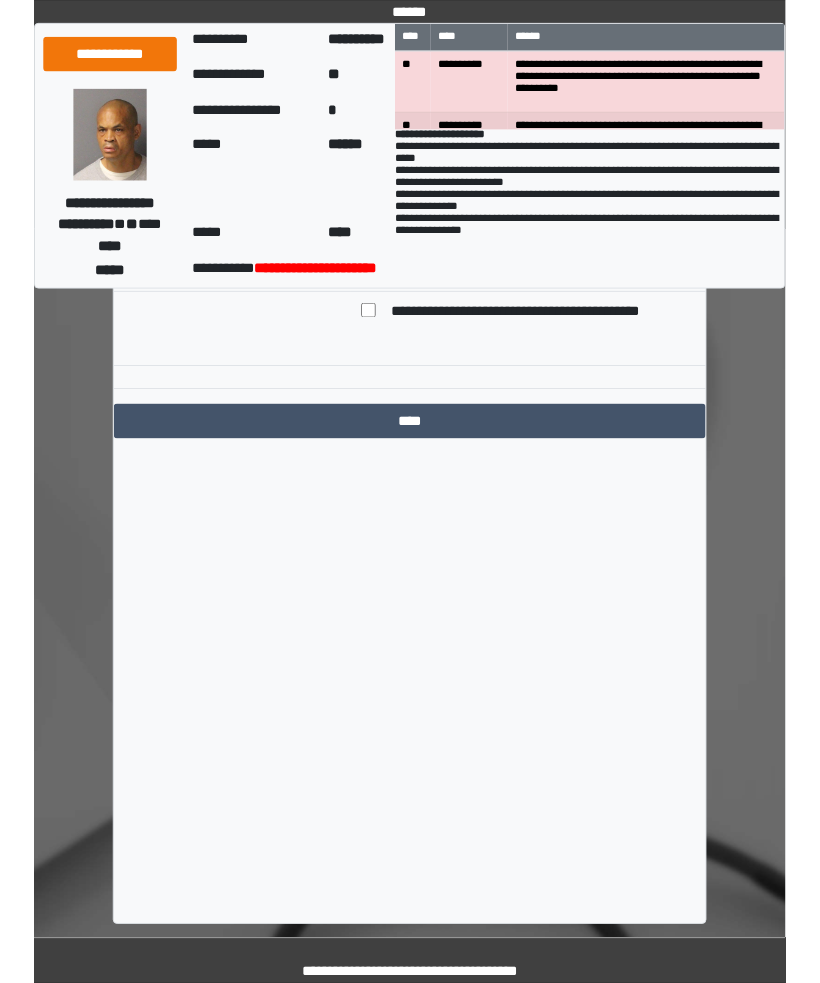 scroll, scrollTop: 770, scrollLeft: 0, axis: vertical 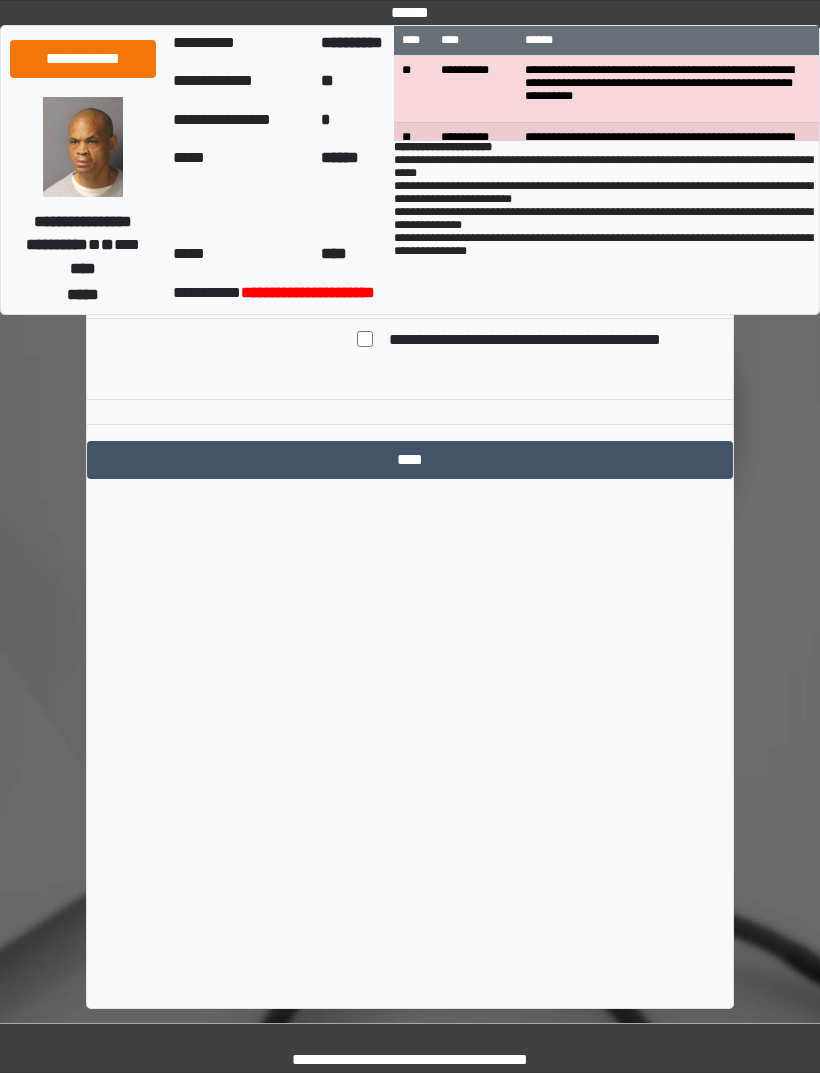 click at bounding box center [539, -30] 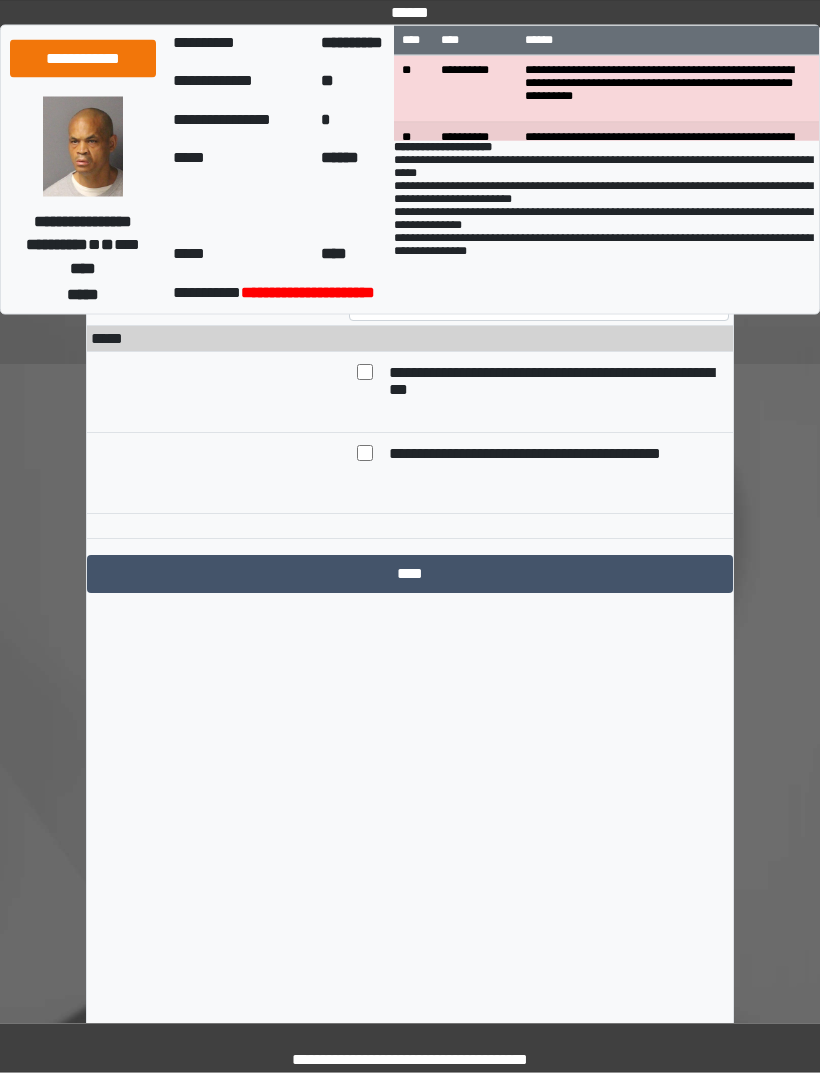 scroll, scrollTop: 13330, scrollLeft: 0, axis: vertical 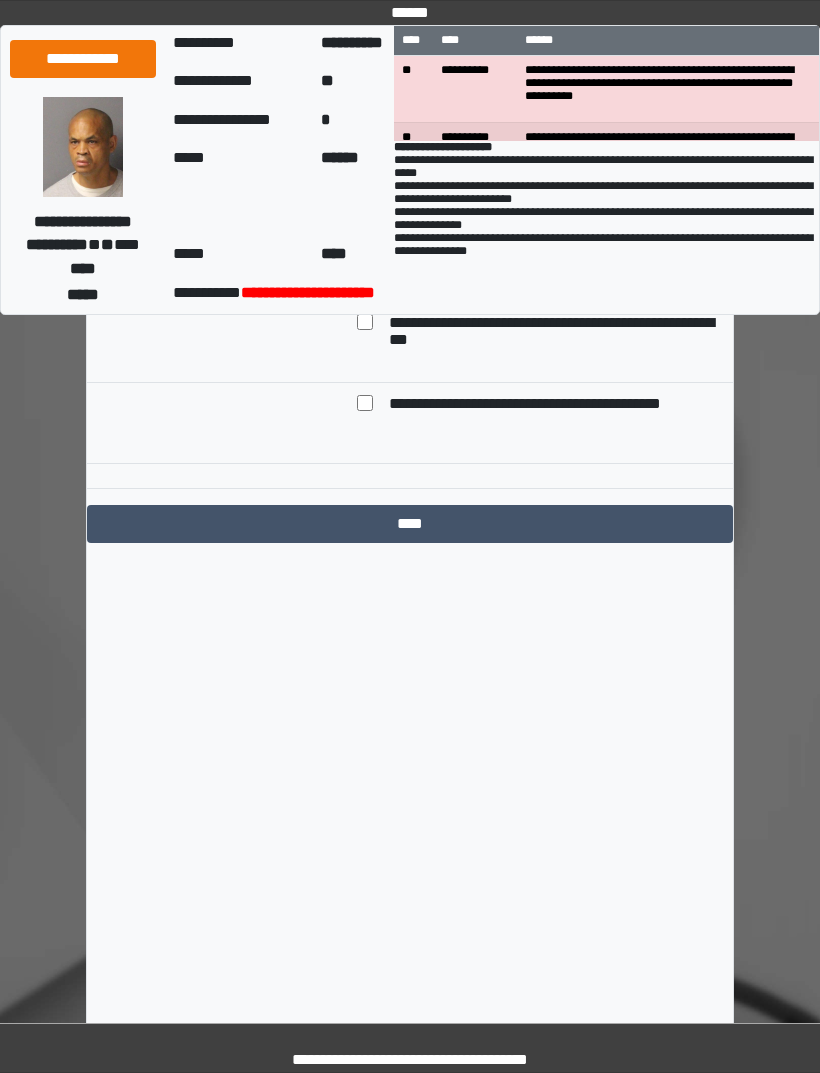 type on "**********" 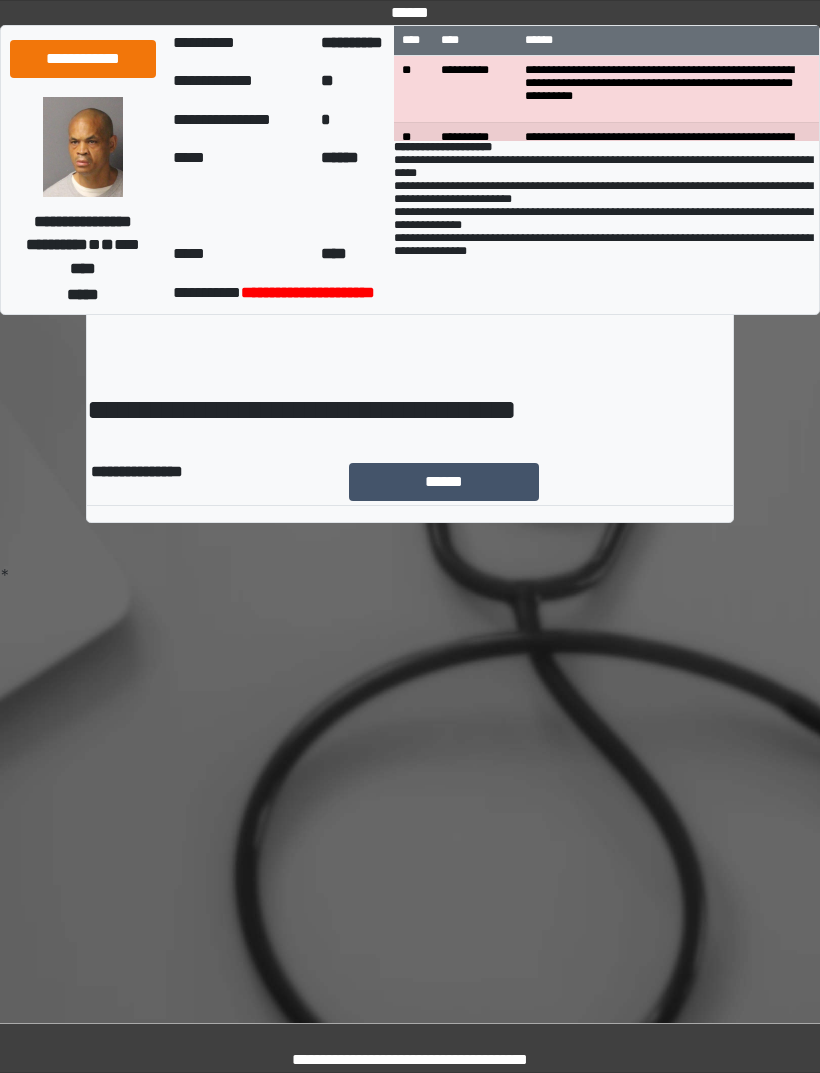 scroll, scrollTop: 0, scrollLeft: 0, axis: both 